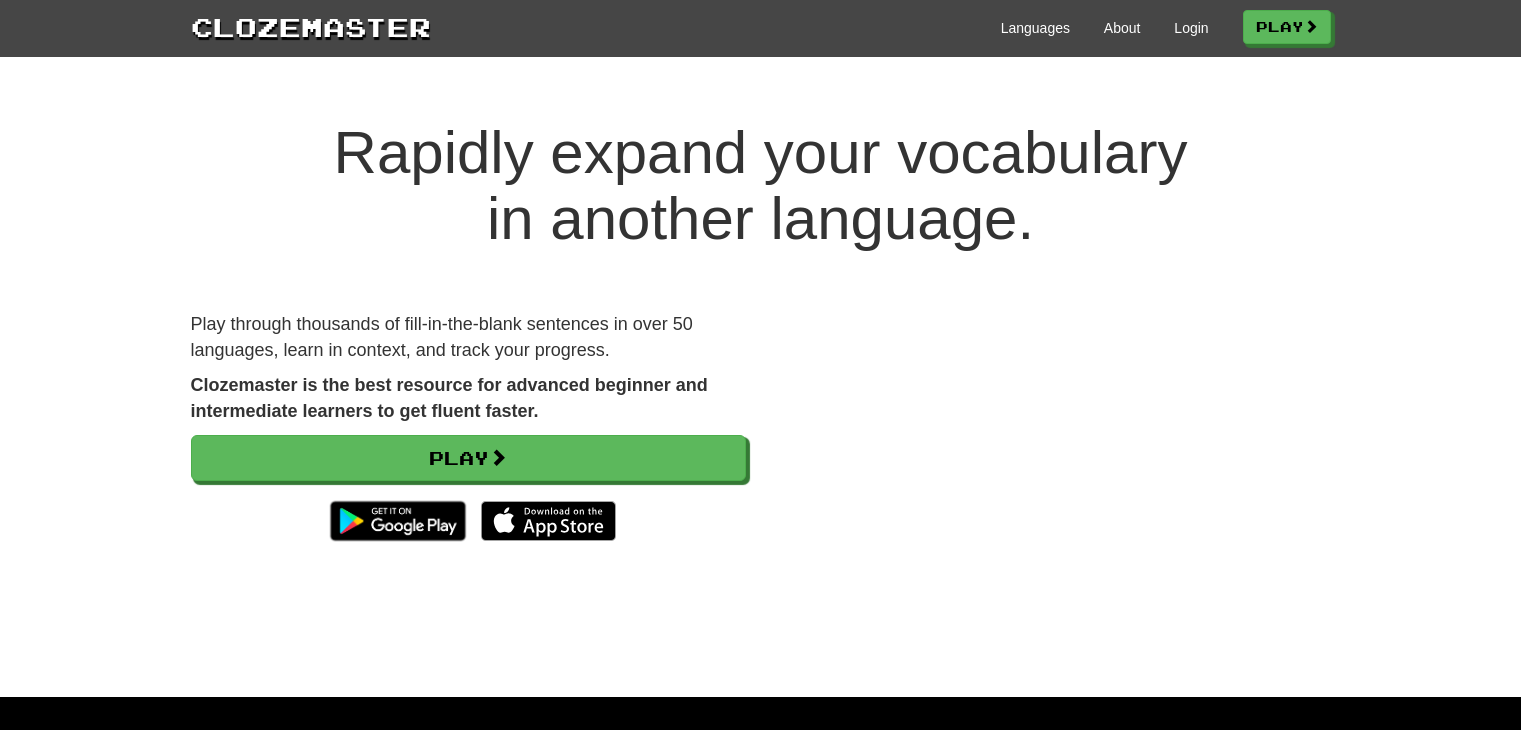 scroll, scrollTop: 0, scrollLeft: 0, axis: both 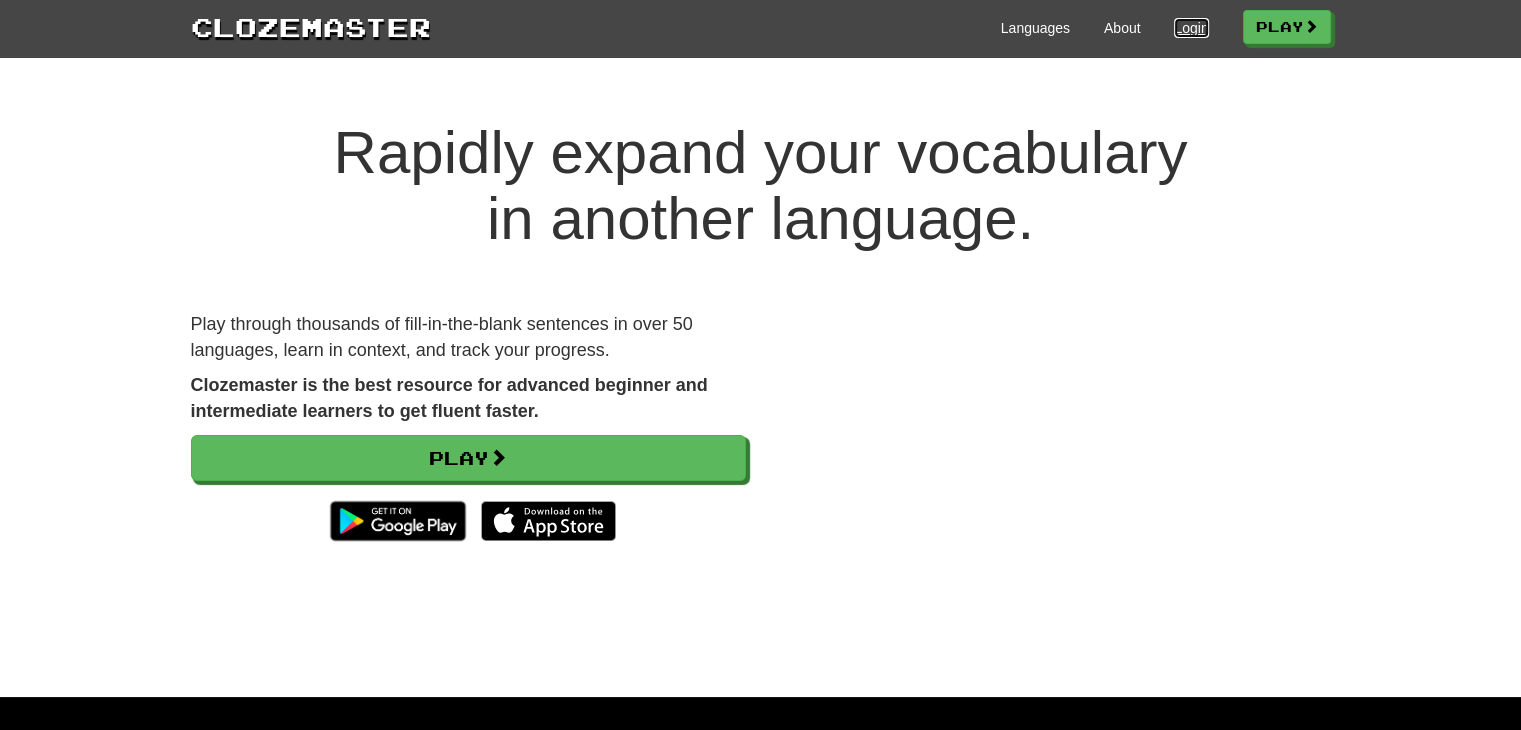 click on "Login" at bounding box center (1191, 28) 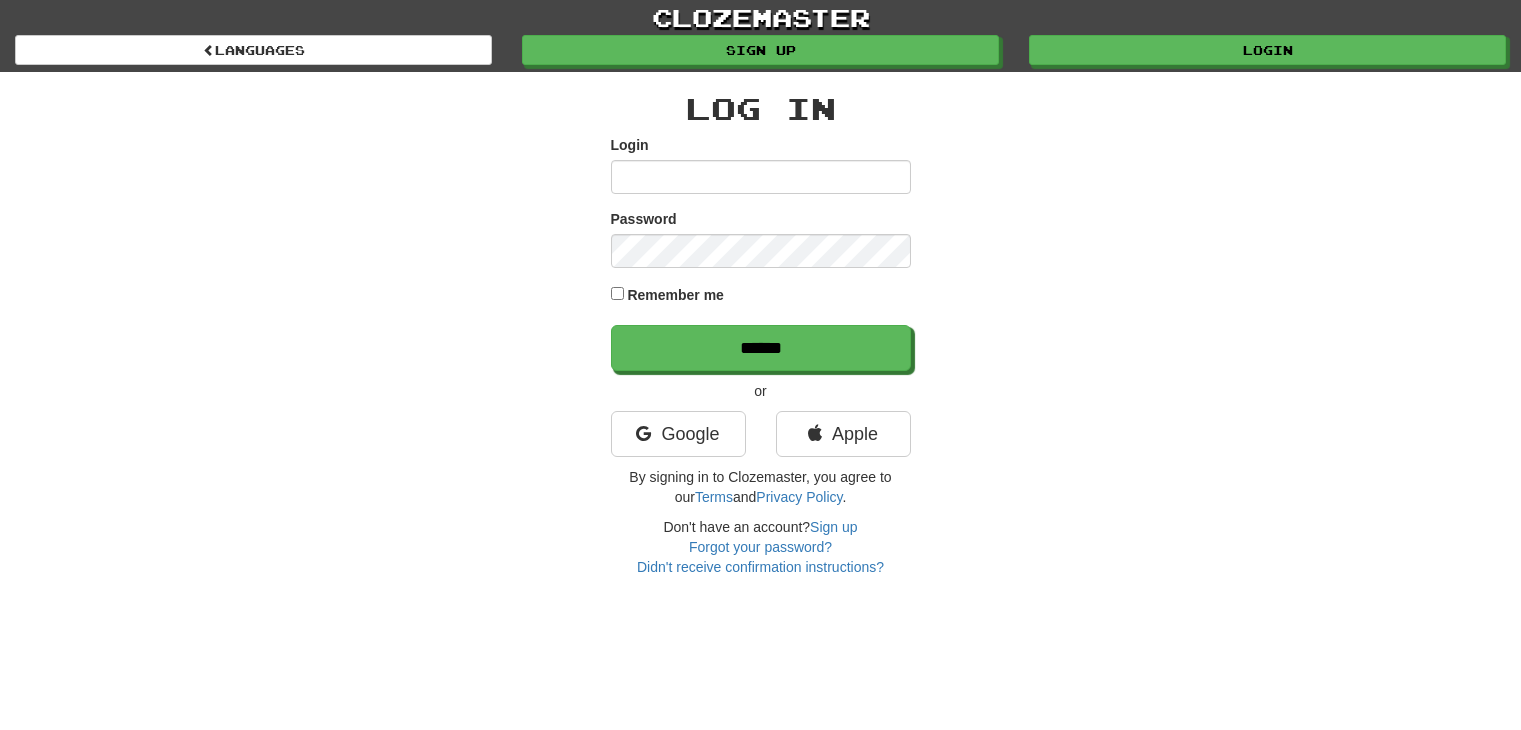 scroll, scrollTop: 0, scrollLeft: 0, axis: both 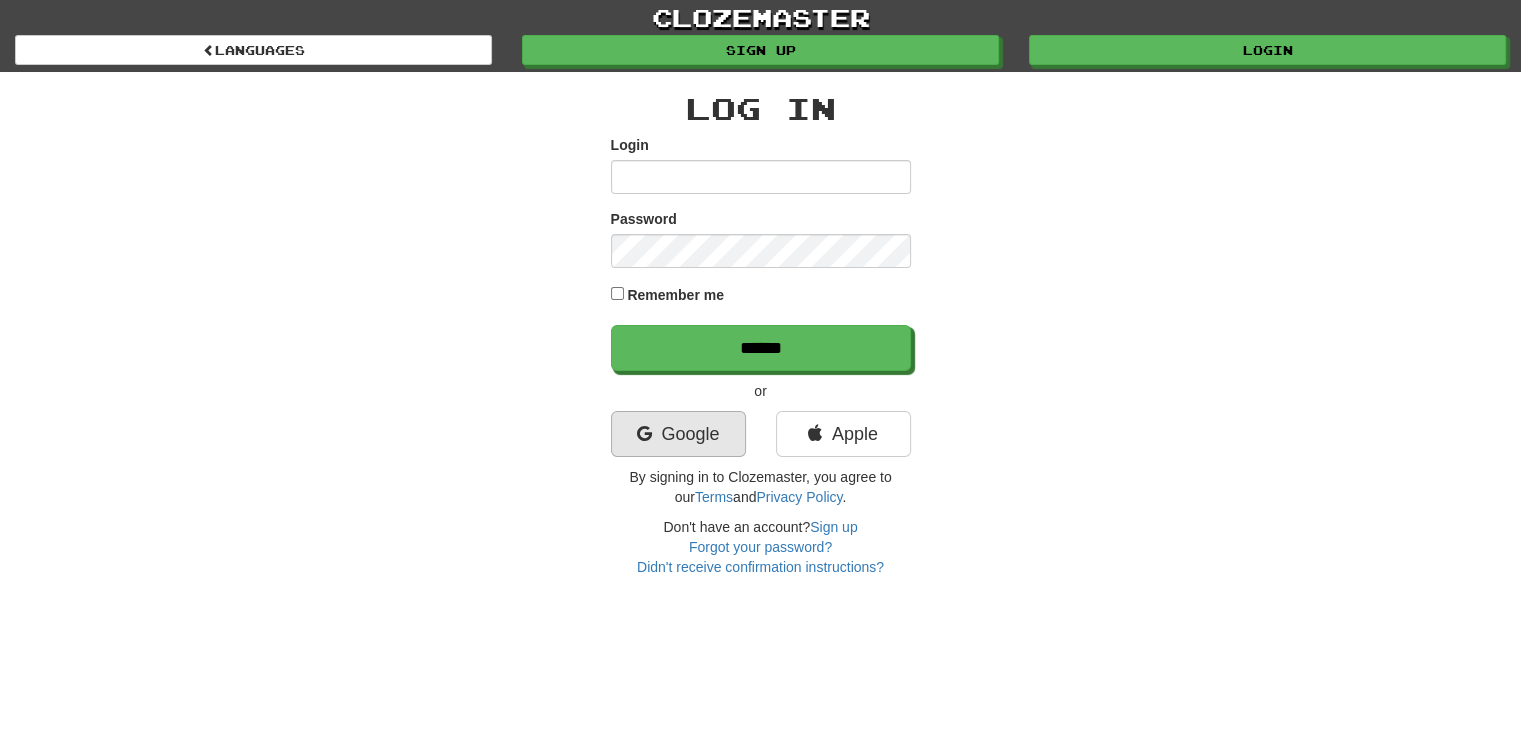 type on "**********" 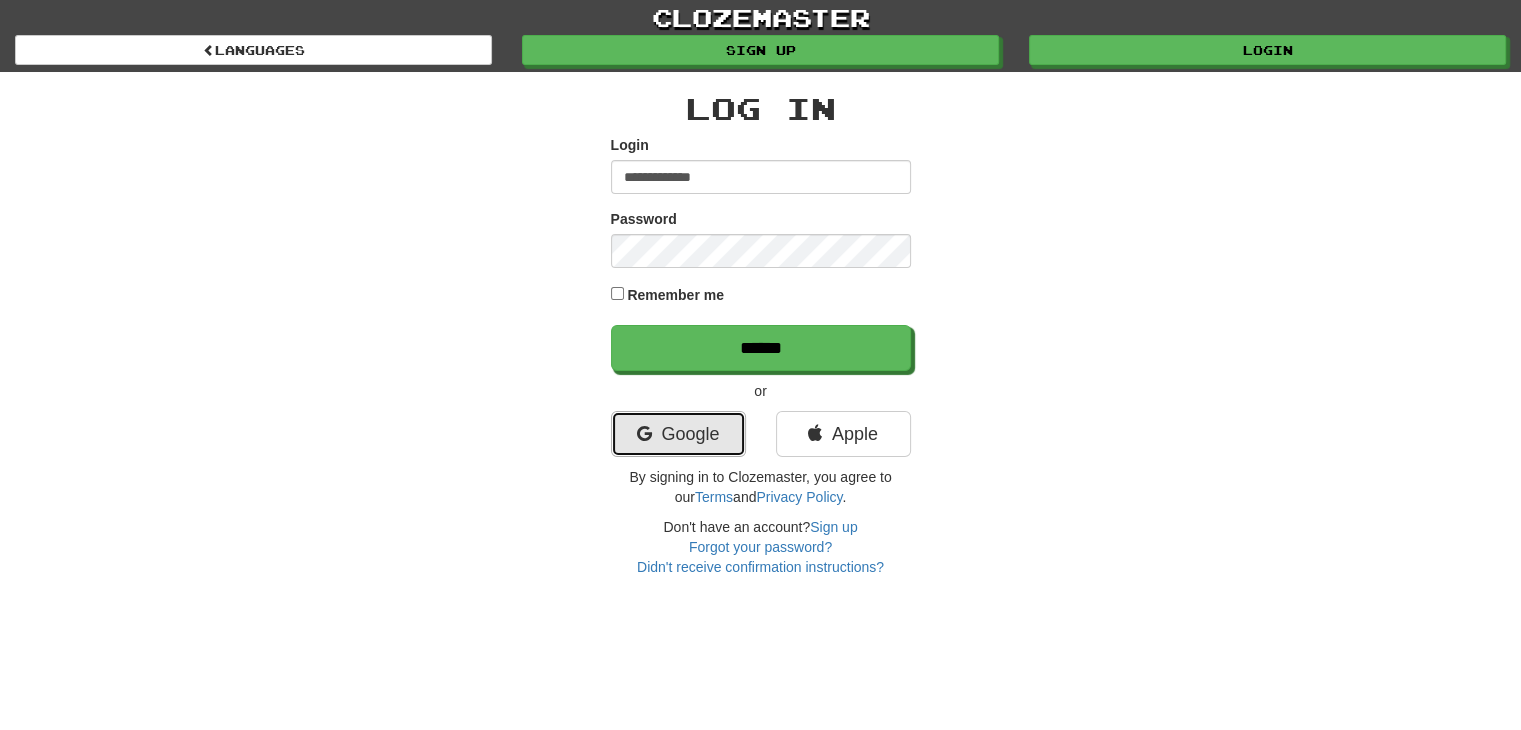 click on "Google" at bounding box center [678, 434] 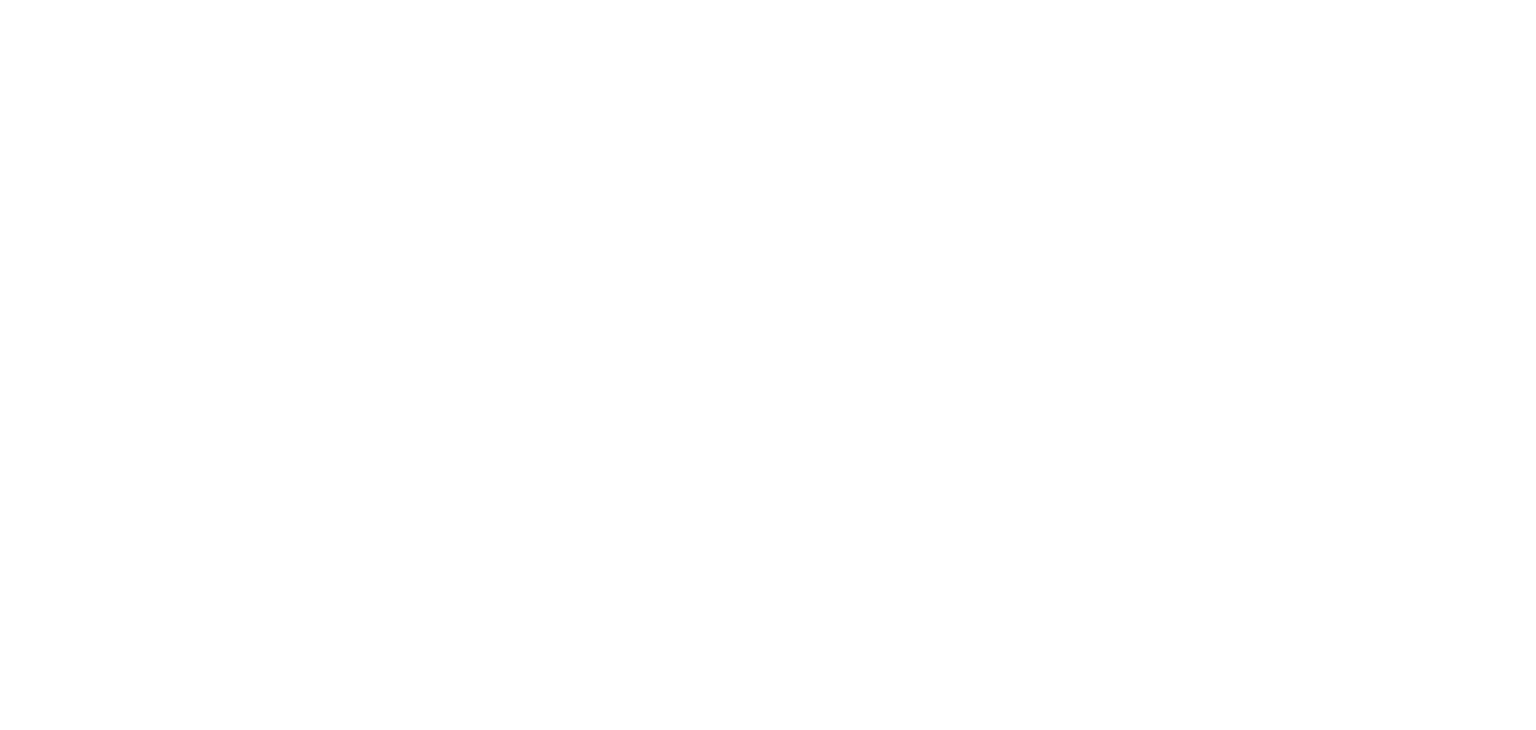 scroll, scrollTop: 0, scrollLeft: 0, axis: both 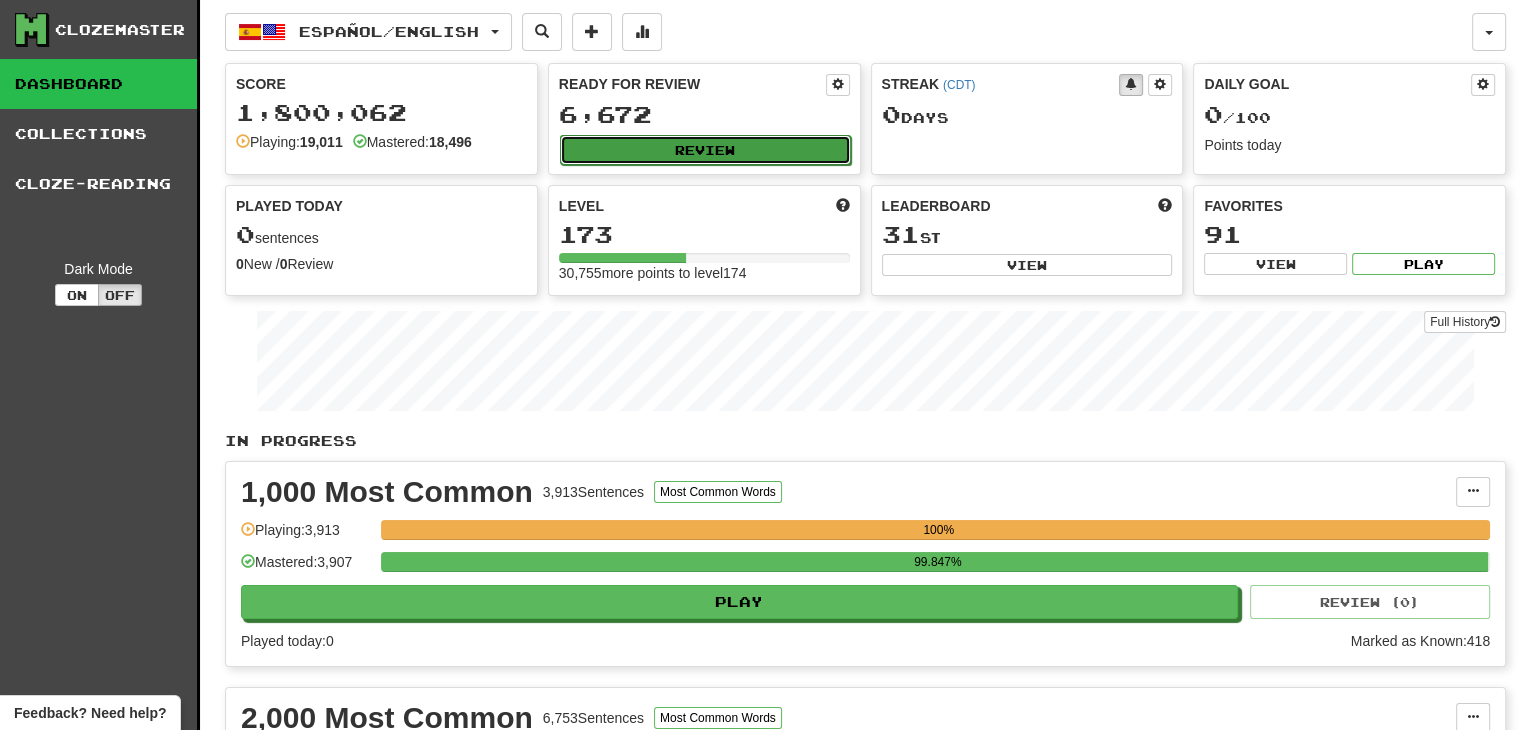 click on "Review" at bounding box center [705, 150] 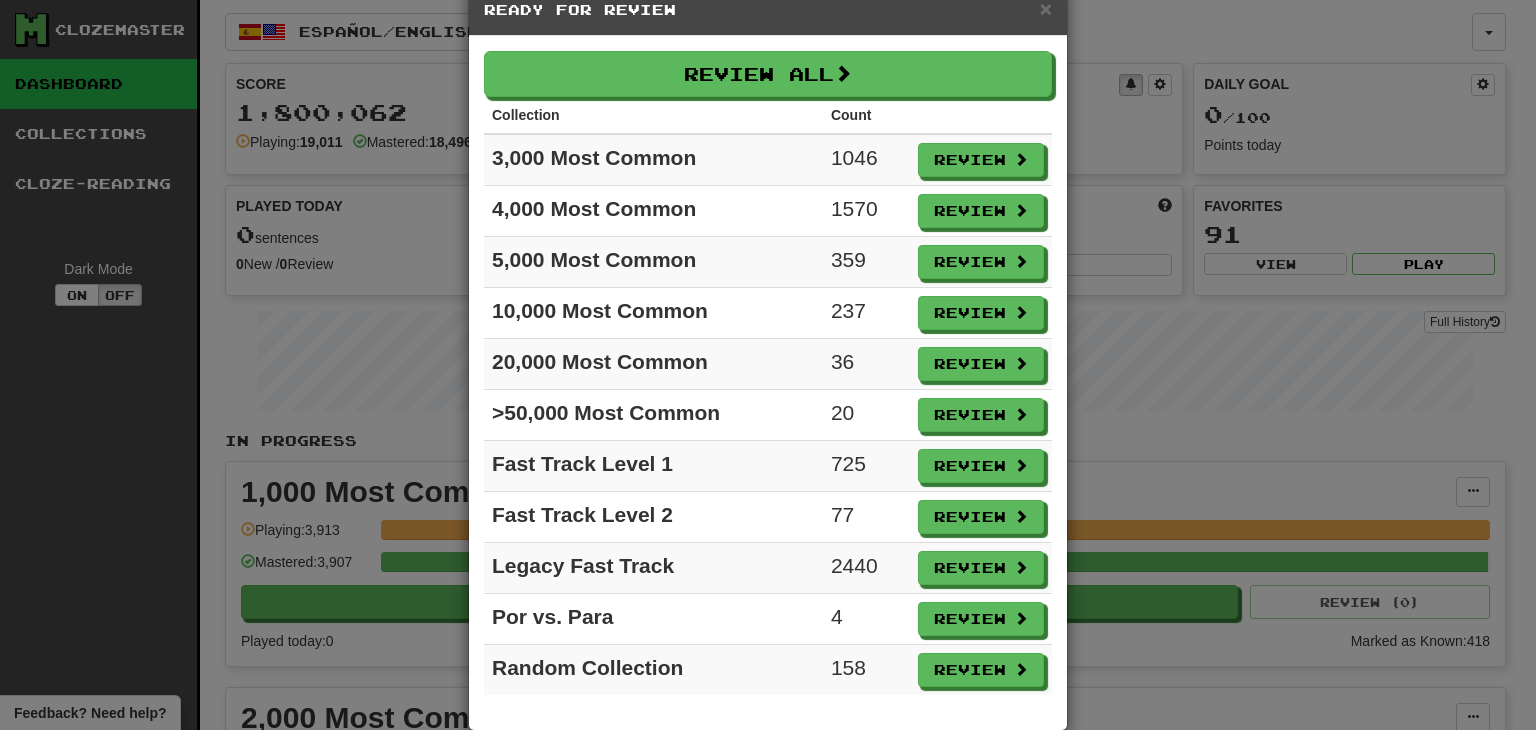 scroll, scrollTop: 69, scrollLeft: 0, axis: vertical 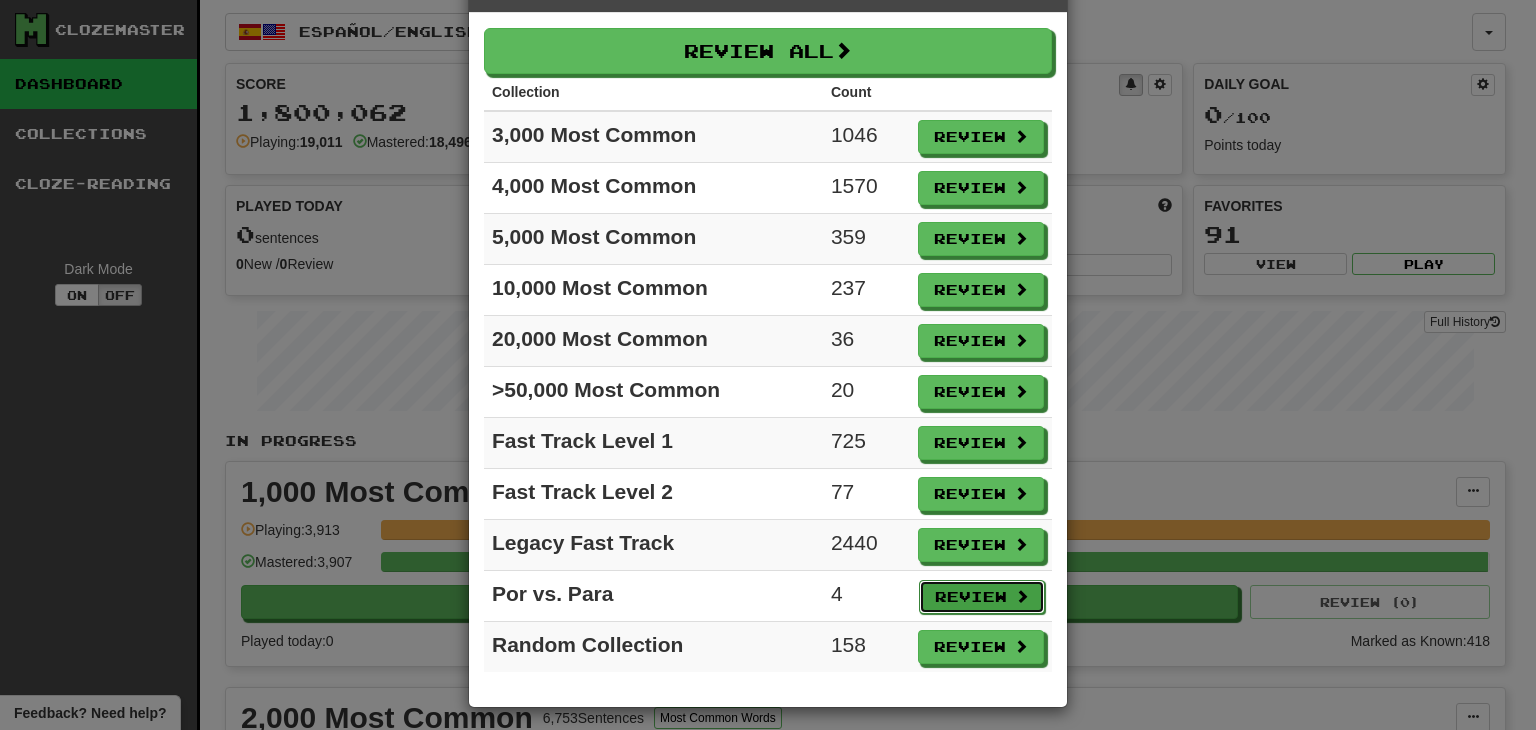 click on "Review" at bounding box center [982, 597] 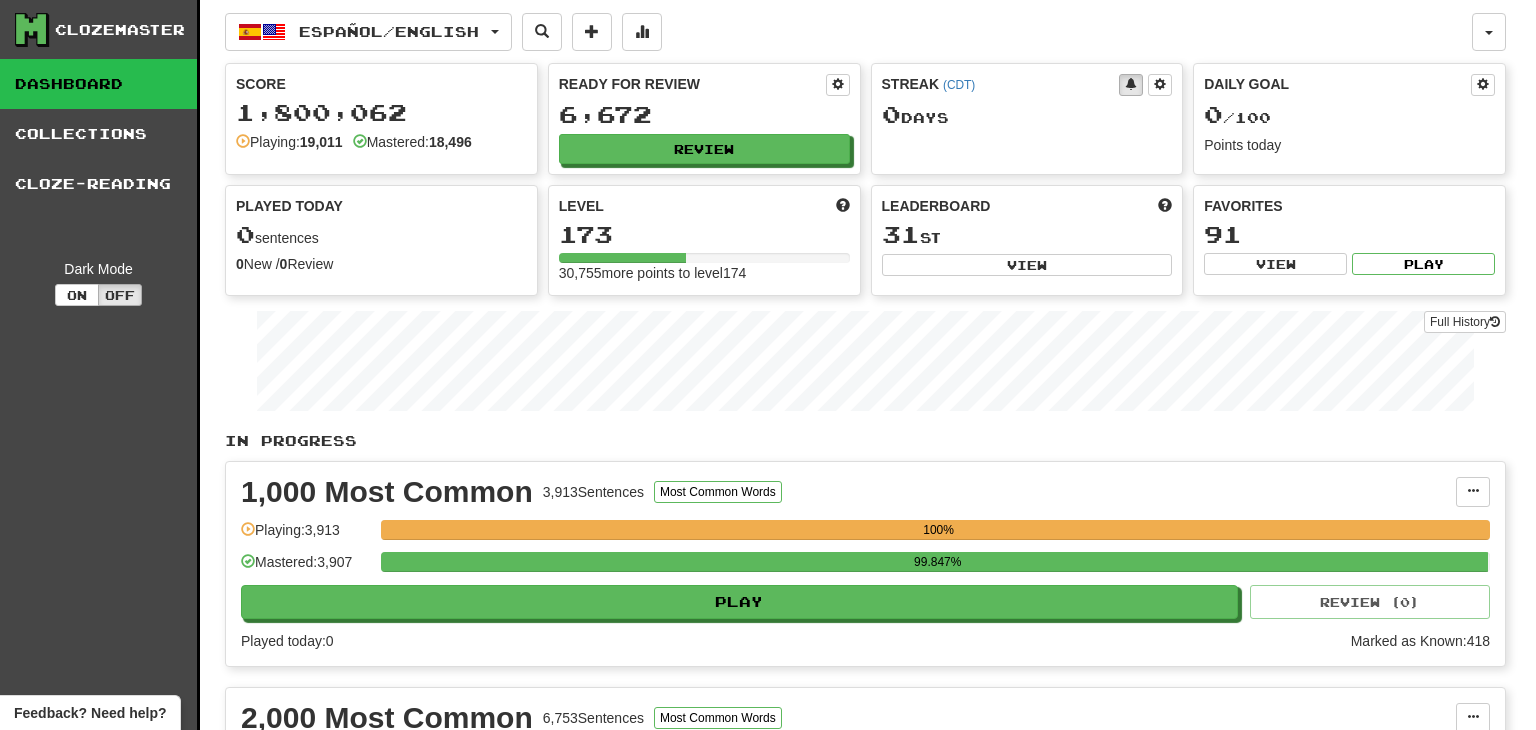 select on "**" 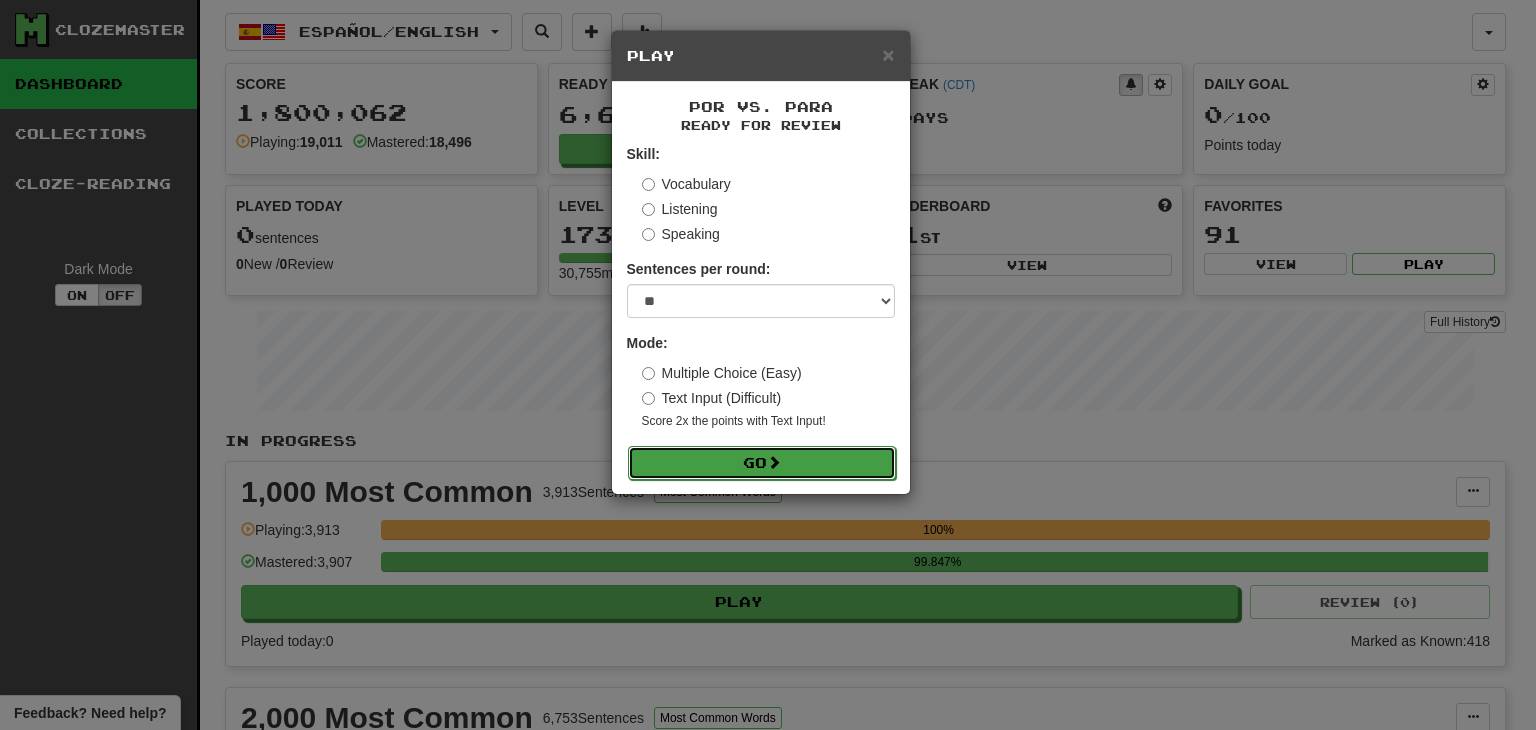 click on "Go" at bounding box center [762, 463] 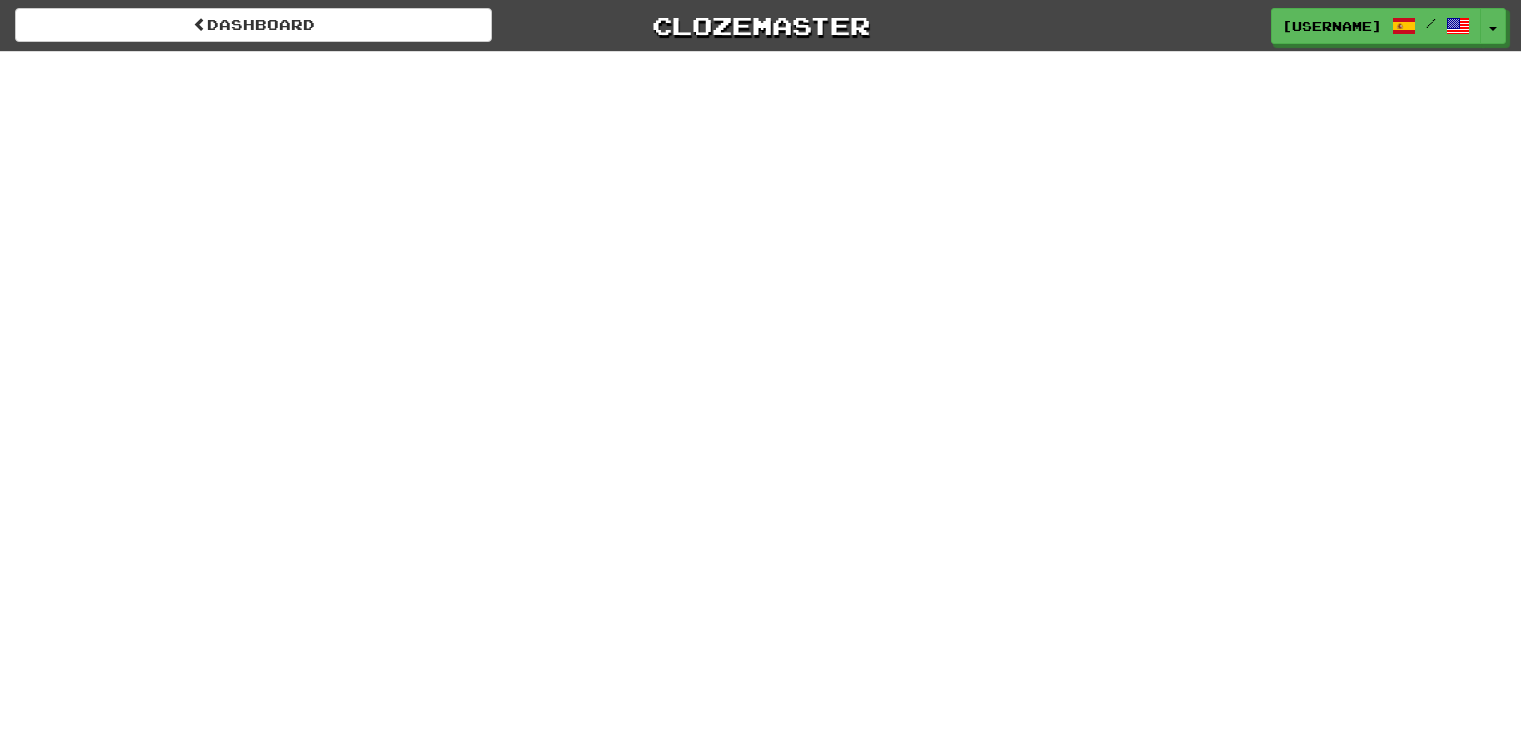 scroll, scrollTop: 0, scrollLeft: 0, axis: both 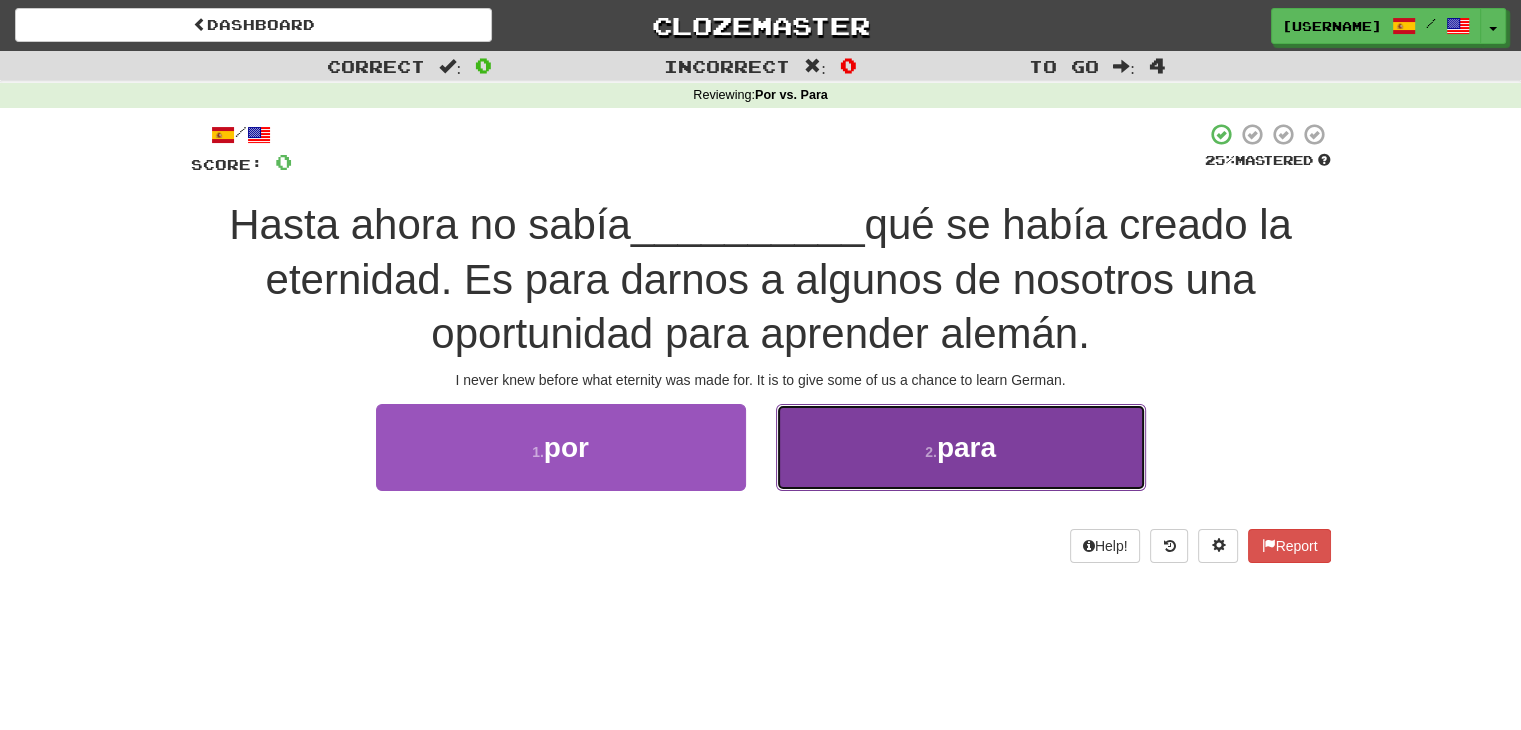 click on "2 .  para" at bounding box center [961, 447] 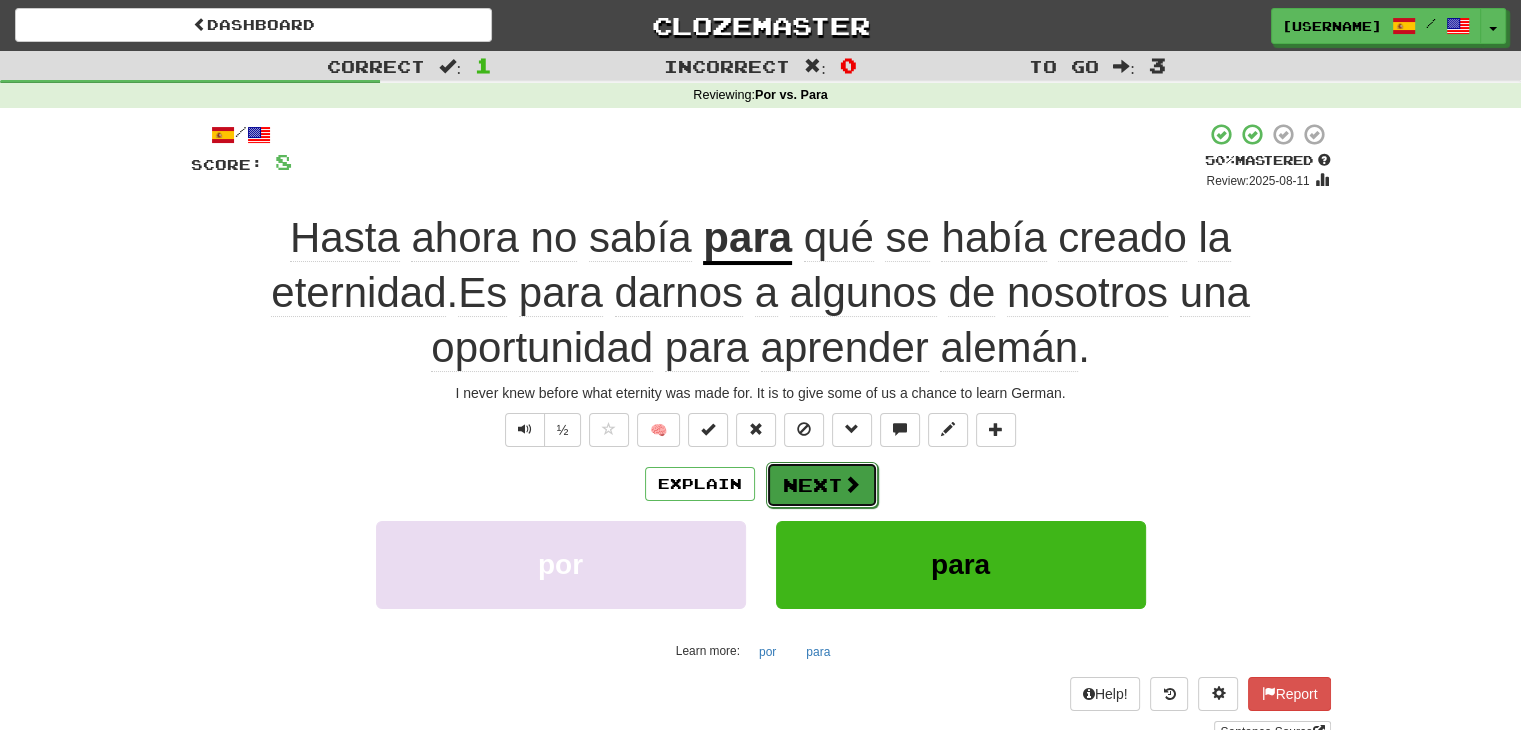 click on "Next" at bounding box center [822, 485] 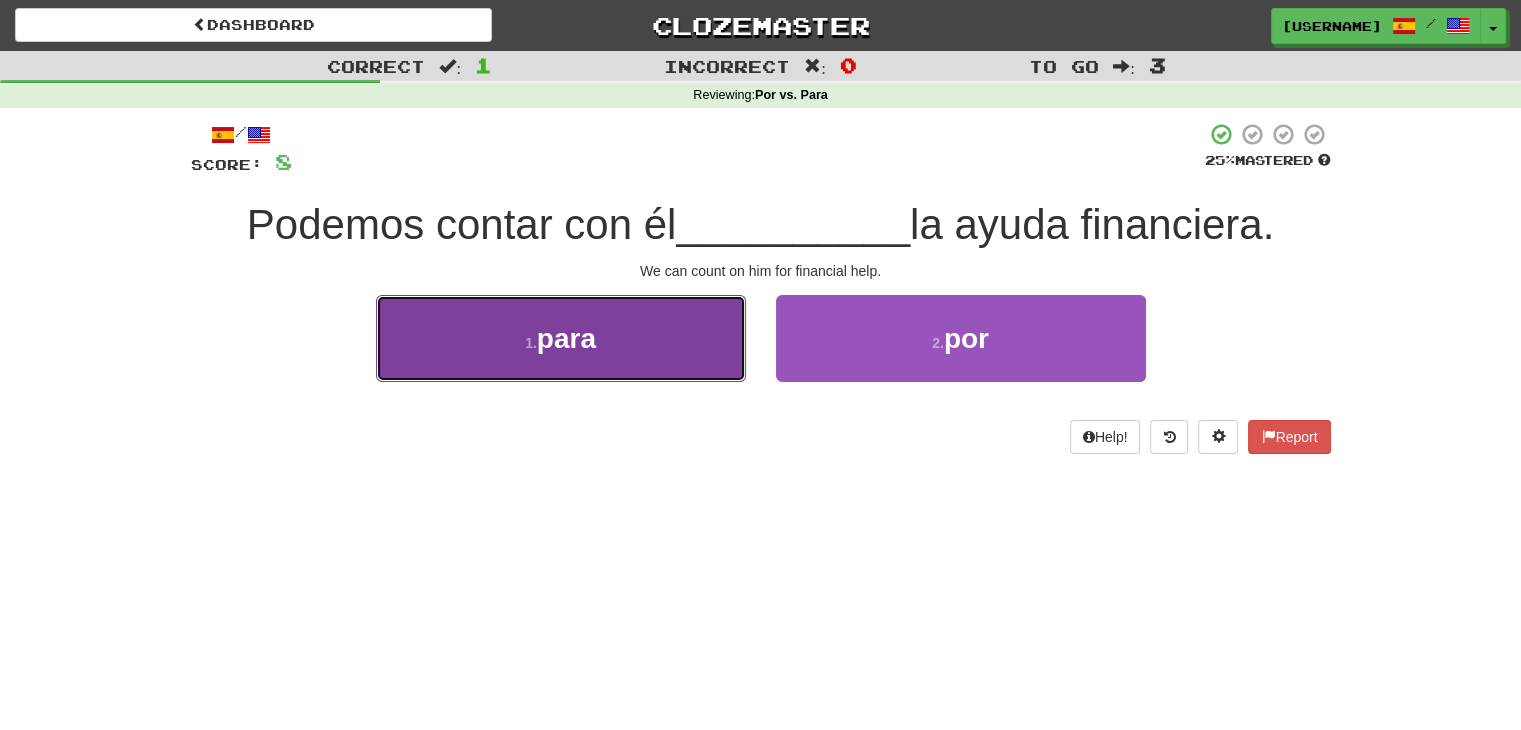 click on "1 .  para" at bounding box center (561, 338) 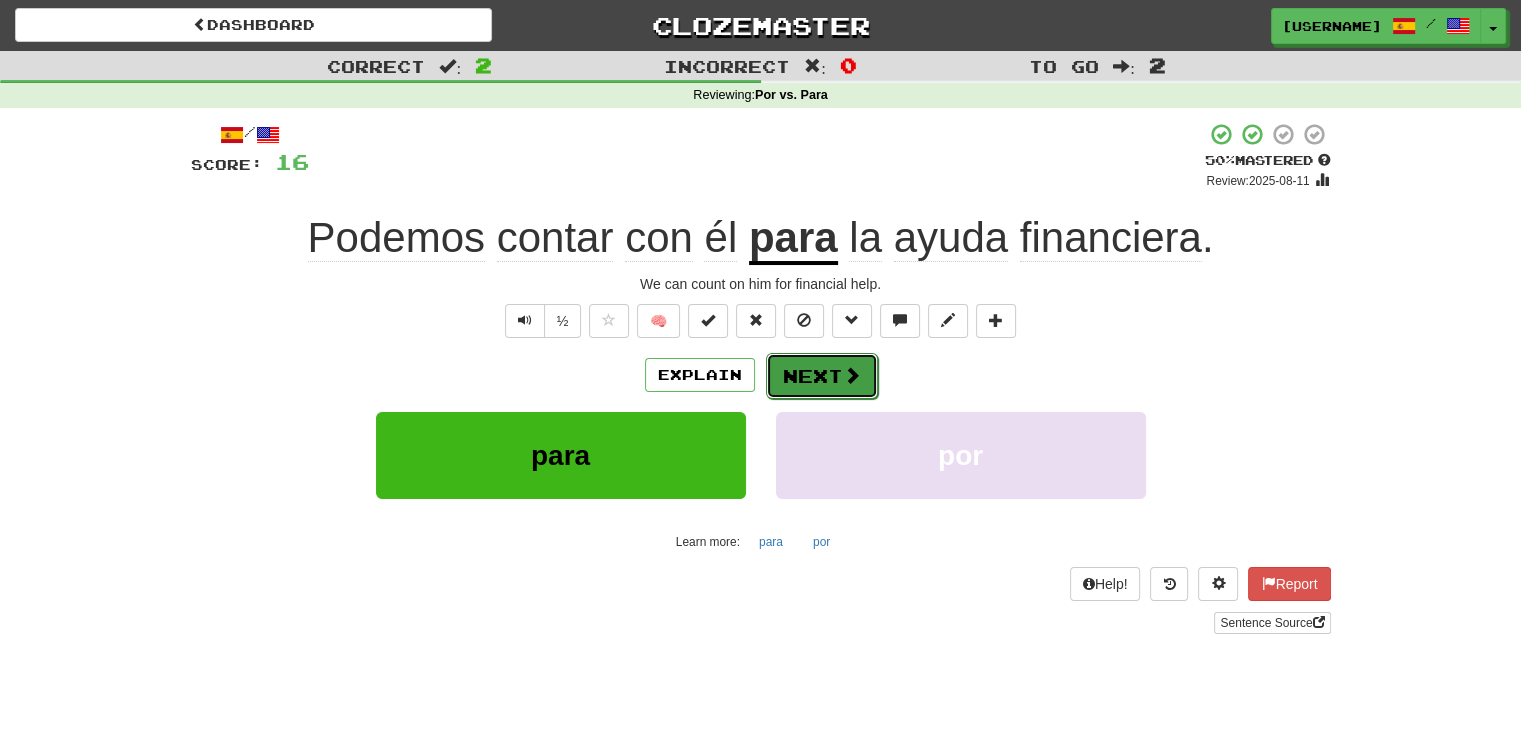 click on "Next" at bounding box center (822, 376) 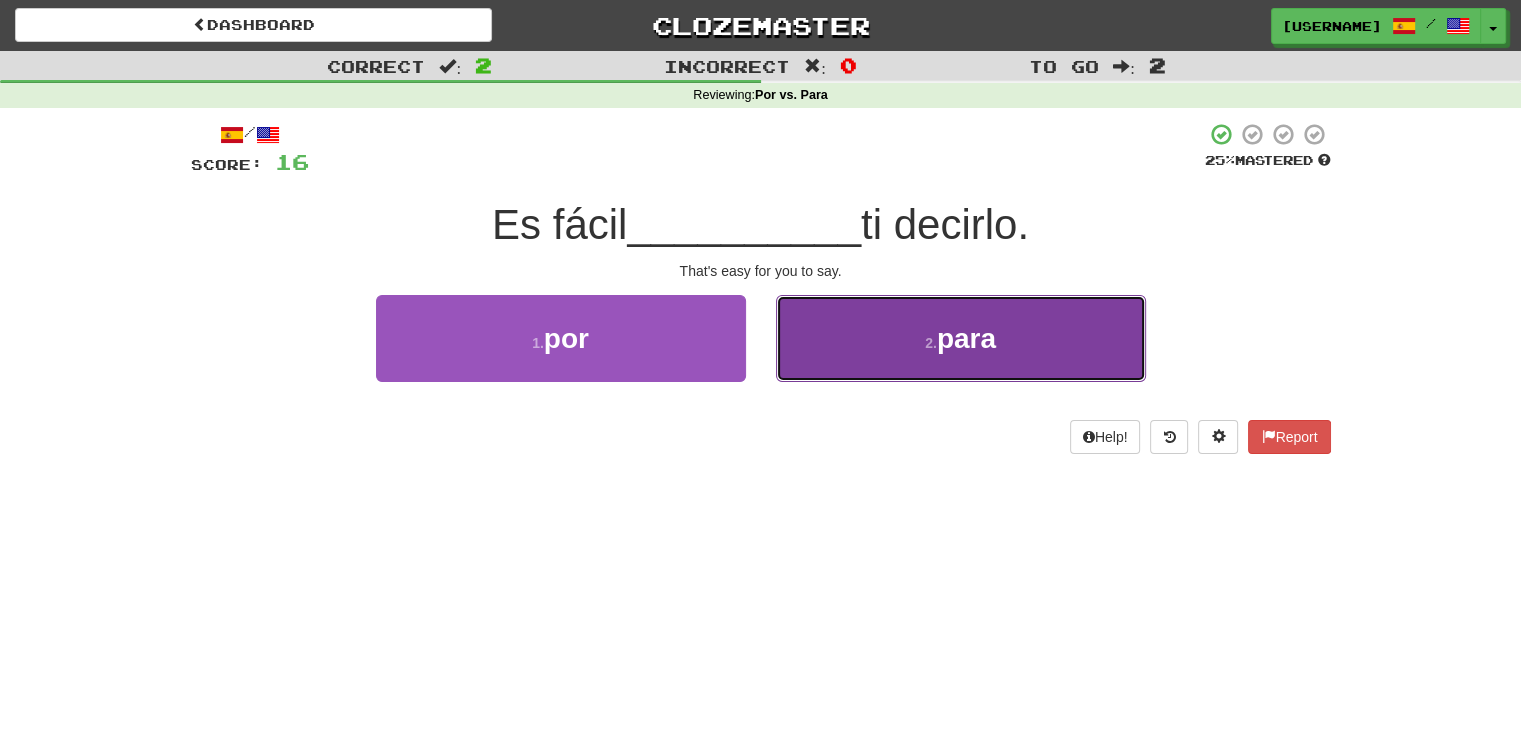 click on "2 .  para" at bounding box center [961, 338] 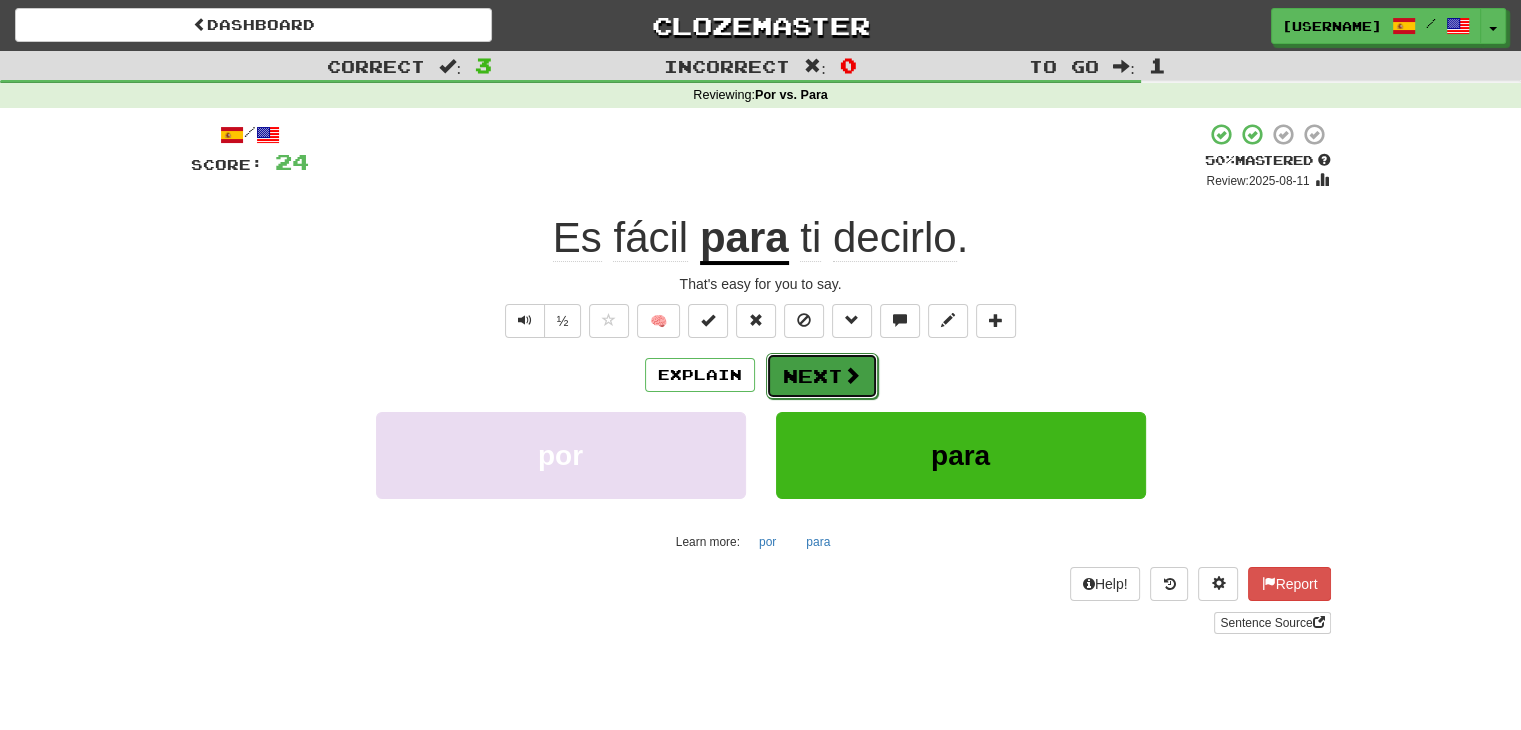 click on "Next" at bounding box center (822, 376) 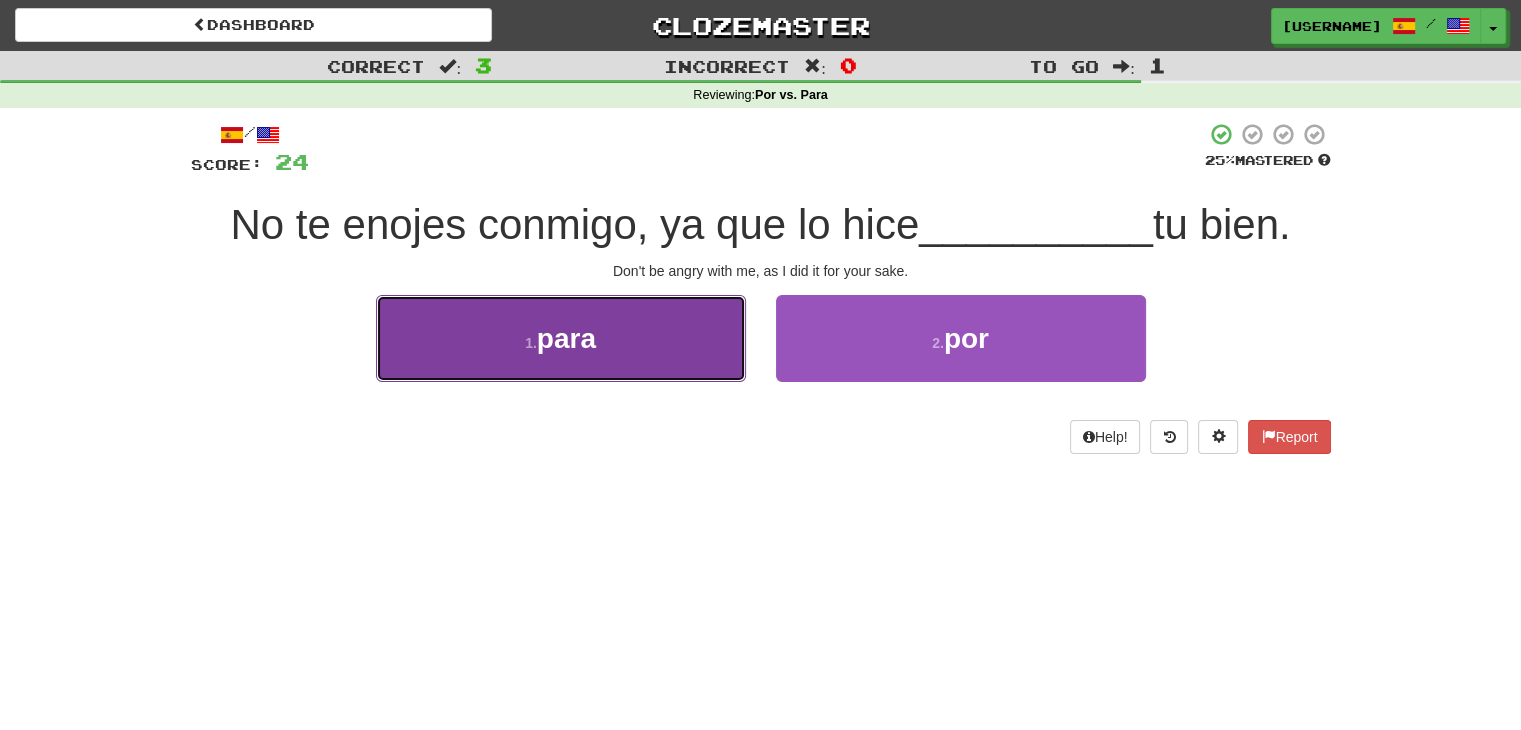 click on "1 .  para" at bounding box center [561, 338] 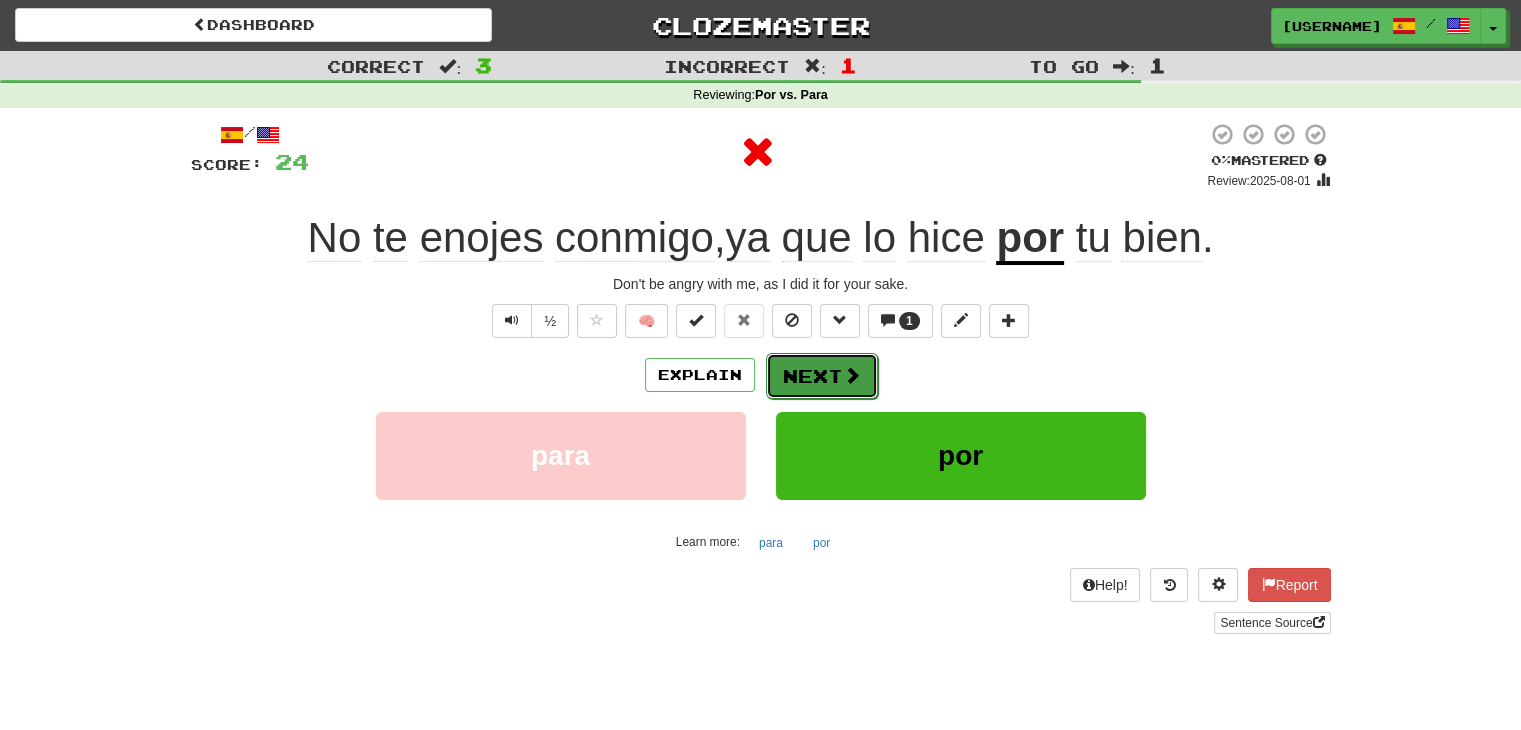 click at bounding box center (852, 375) 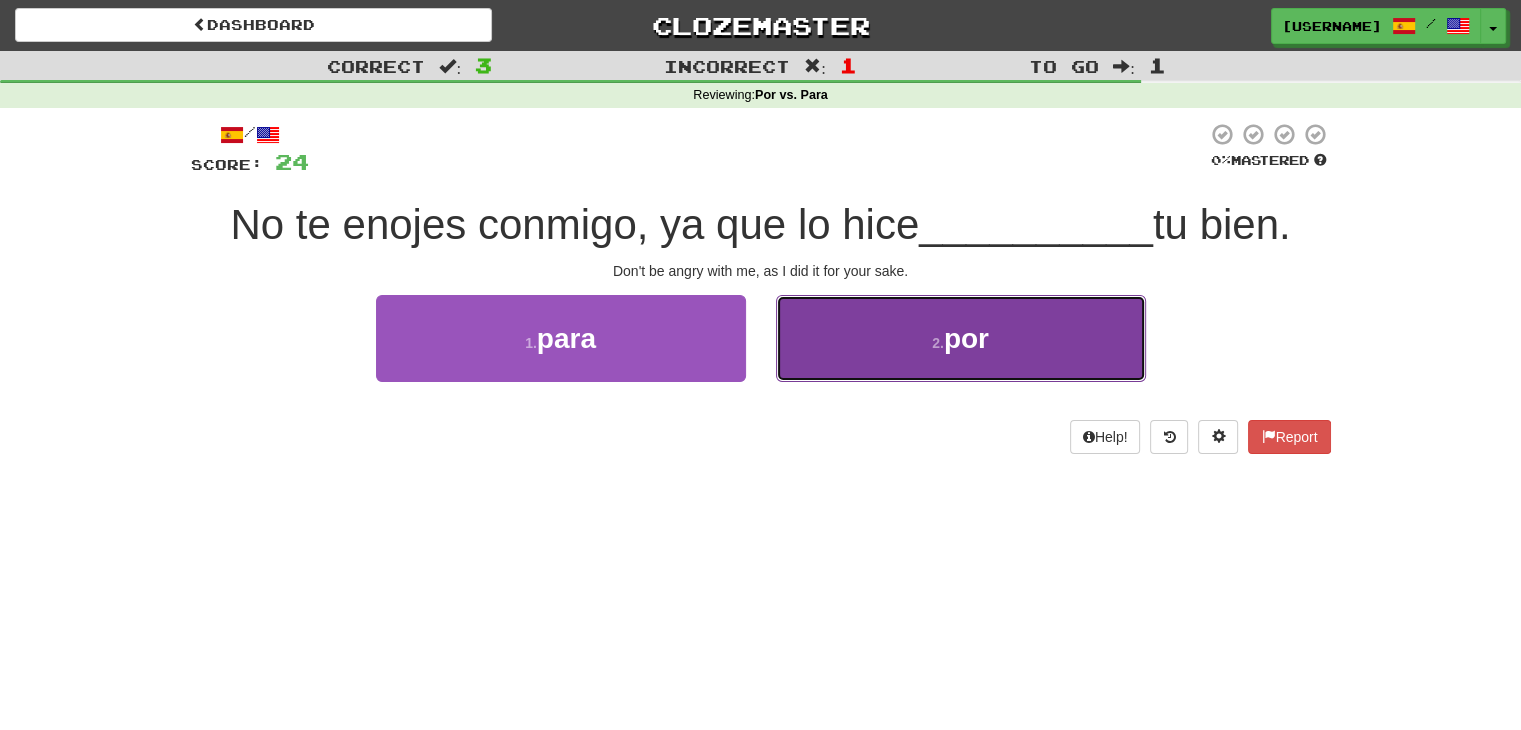 click on "2 .  por" at bounding box center [961, 338] 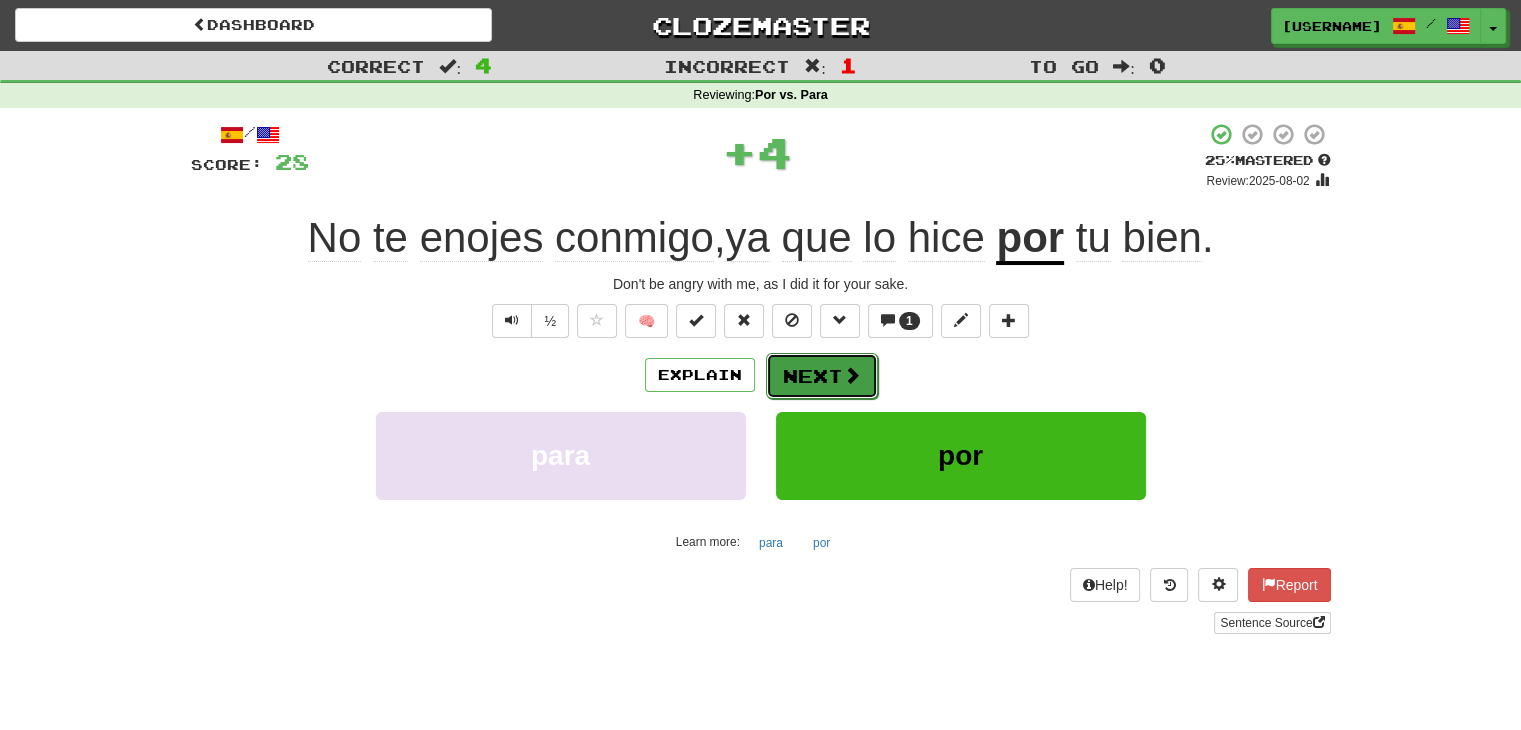 click on "Next" at bounding box center (822, 376) 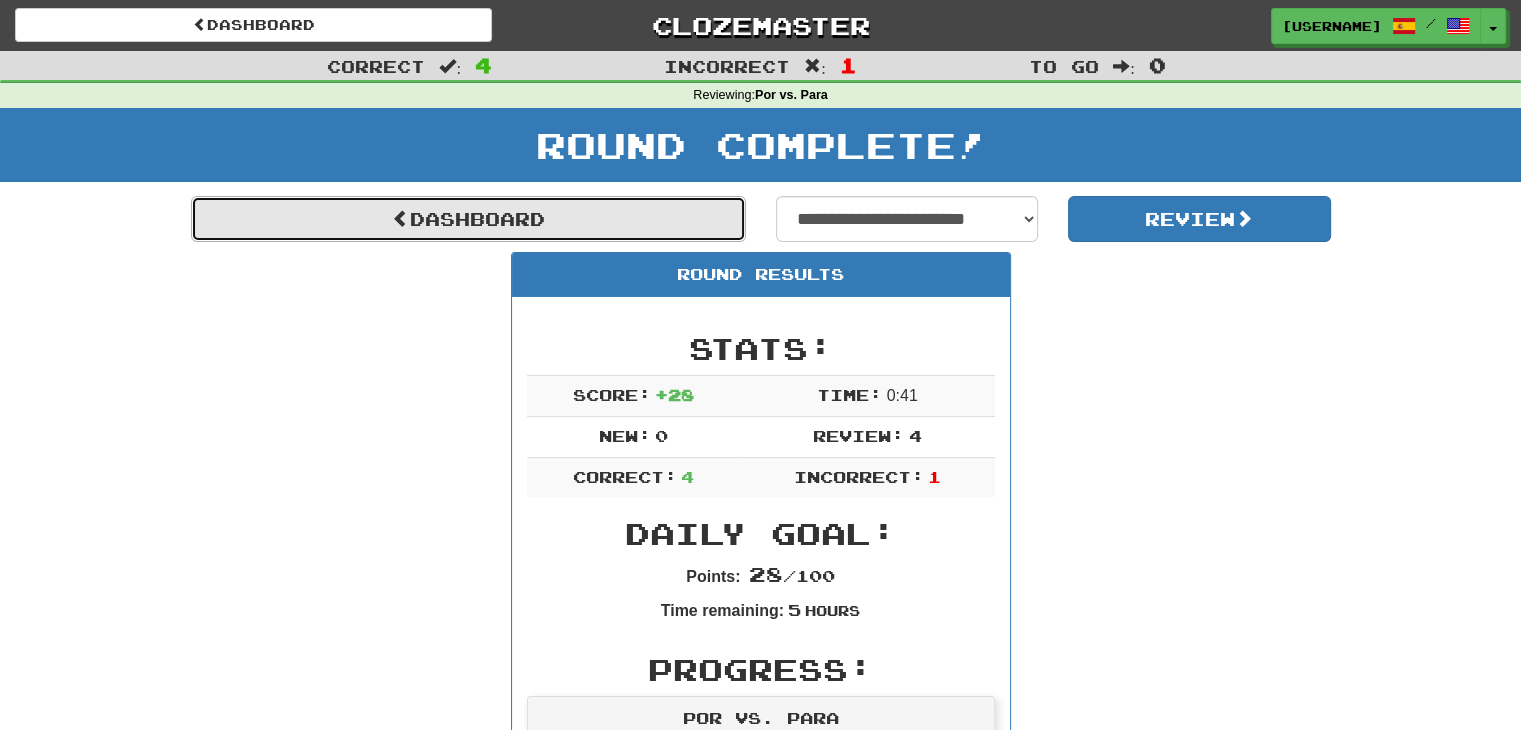 click on "Dashboard" at bounding box center [468, 219] 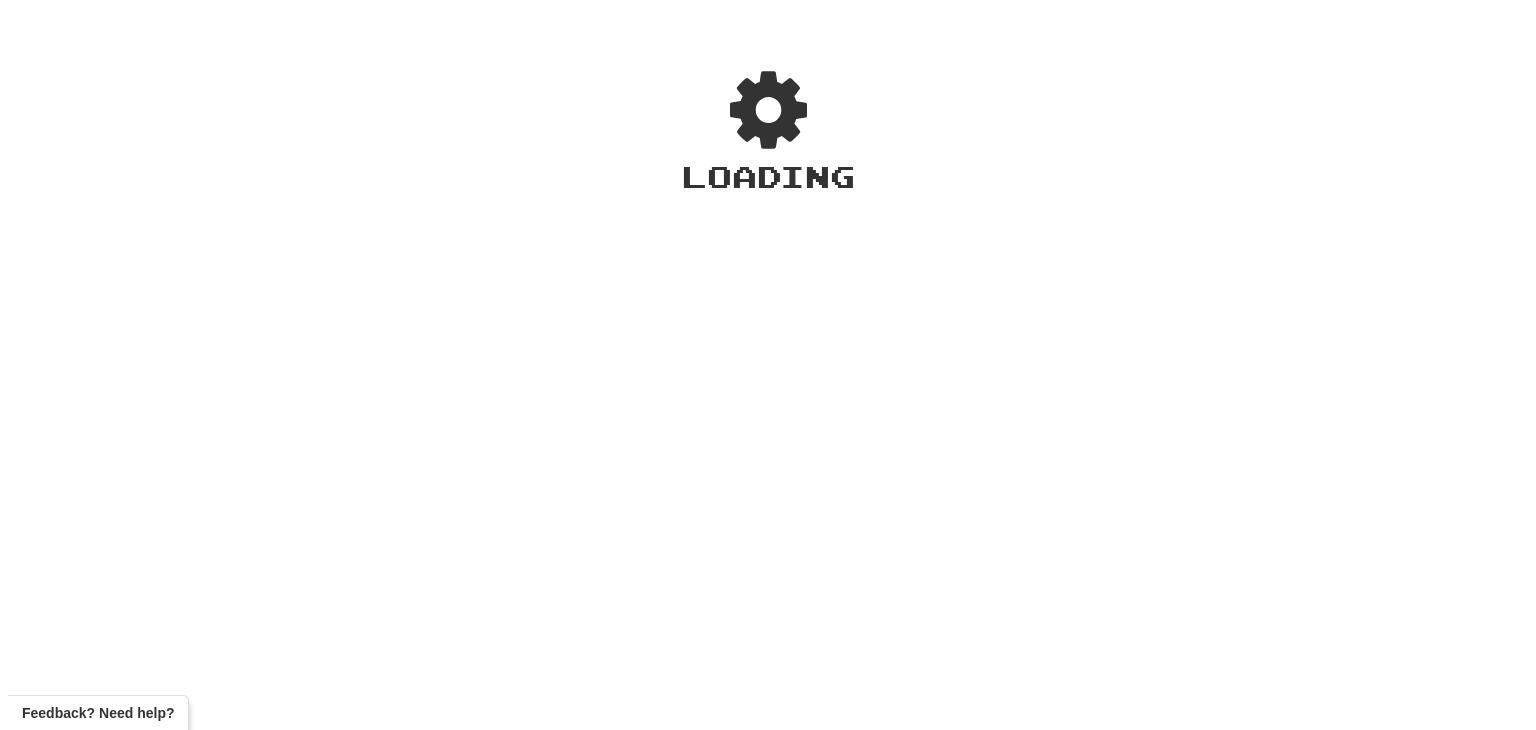 scroll, scrollTop: 0, scrollLeft: 0, axis: both 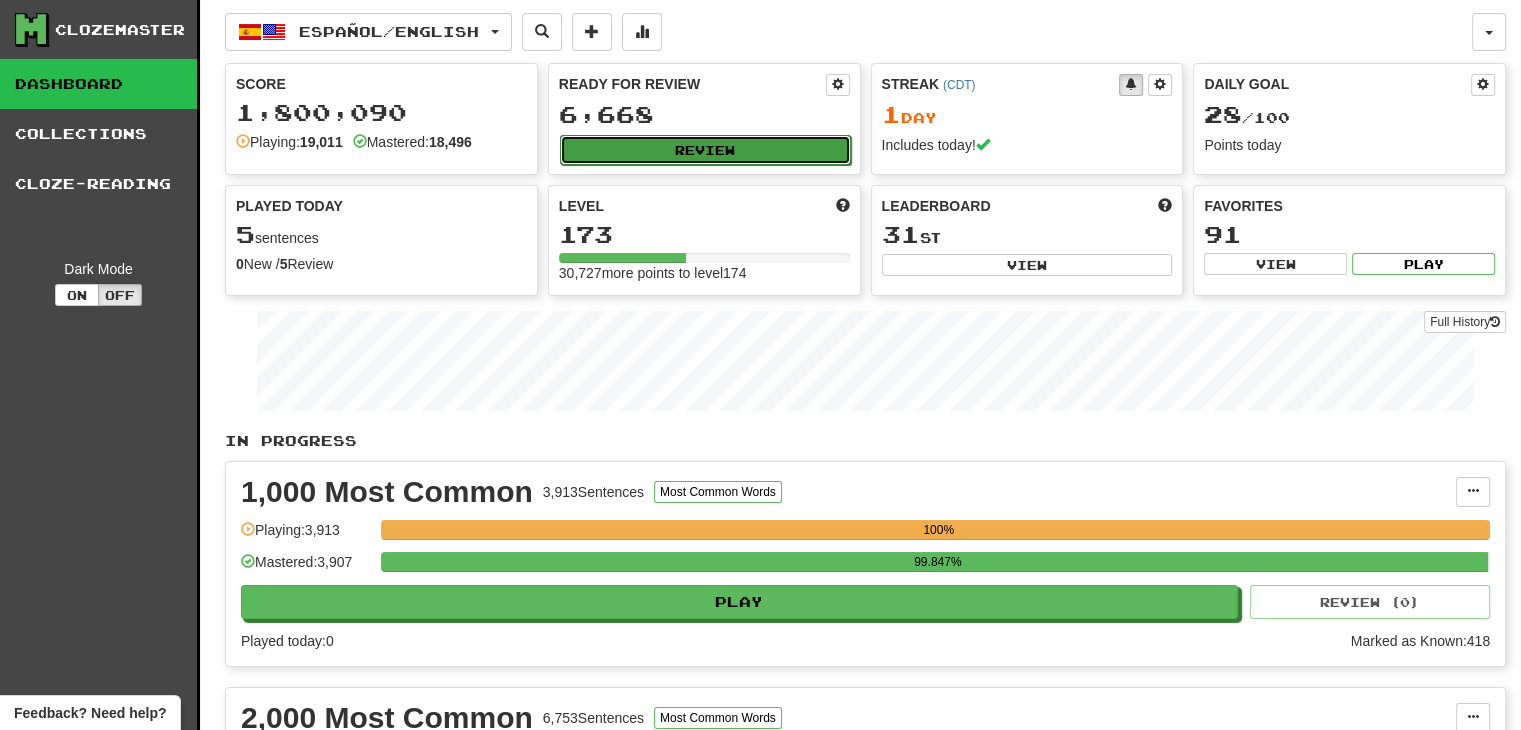 click on "Review" at bounding box center (705, 150) 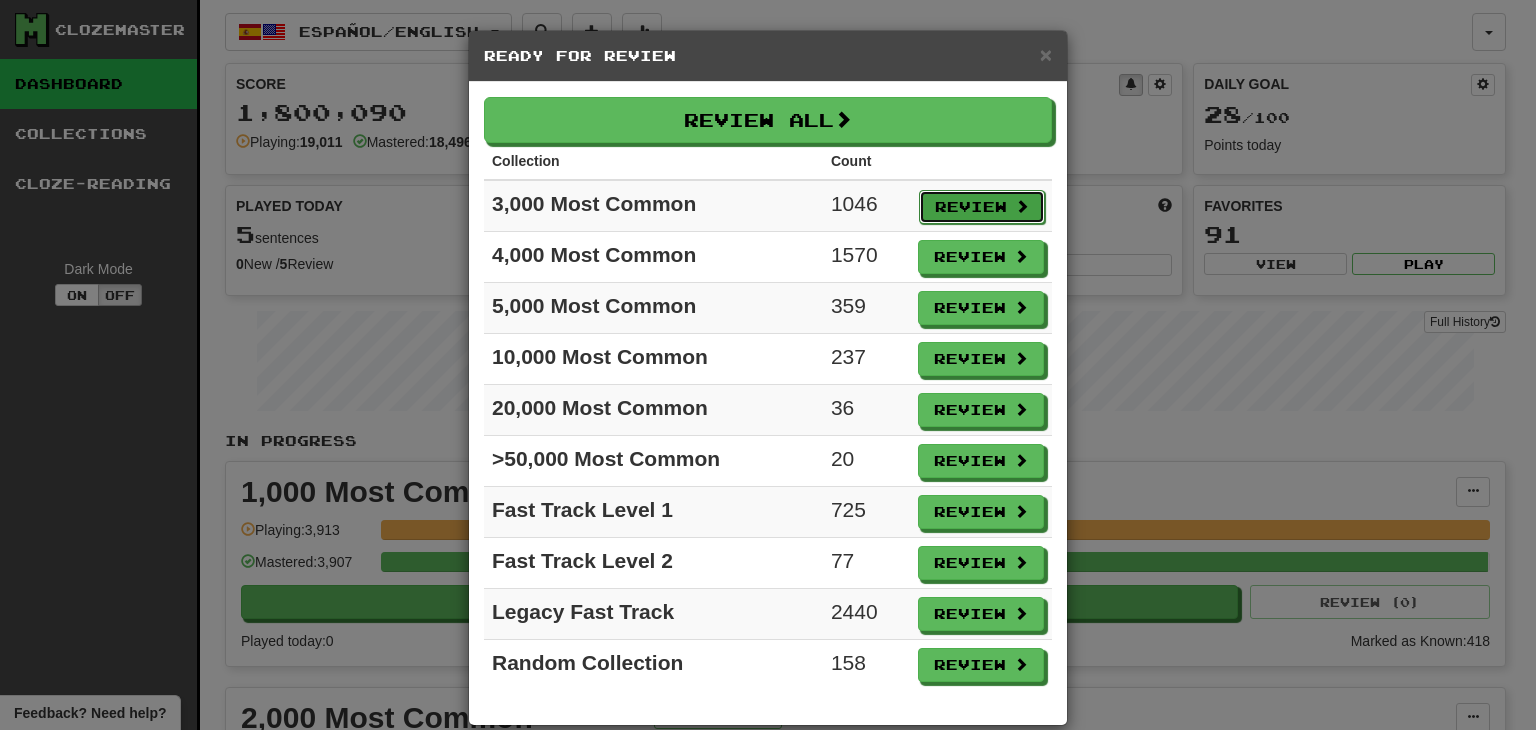 click on "Review" at bounding box center [982, 207] 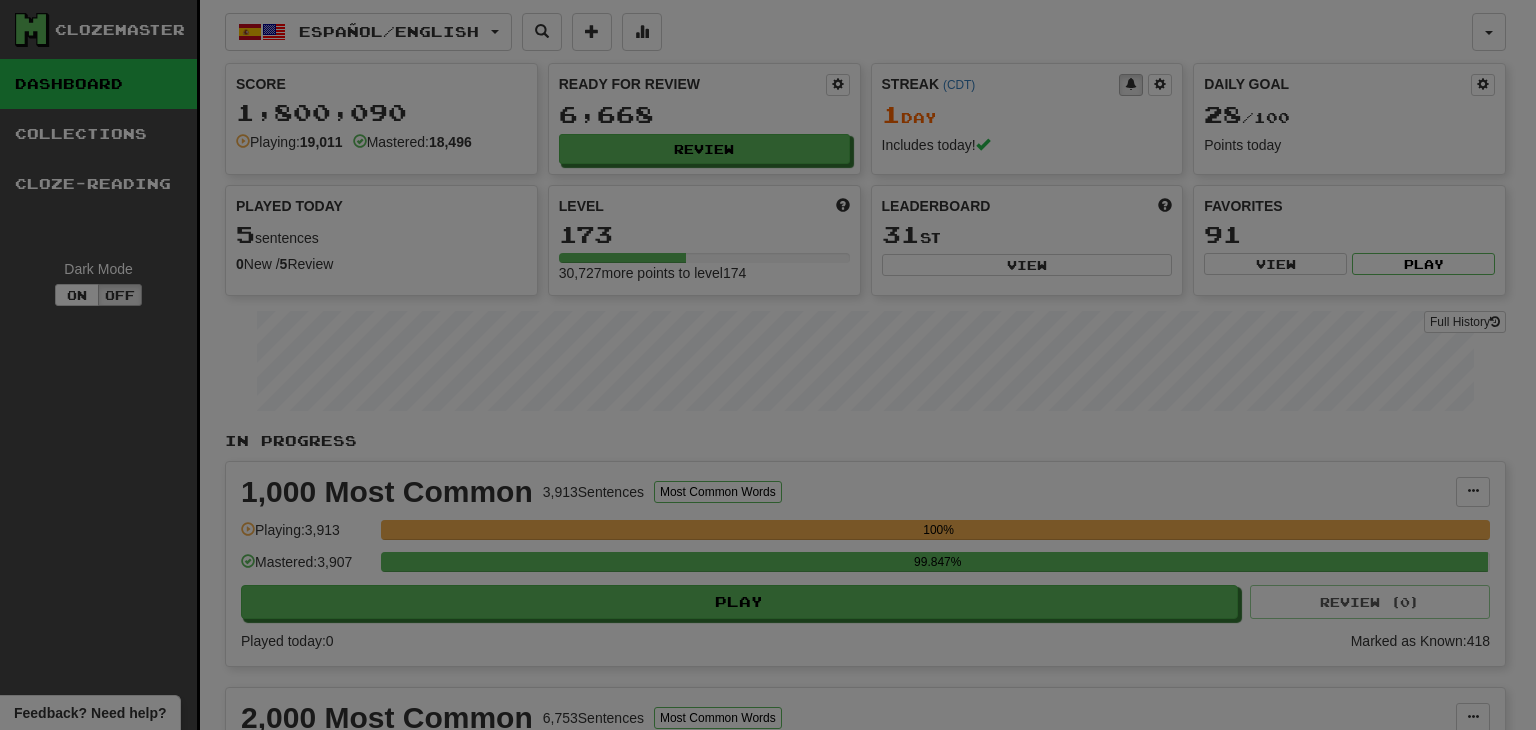 select on "**" 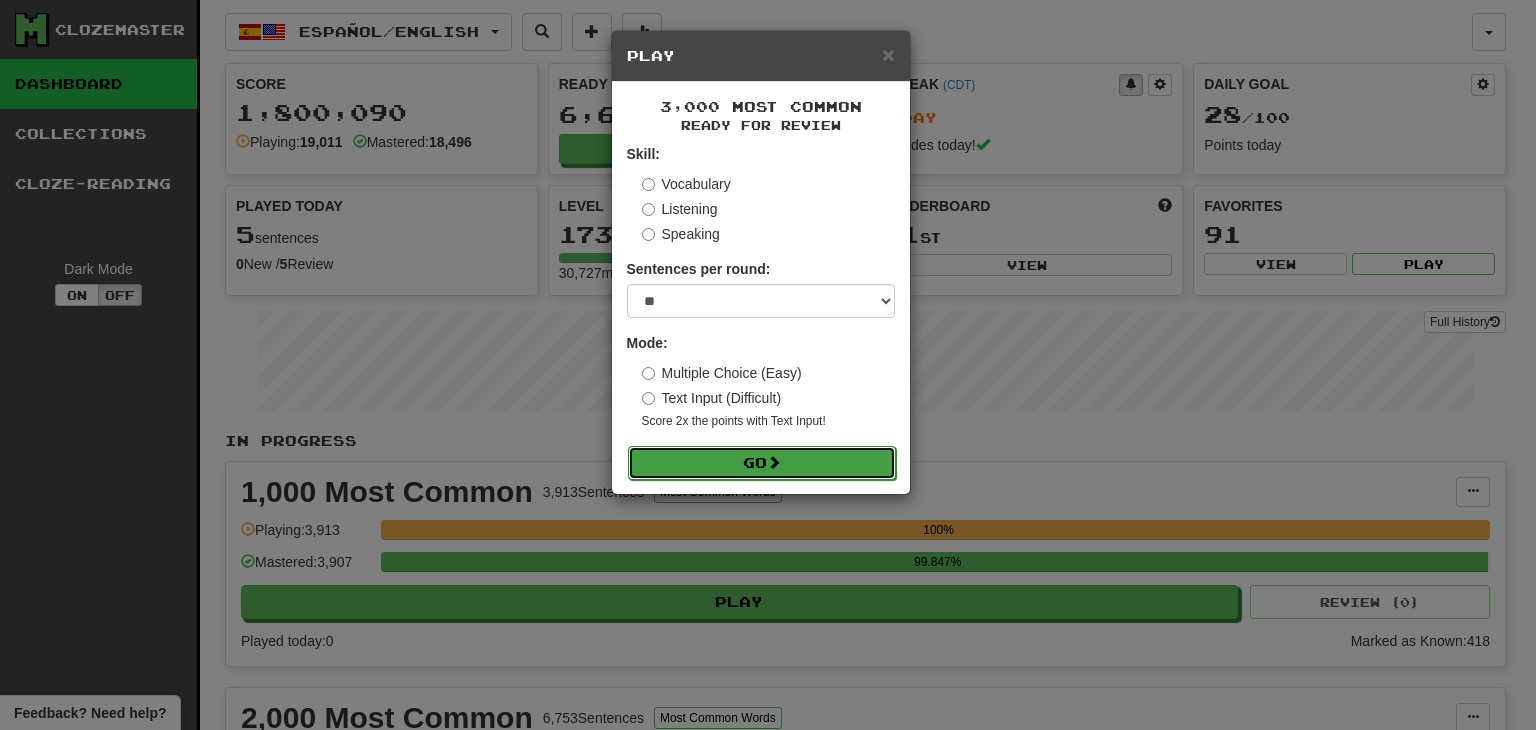 click on "Go" at bounding box center (762, 463) 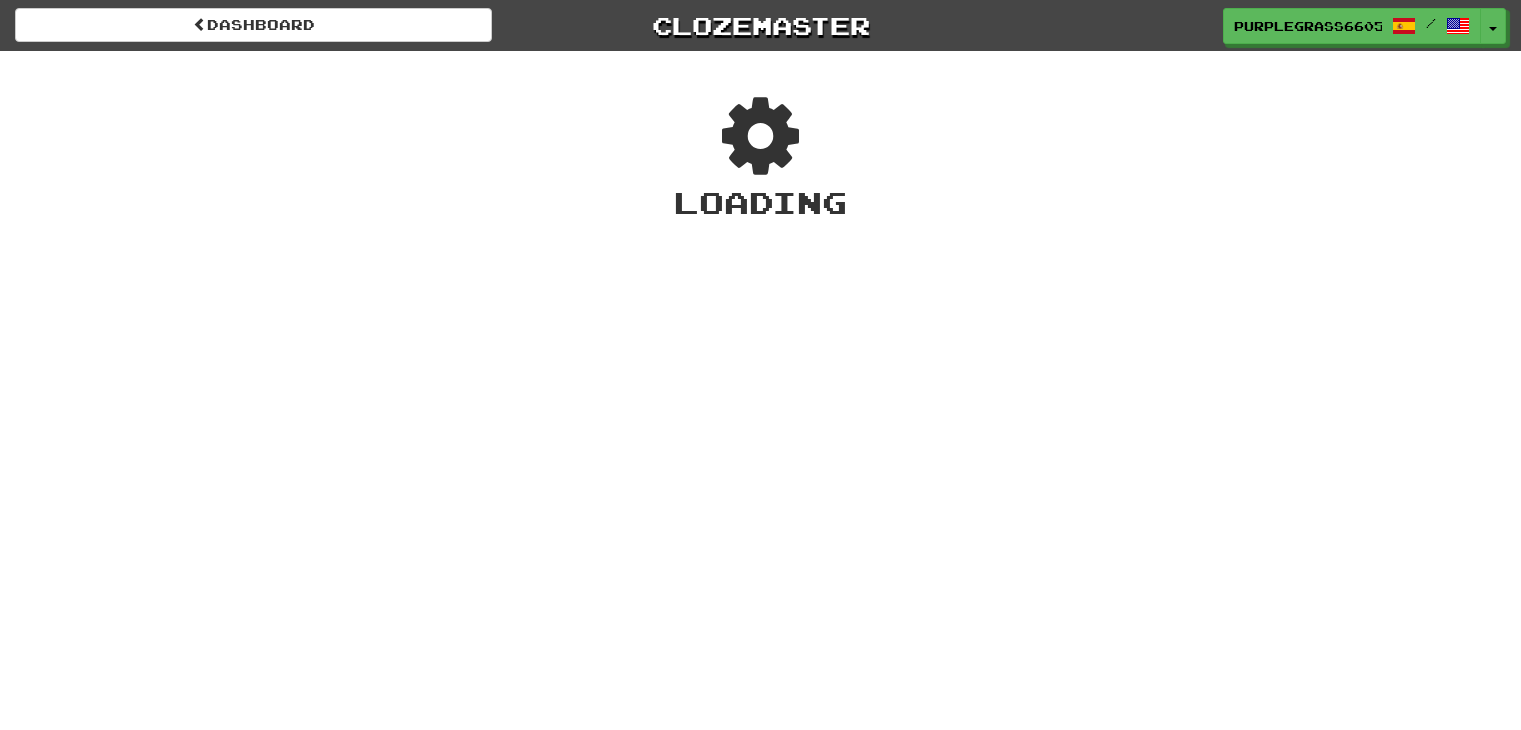 scroll, scrollTop: 0, scrollLeft: 0, axis: both 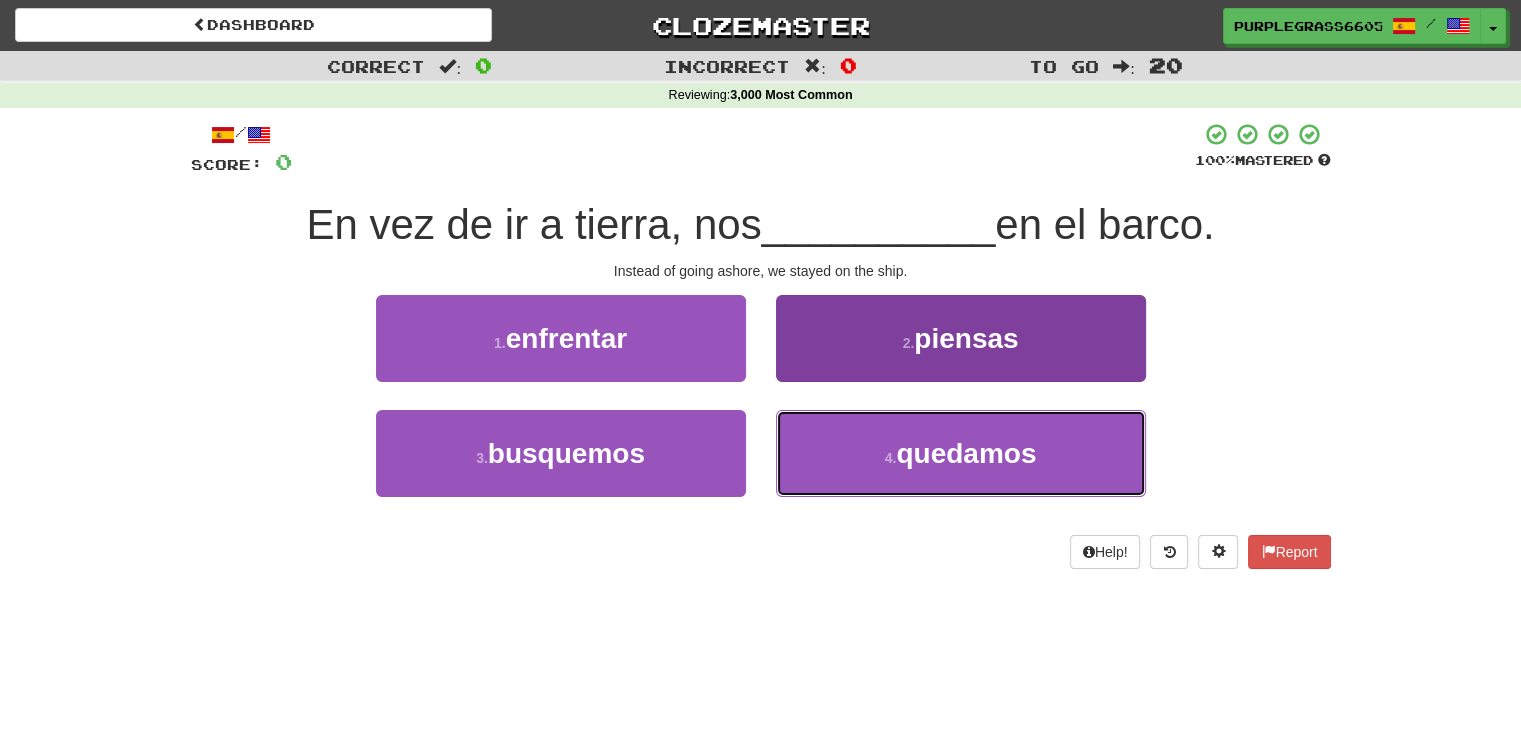 click on "4 .  quedamos" at bounding box center [961, 453] 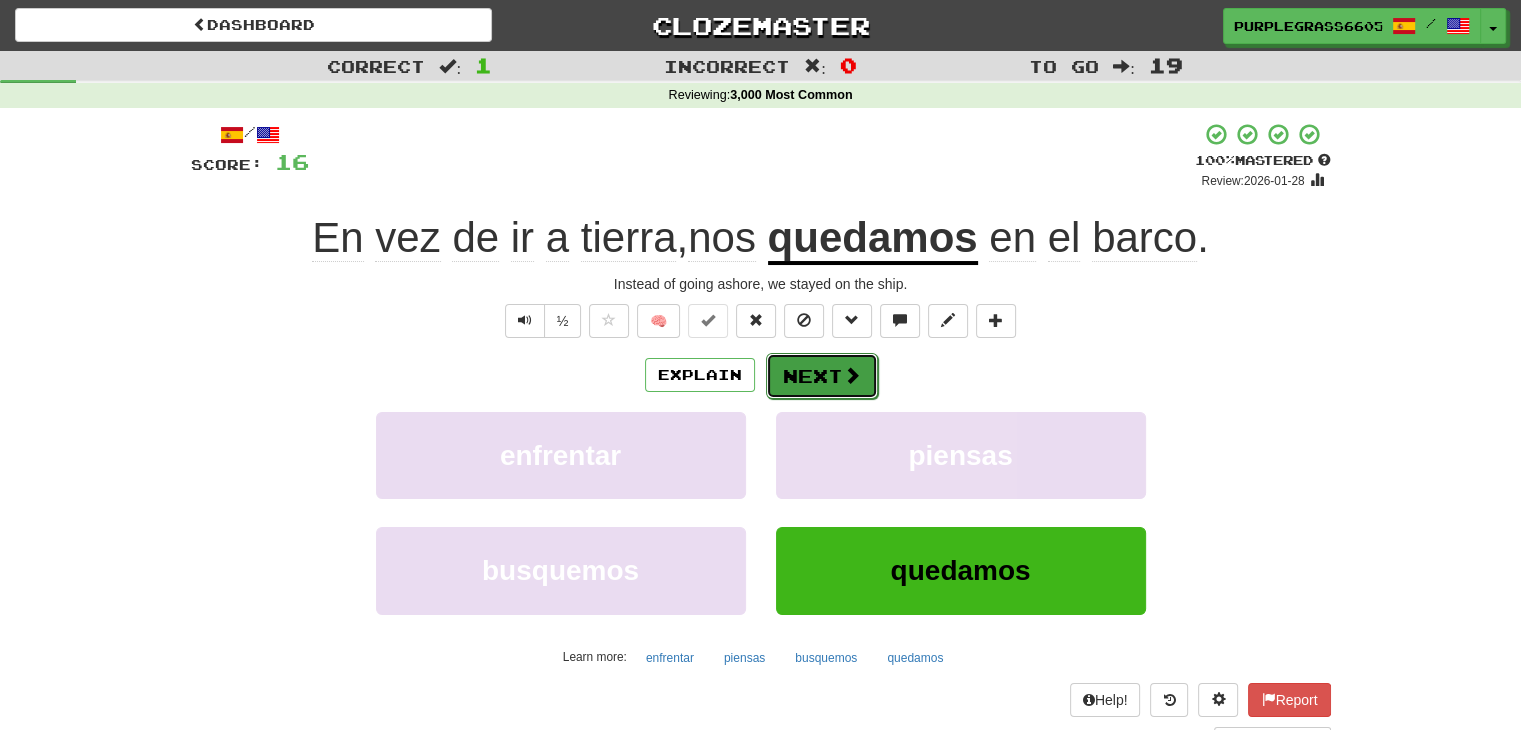 click on "Next" at bounding box center [822, 376] 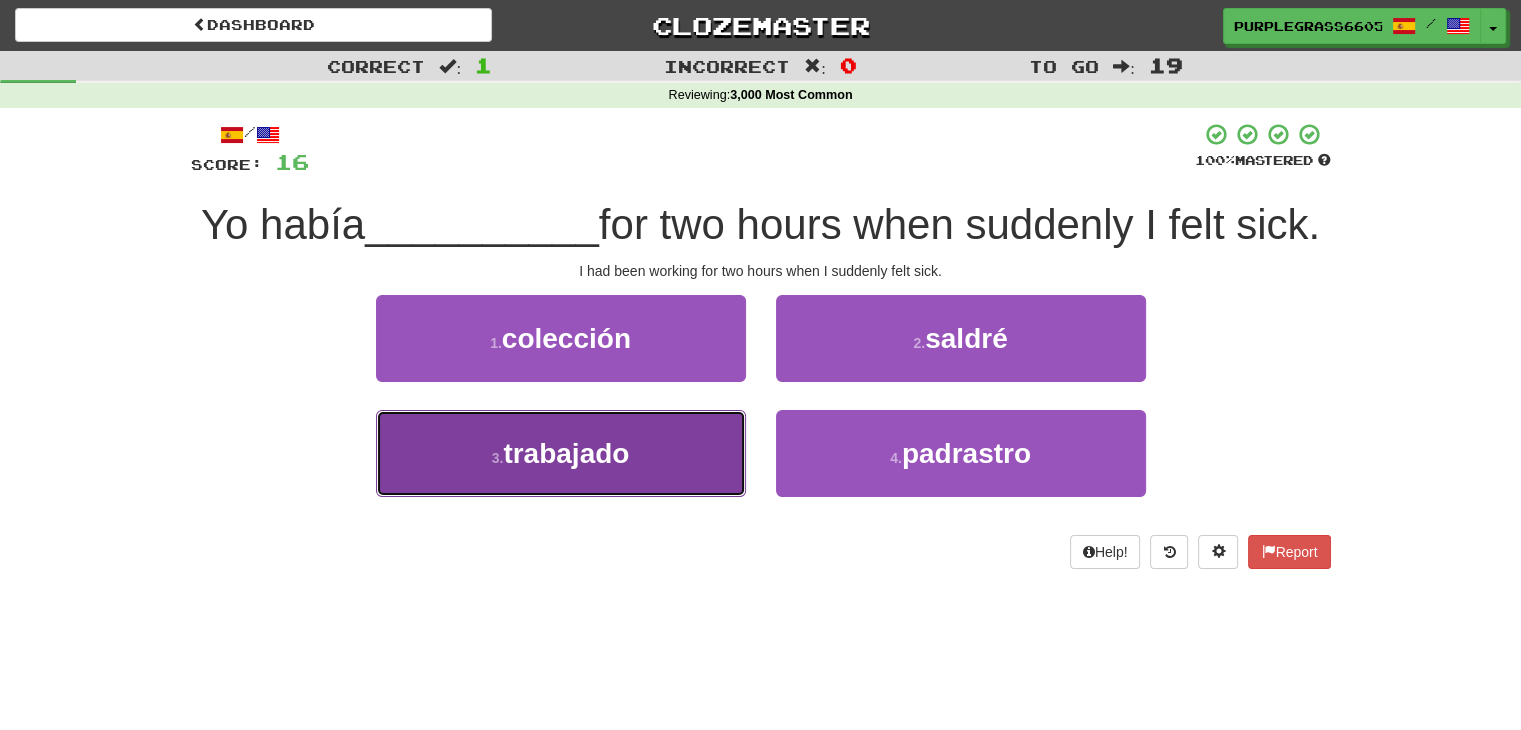 click on "3 .  trabajado" at bounding box center [561, 453] 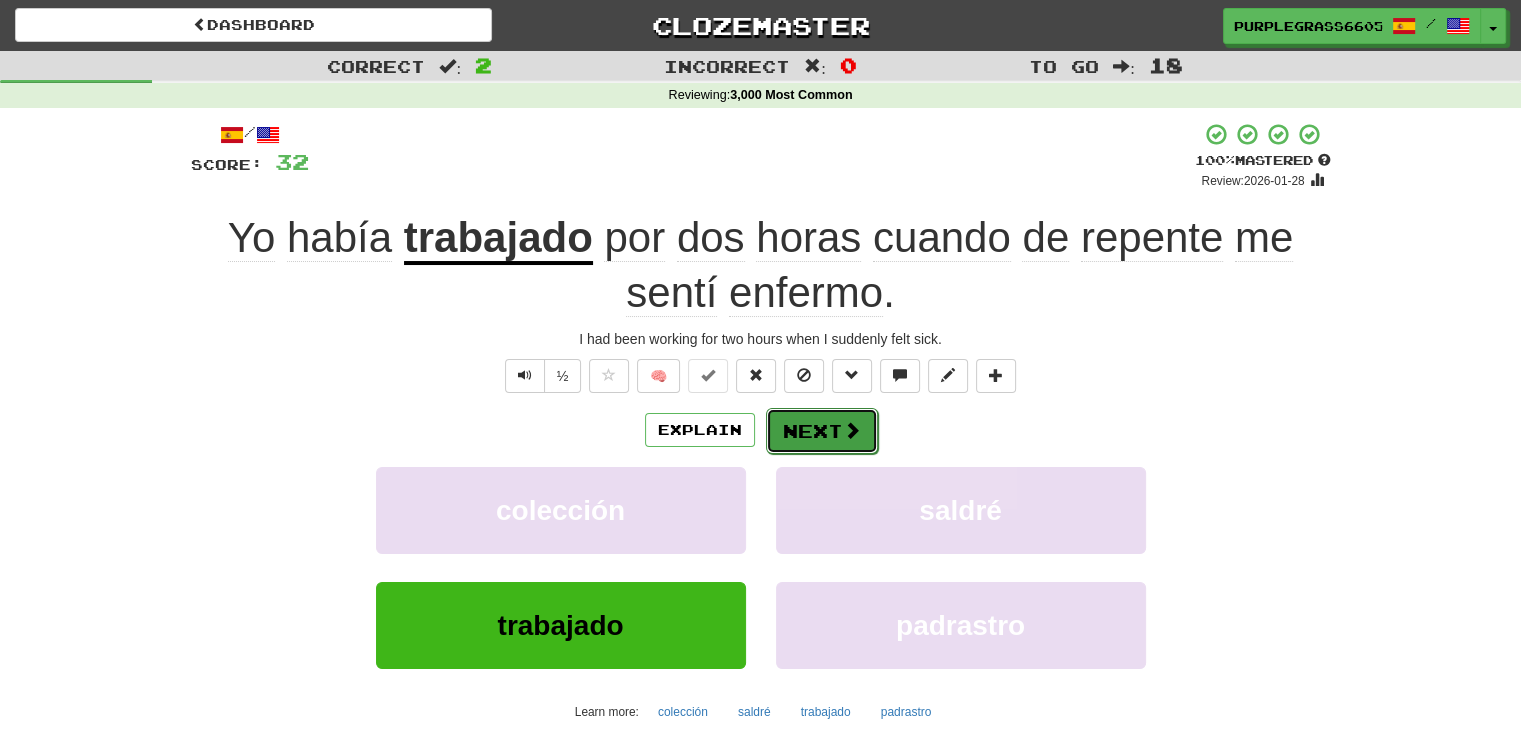 click on "Next" at bounding box center (822, 431) 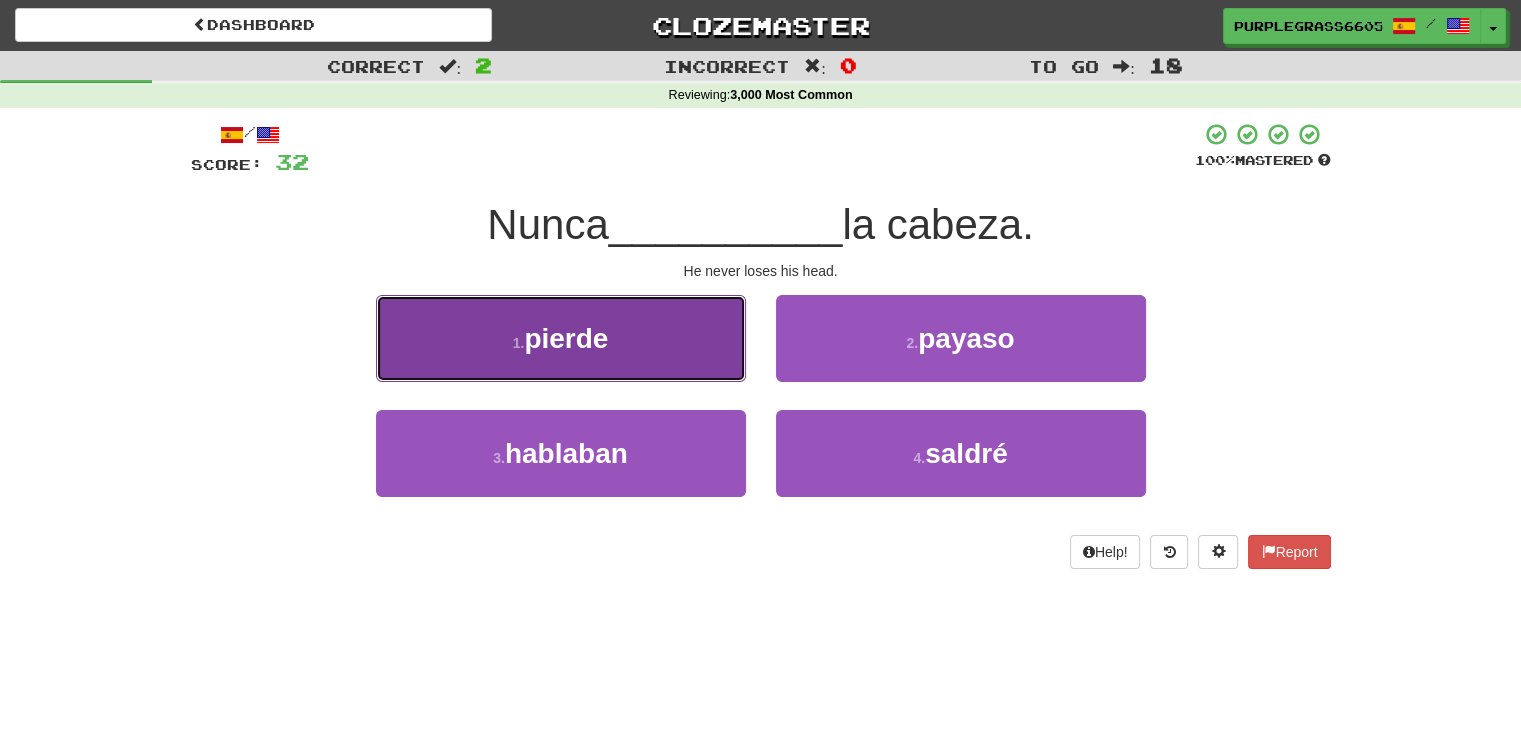 click on "1 .  pierde" at bounding box center (561, 338) 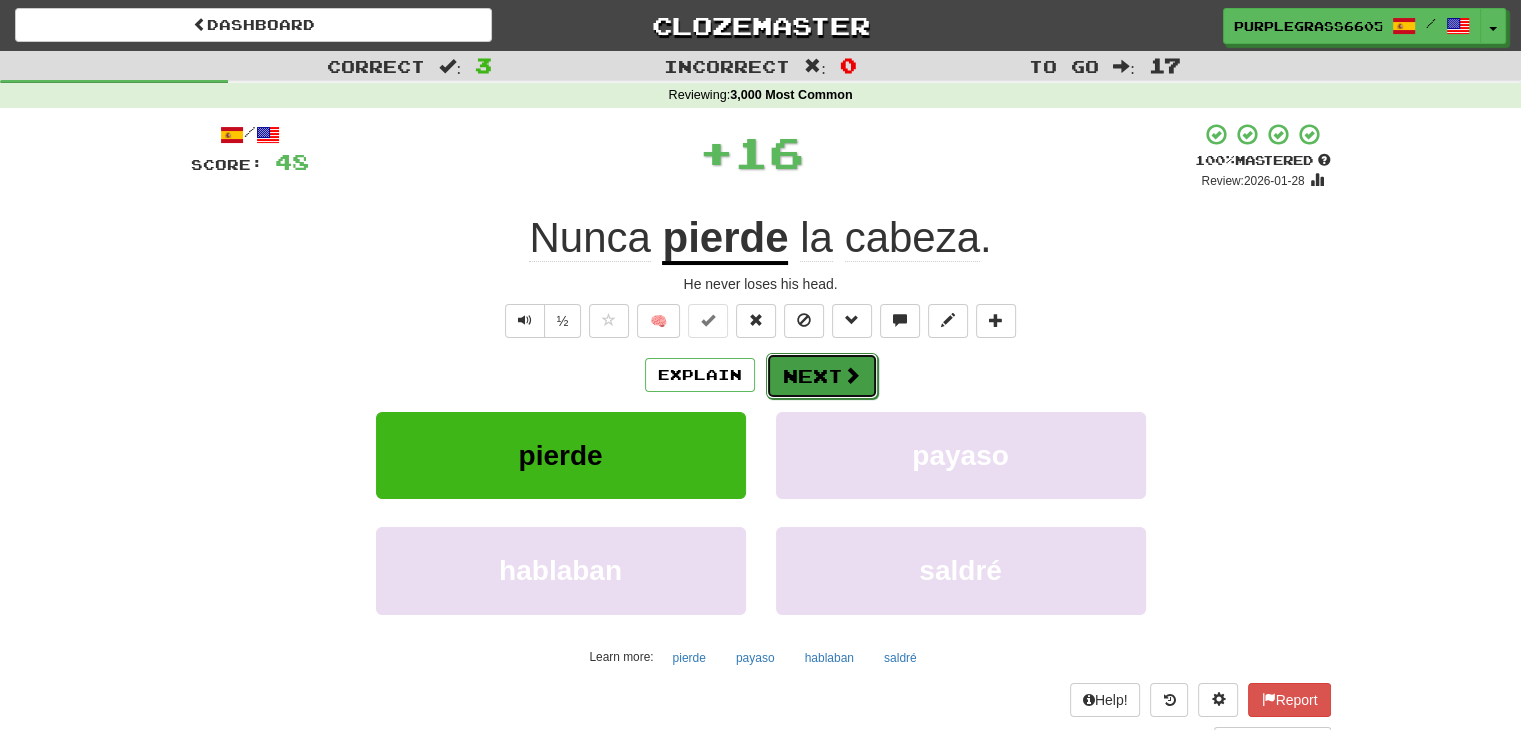 click on "Next" at bounding box center (822, 376) 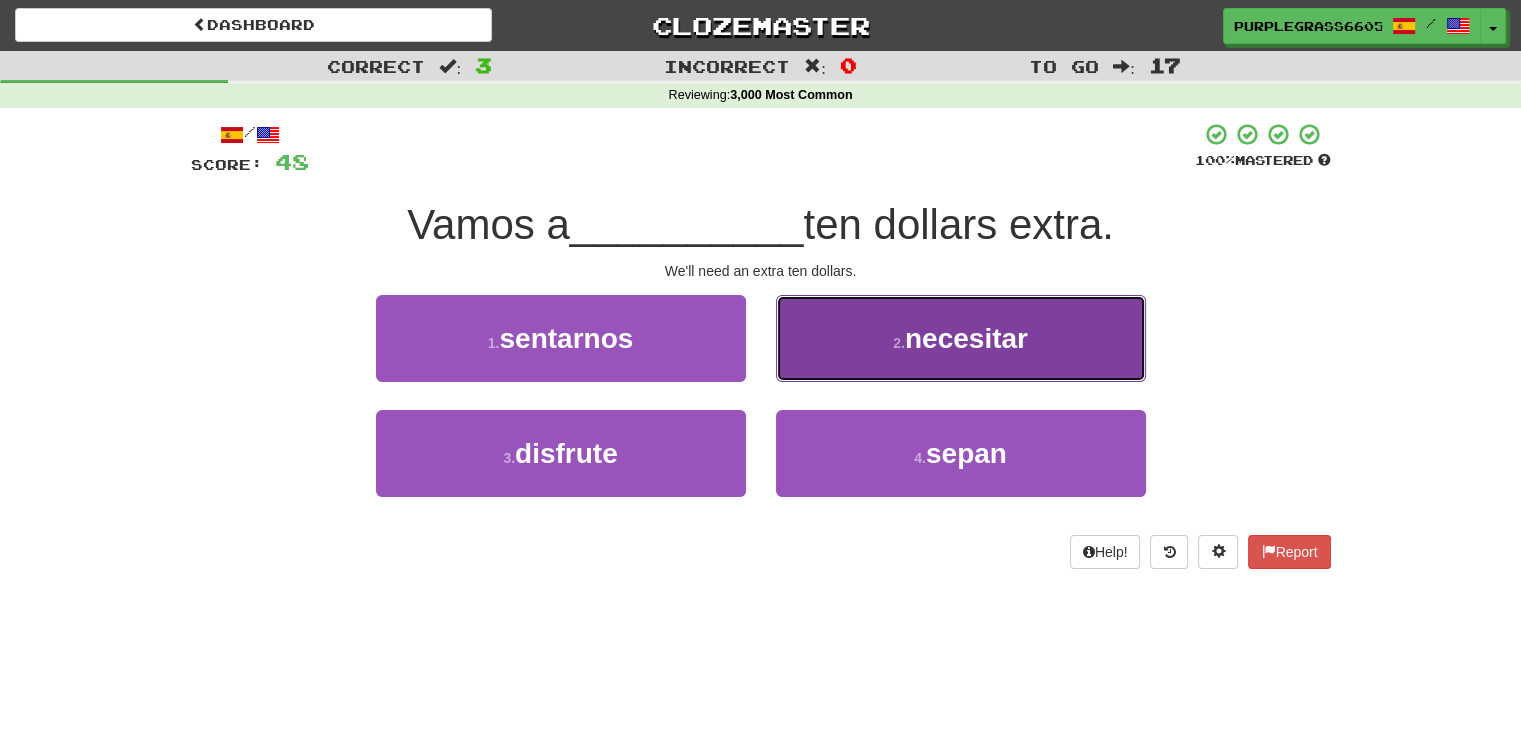 click on "2 .  necesitar" at bounding box center [961, 338] 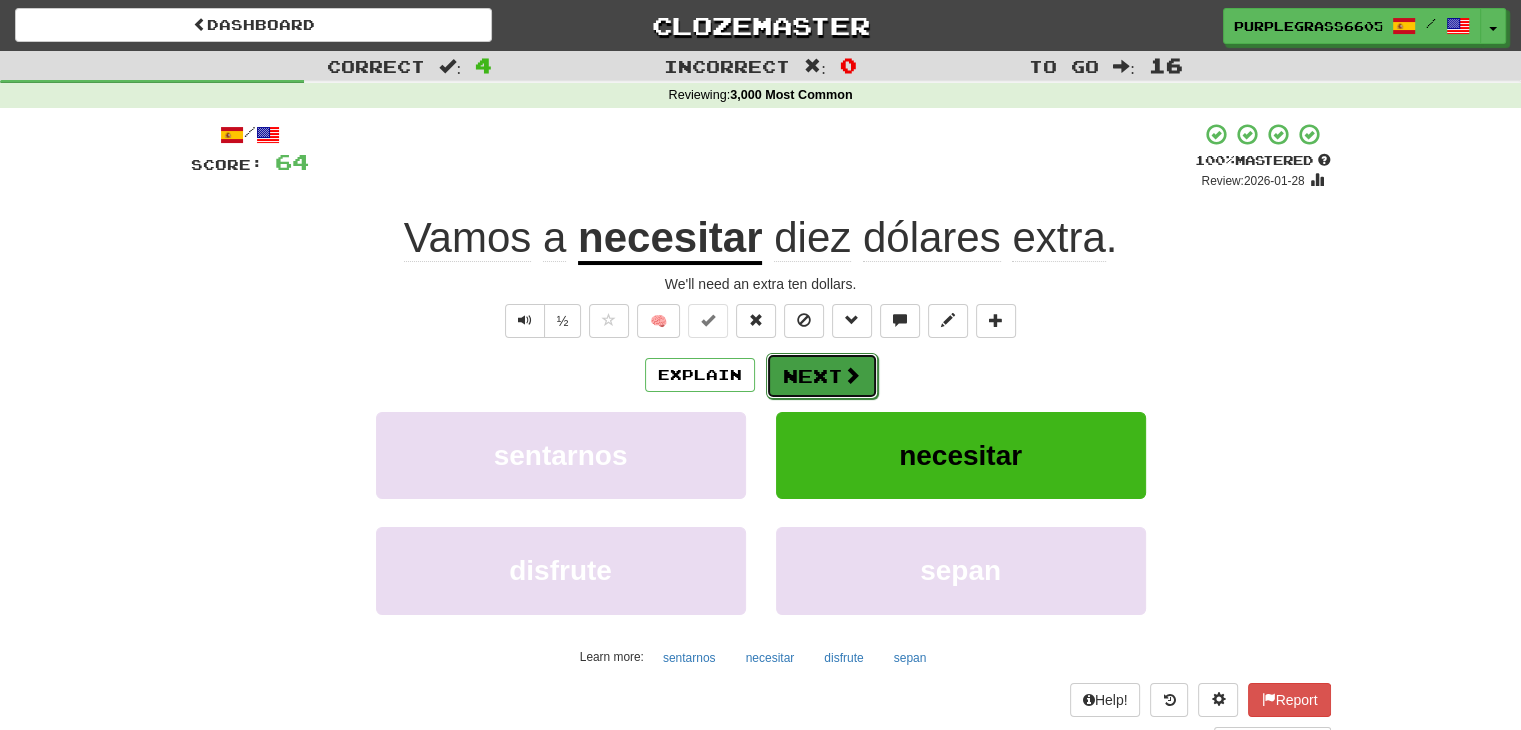 click on "Next" at bounding box center (822, 376) 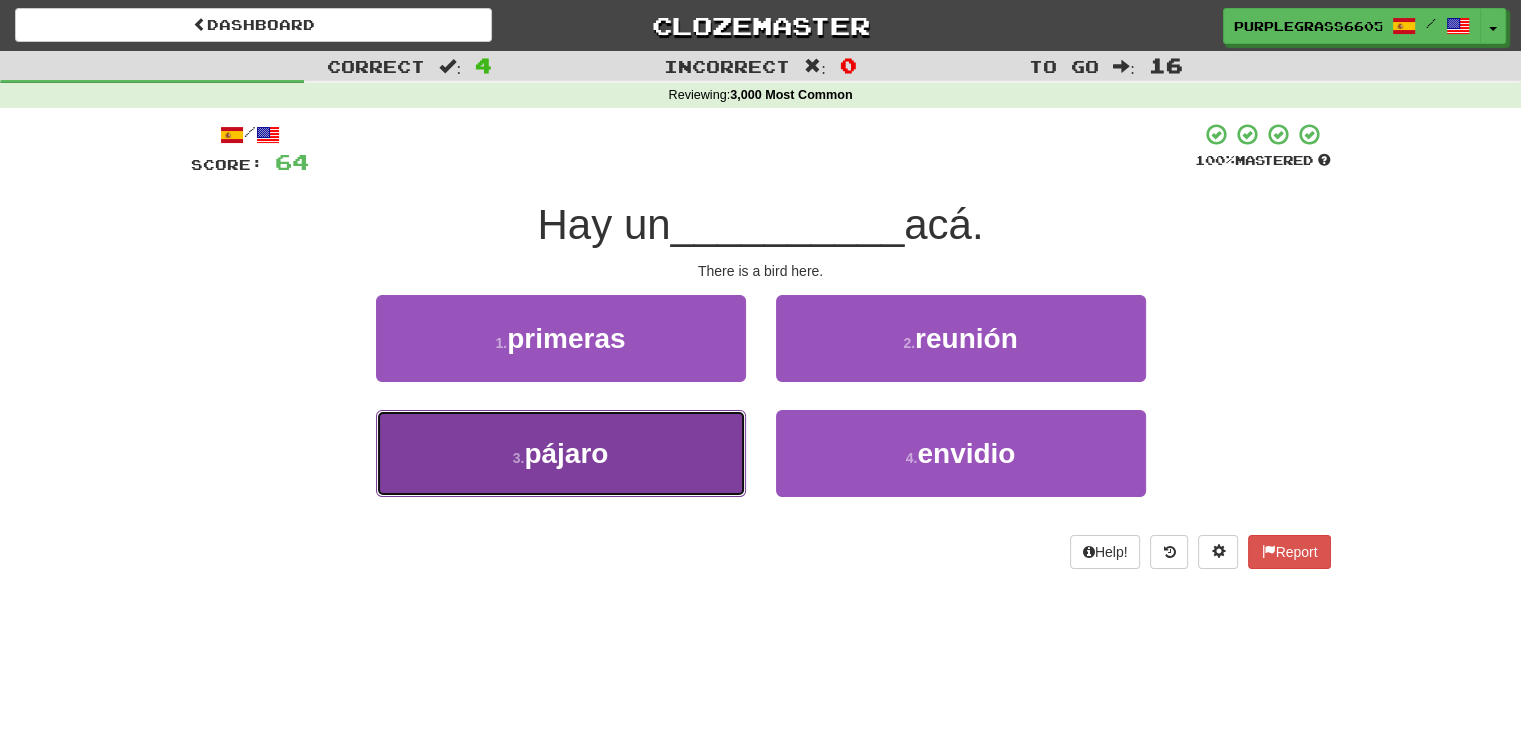 click on "3 .  pájaro" at bounding box center (561, 453) 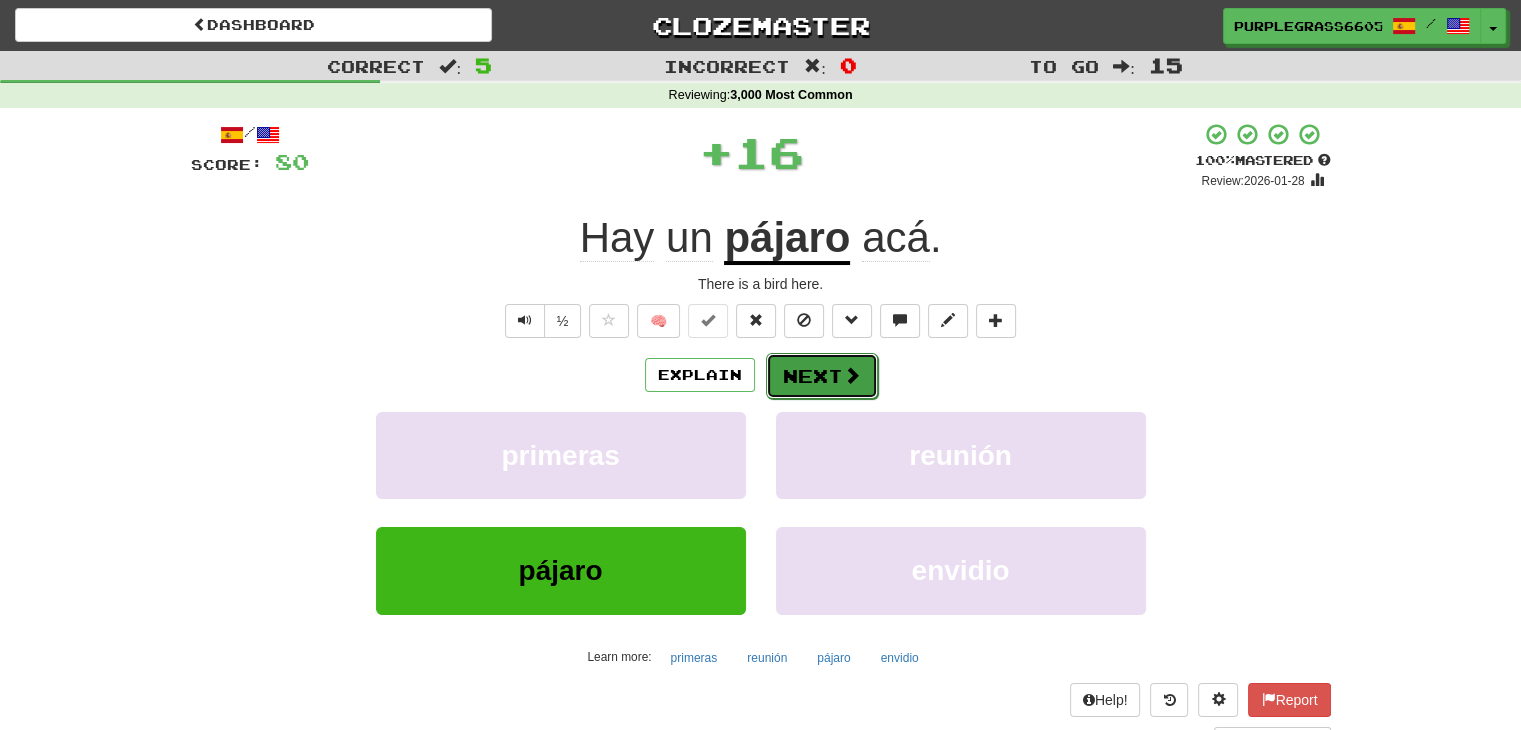 click on "Next" at bounding box center (822, 376) 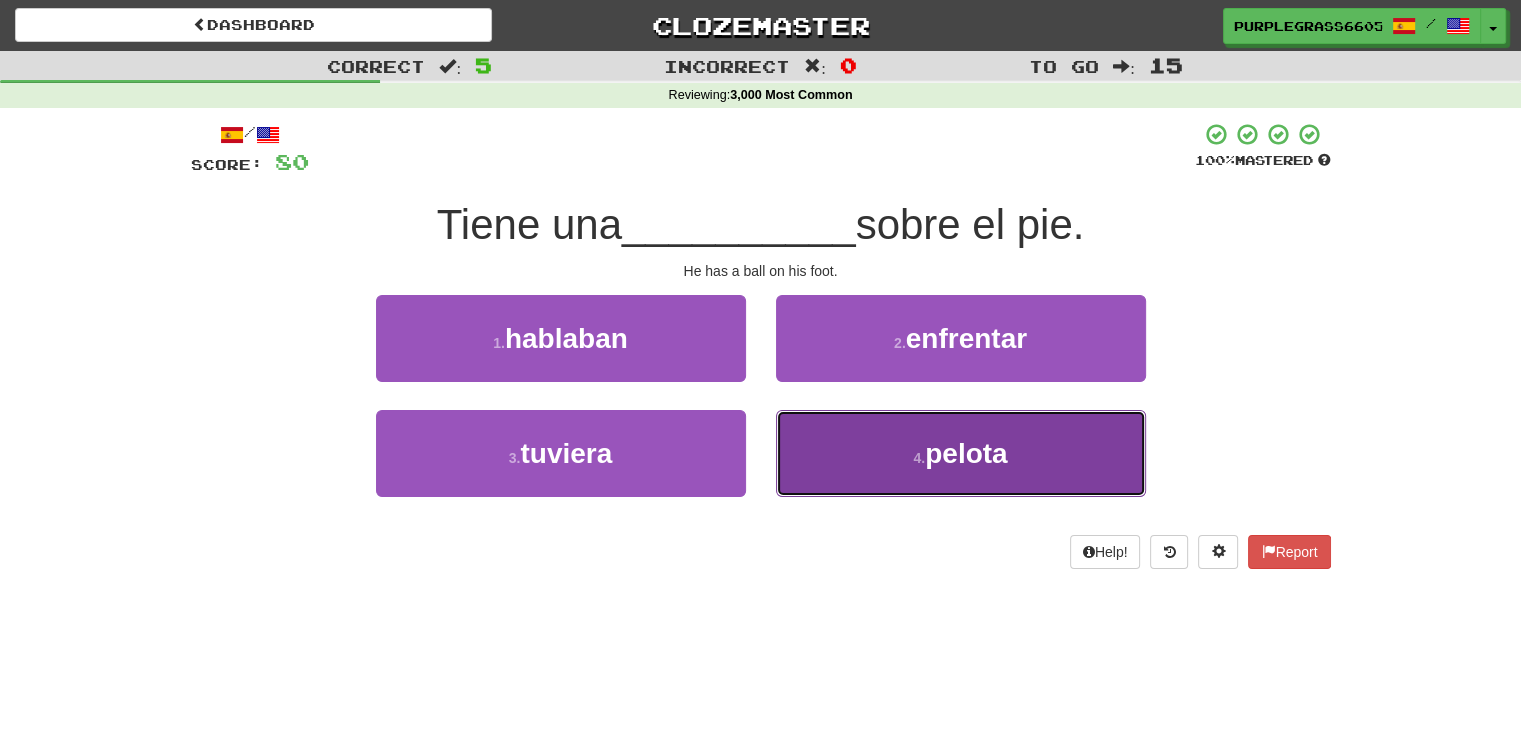 click on "pelota" at bounding box center [966, 453] 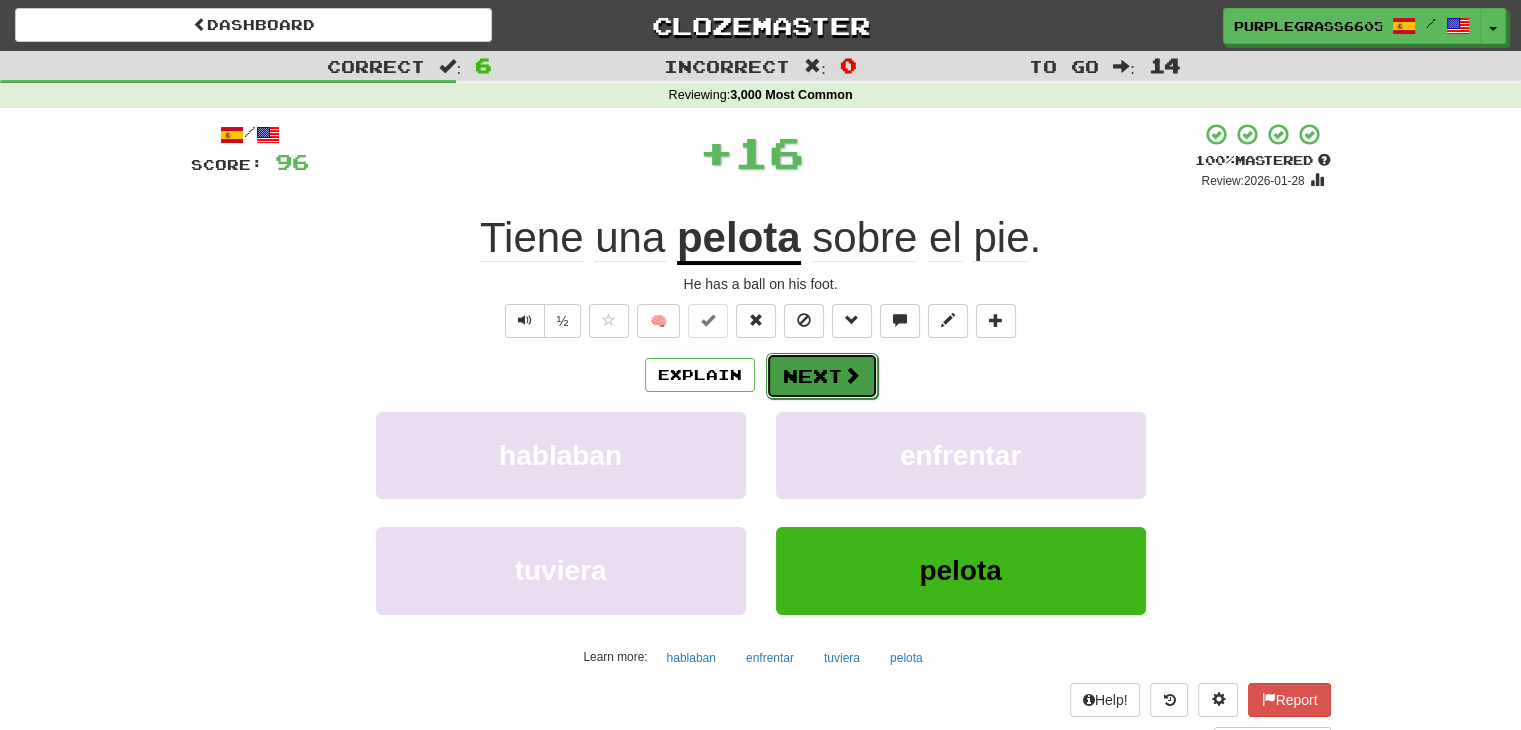 click on "Next" at bounding box center [822, 376] 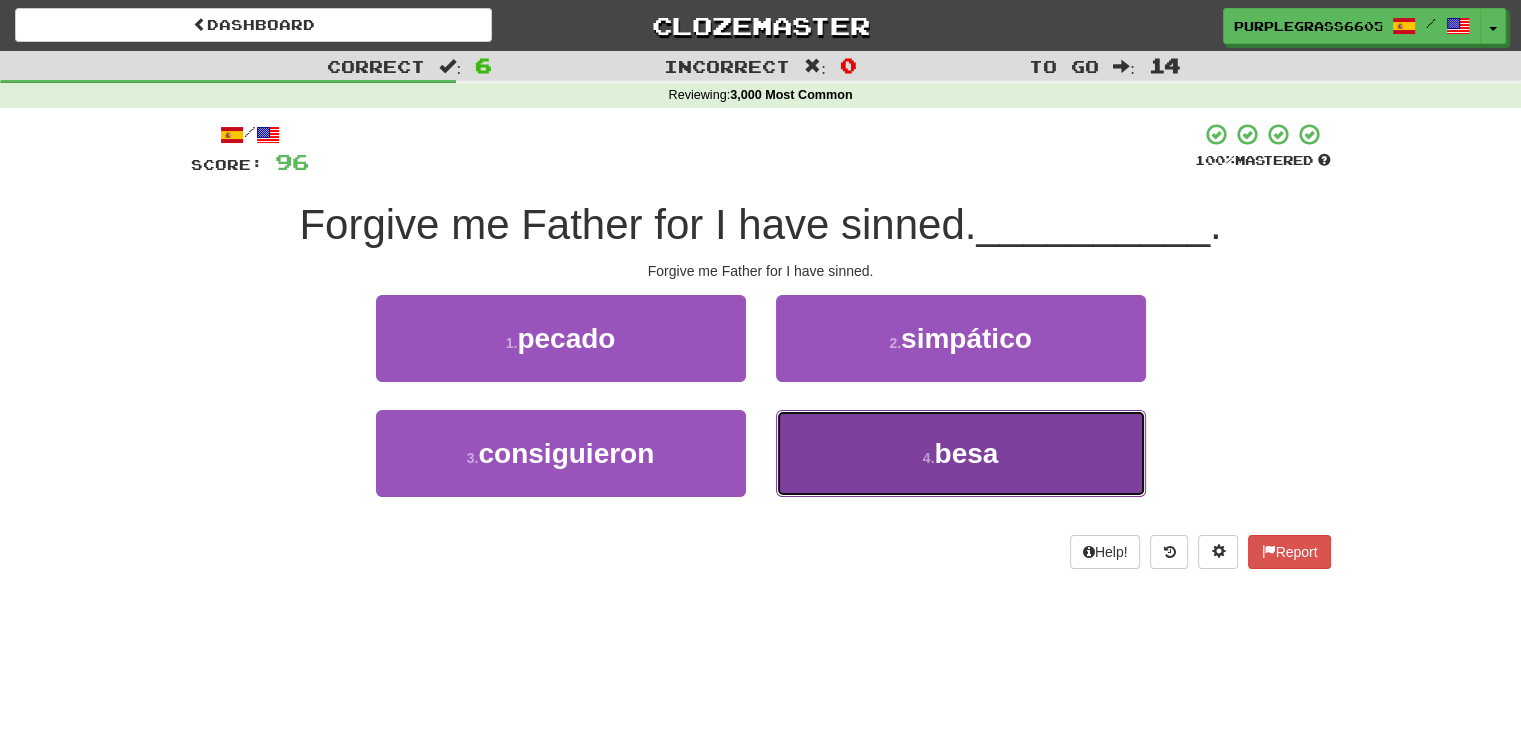 click on "besa" at bounding box center (966, 453) 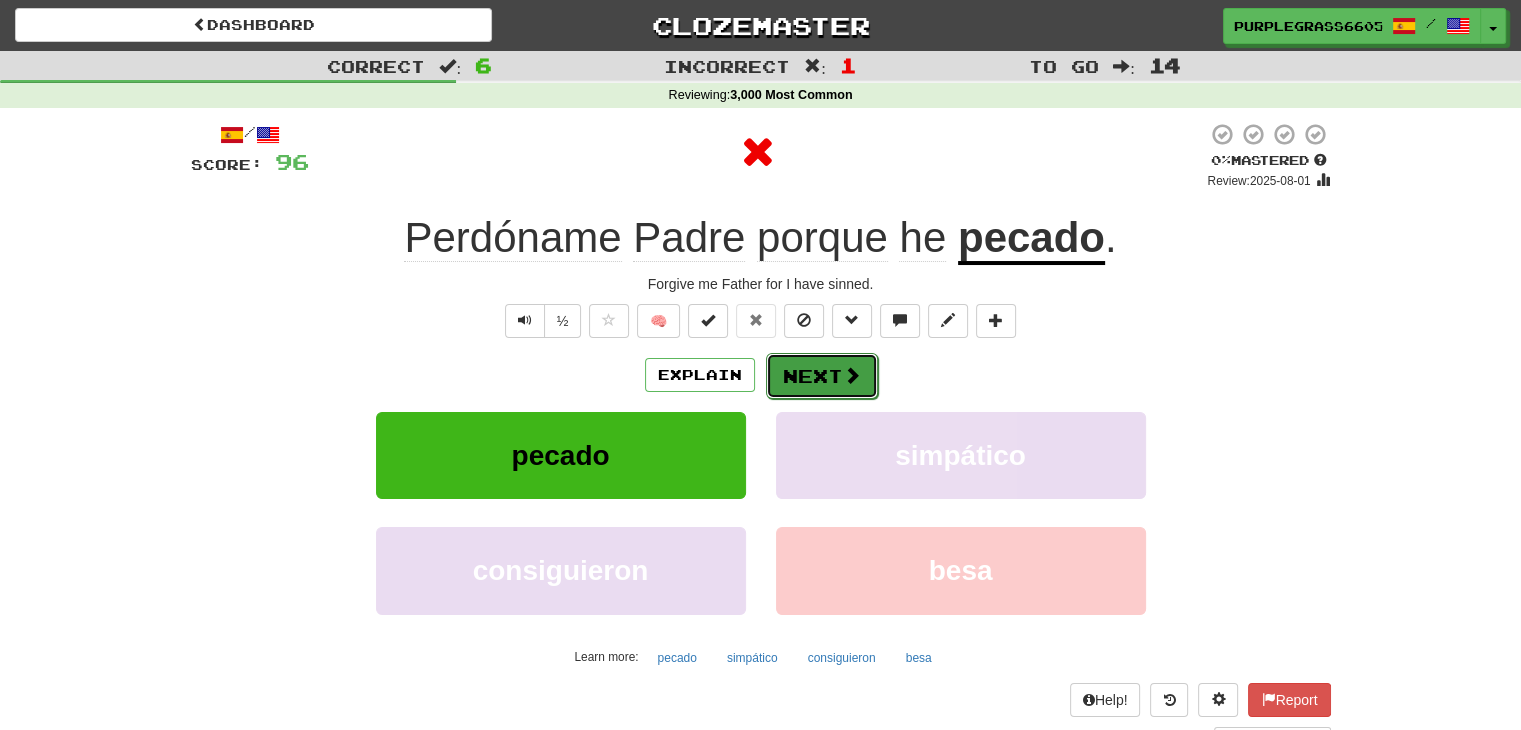 click at bounding box center [852, 375] 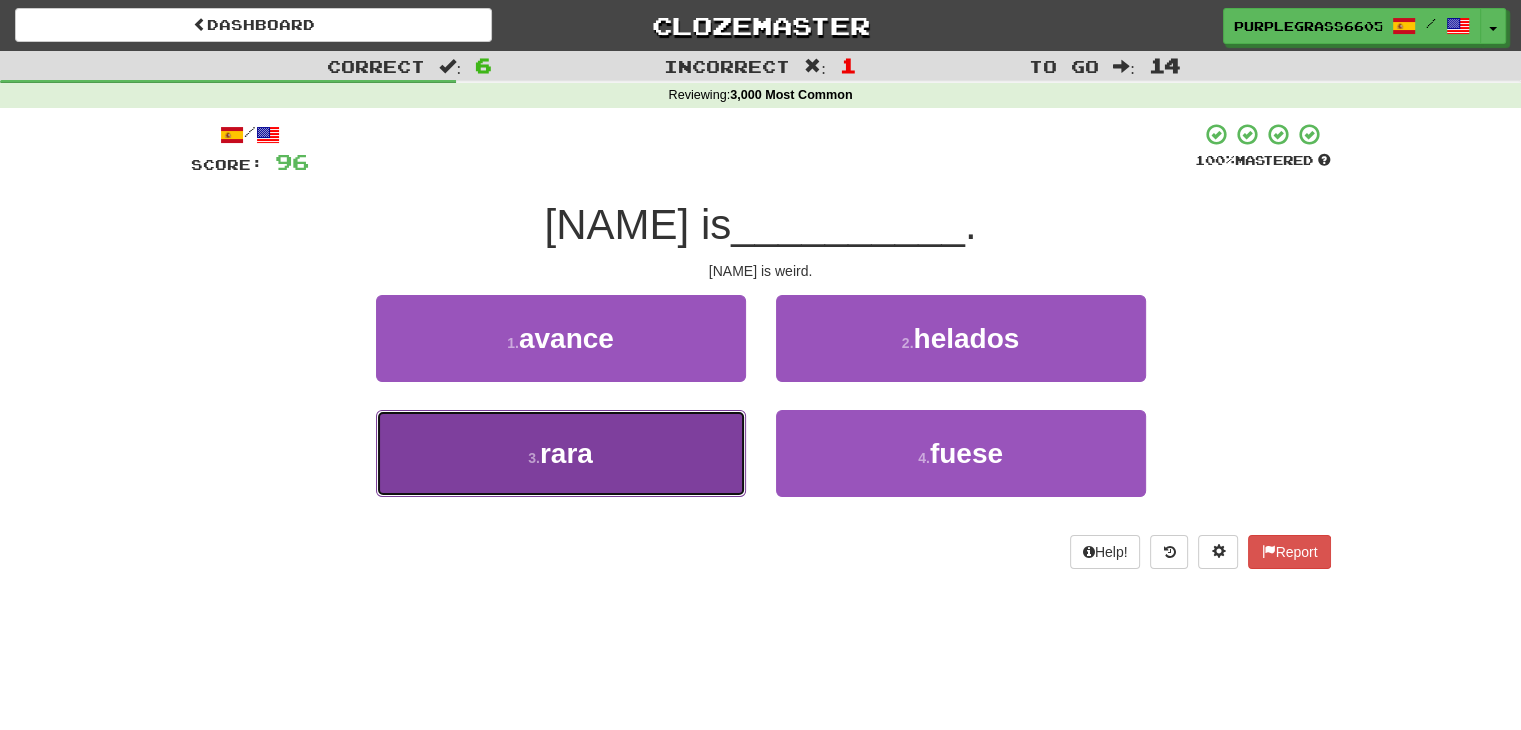 click on "3 .  rara" at bounding box center (561, 453) 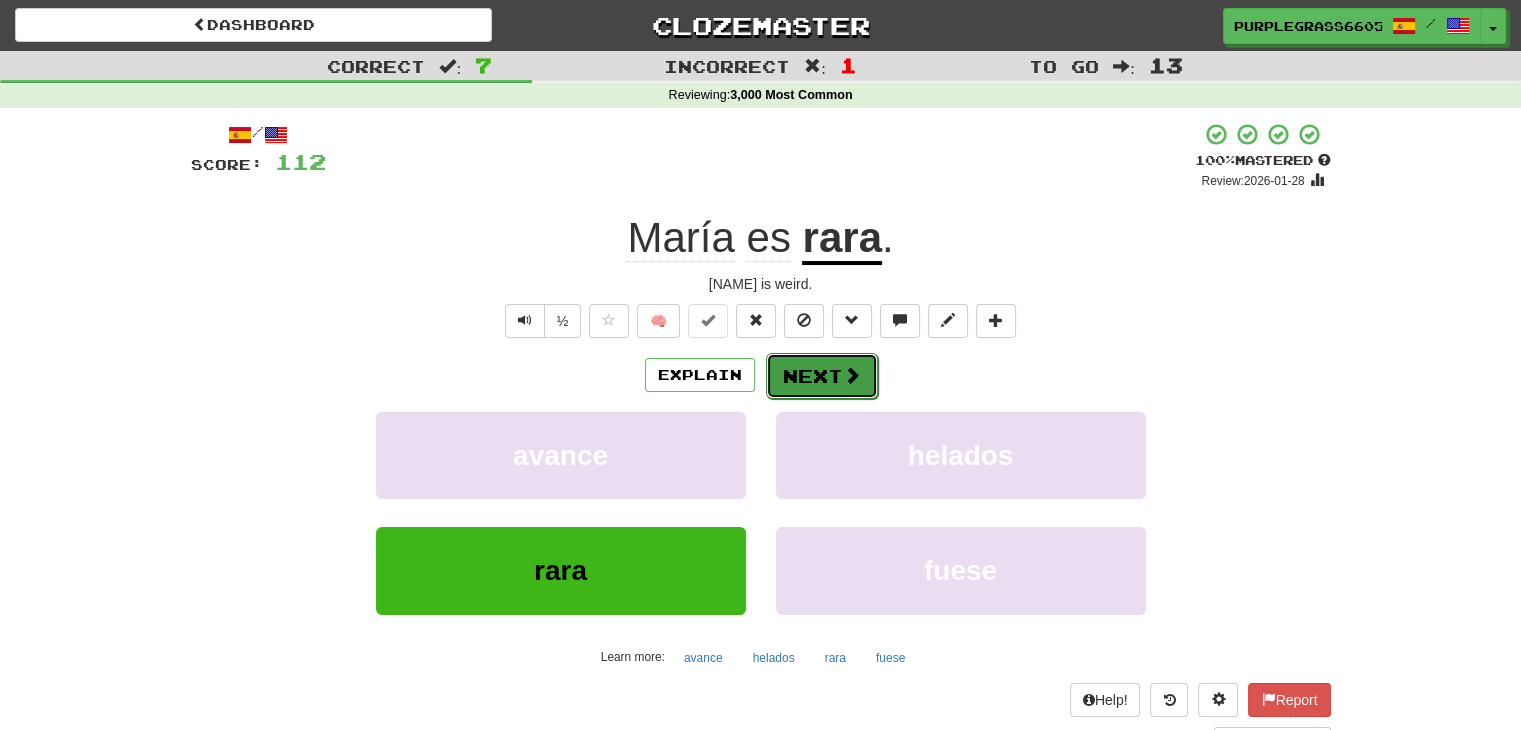 click on "Next" at bounding box center (822, 376) 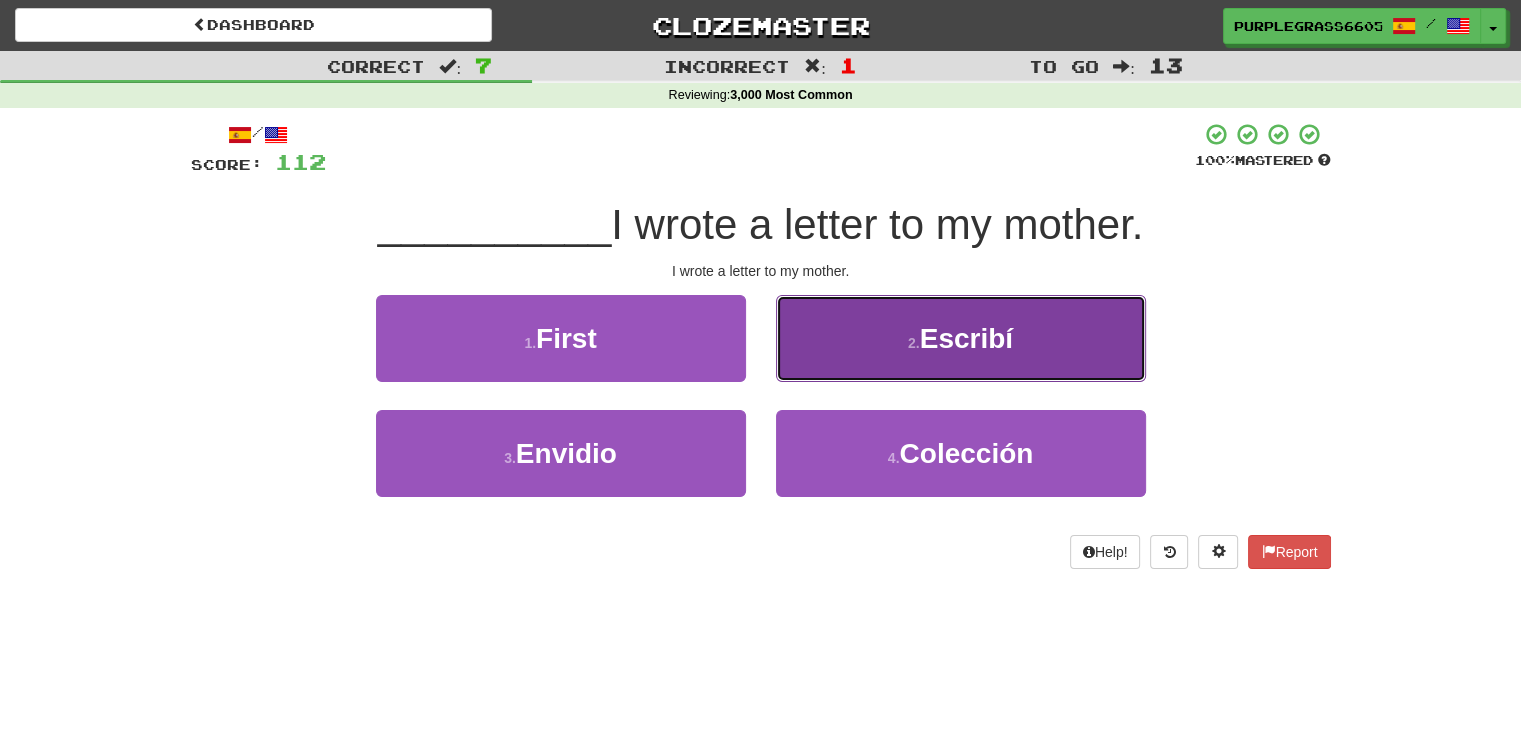 click on "2 ." at bounding box center (914, 343) 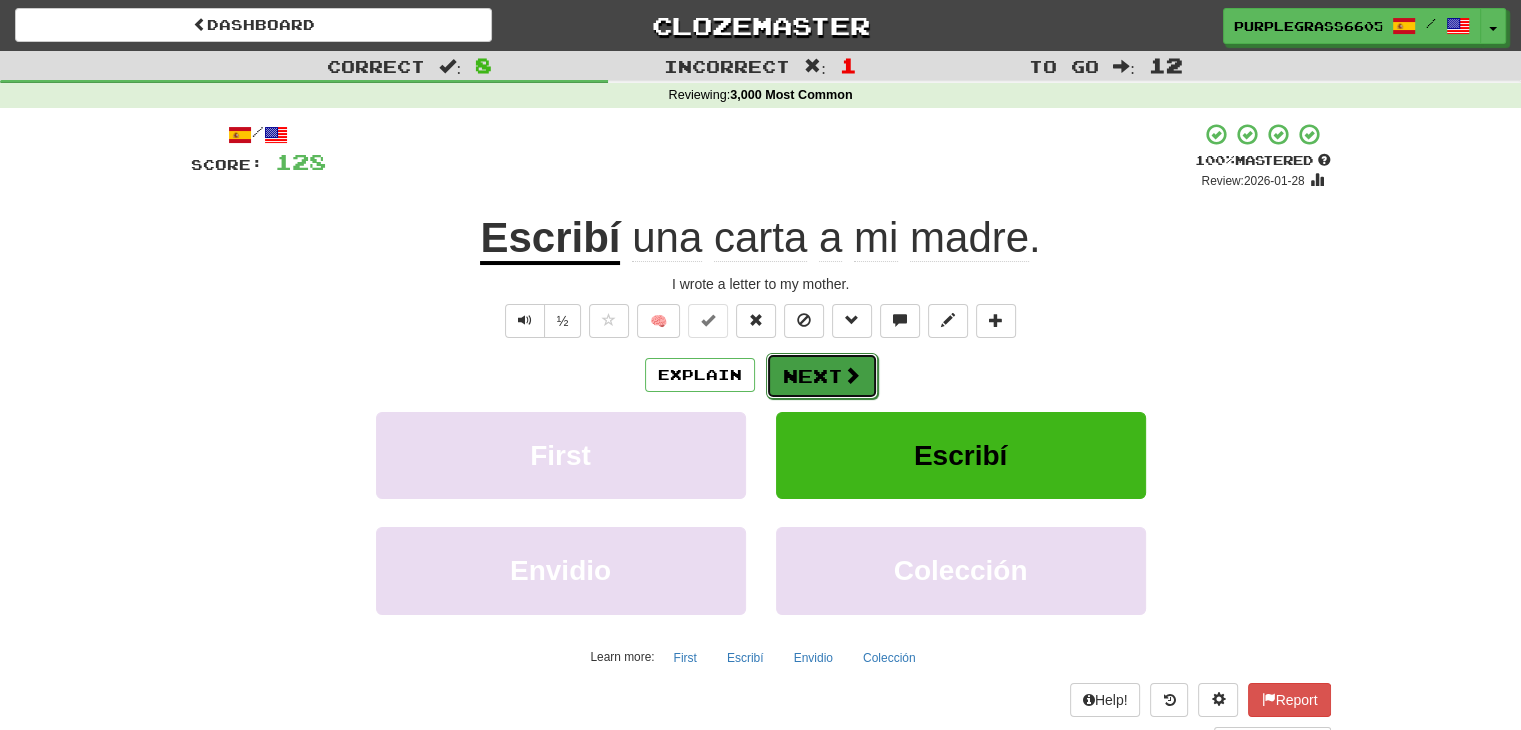 click on "Next" at bounding box center (822, 376) 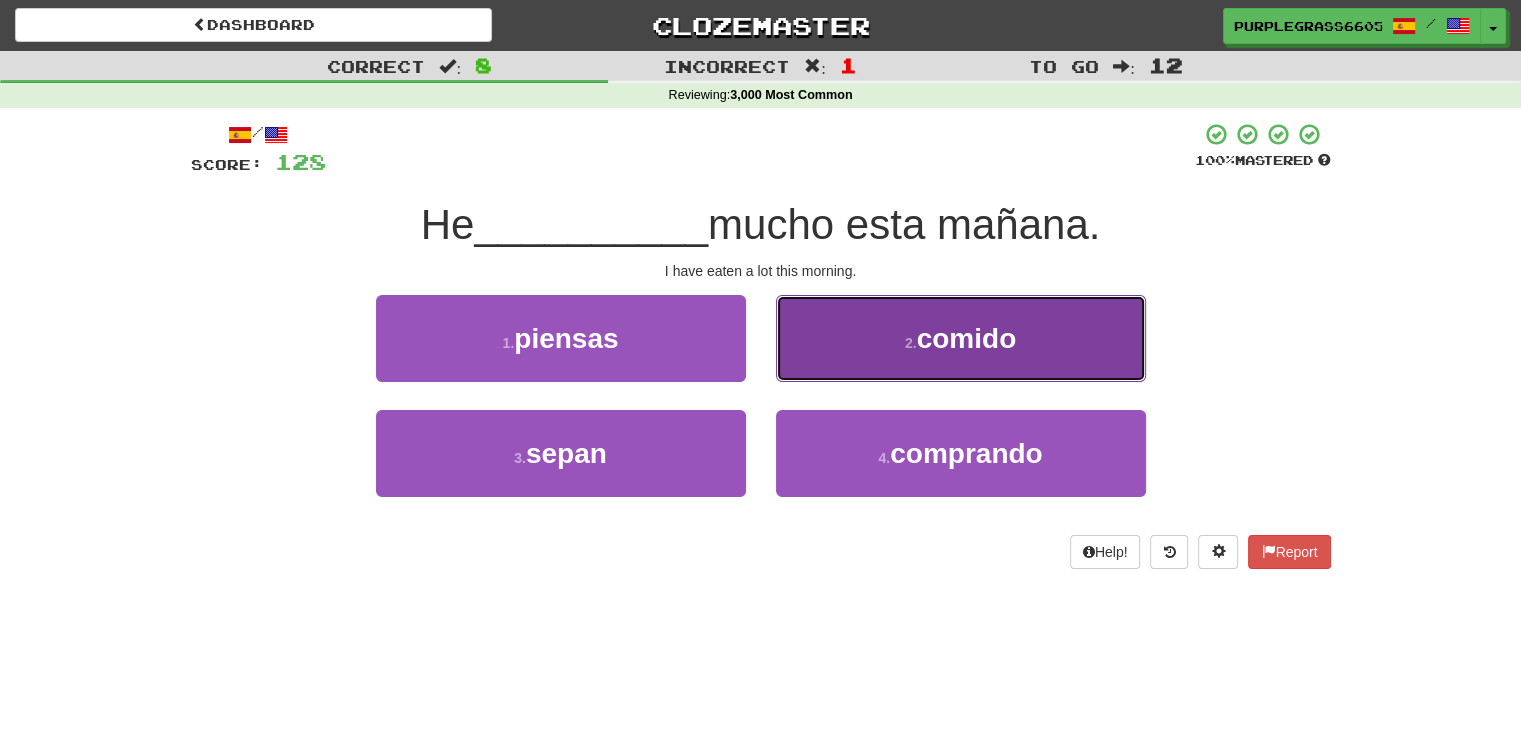 click on "2 .  comido" at bounding box center [961, 338] 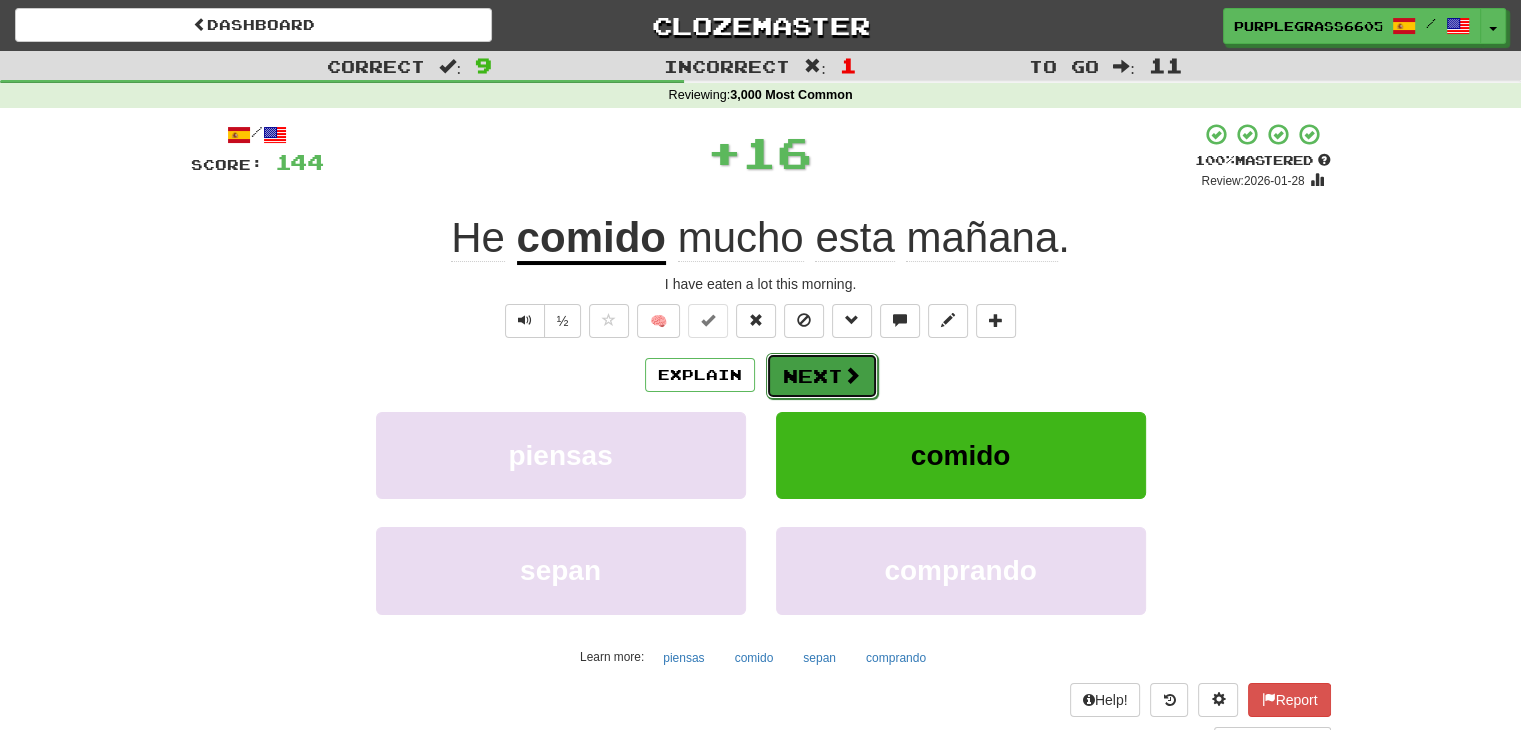 click at bounding box center [852, 375] 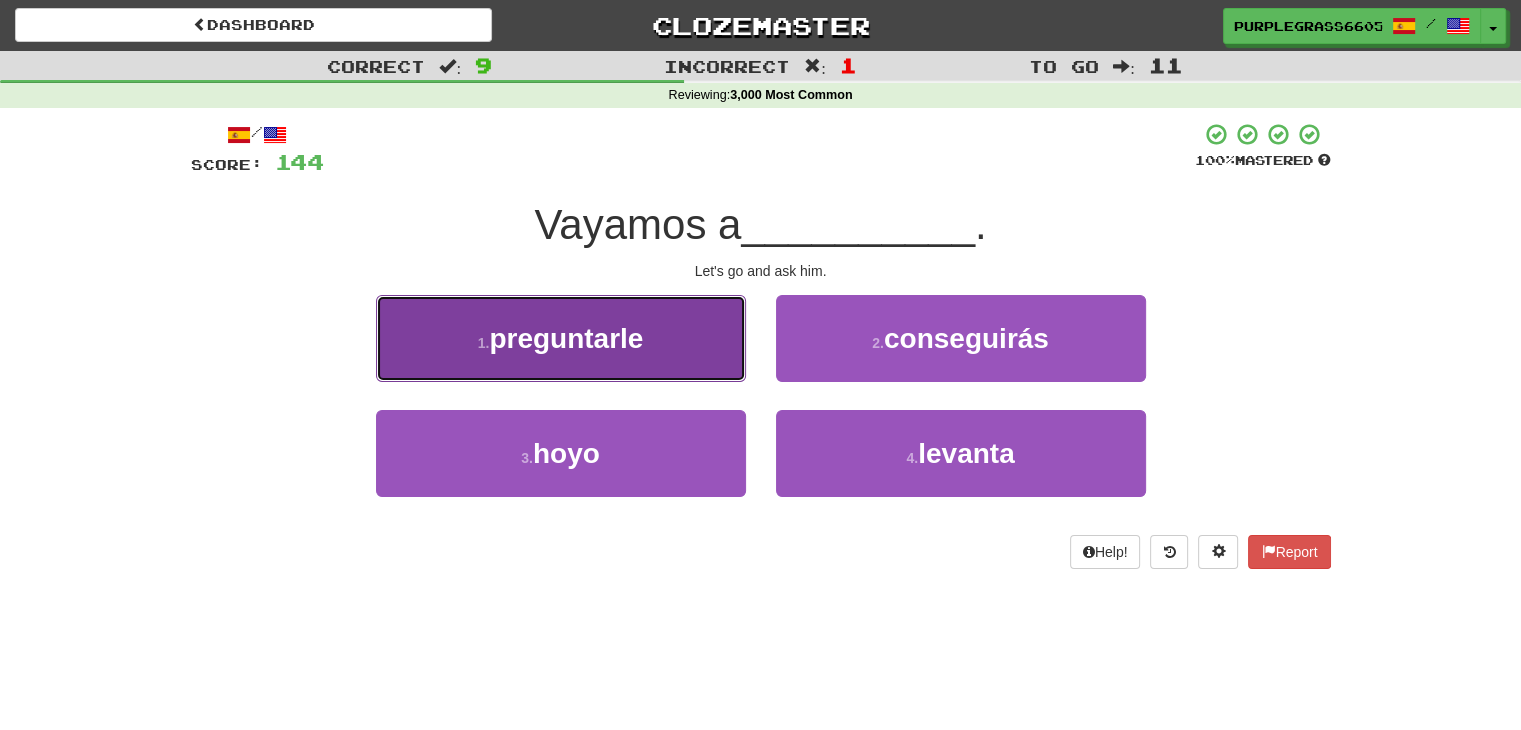 click on "1 .  preguntarle" at bounding box center [561, 338] 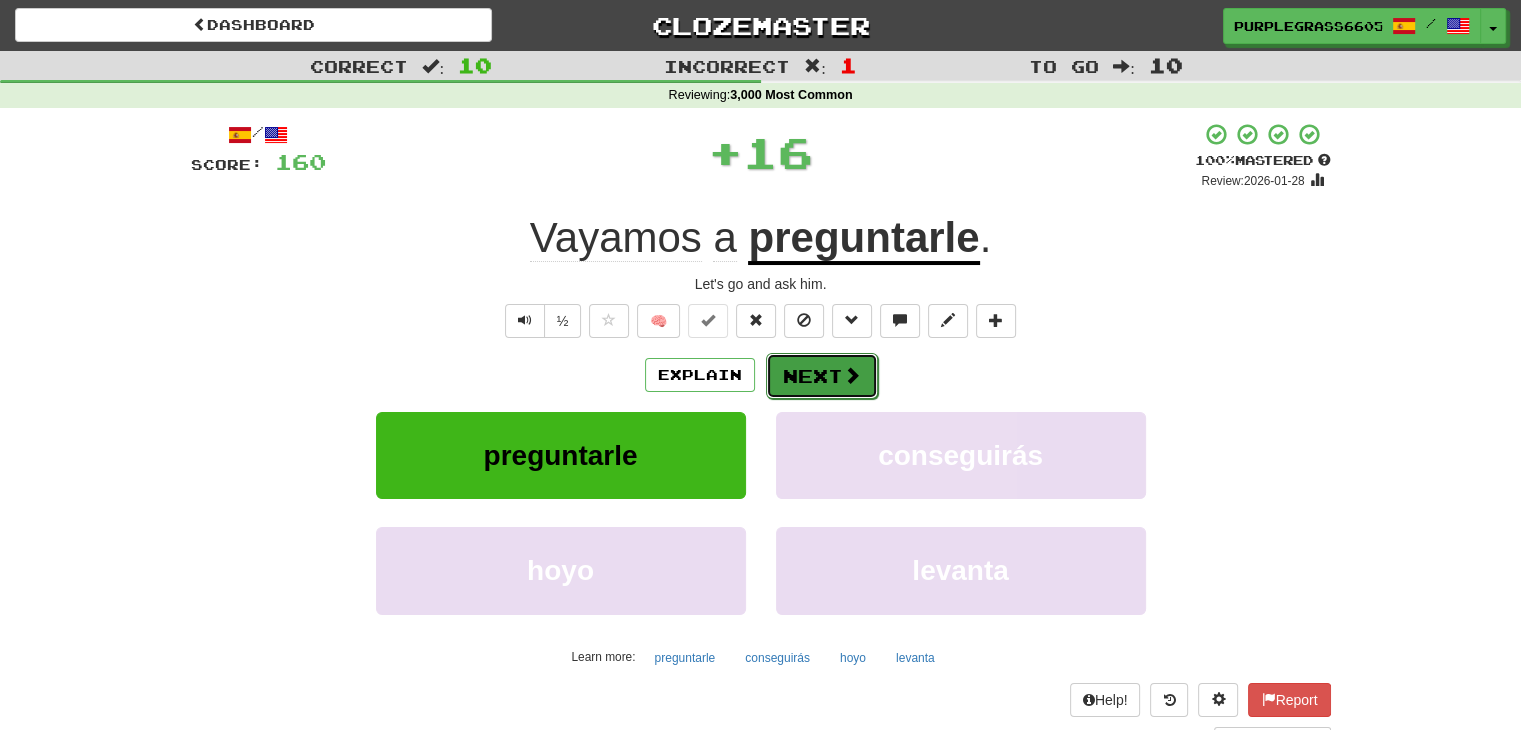 click on "Next" at bounding box center (822, 376) 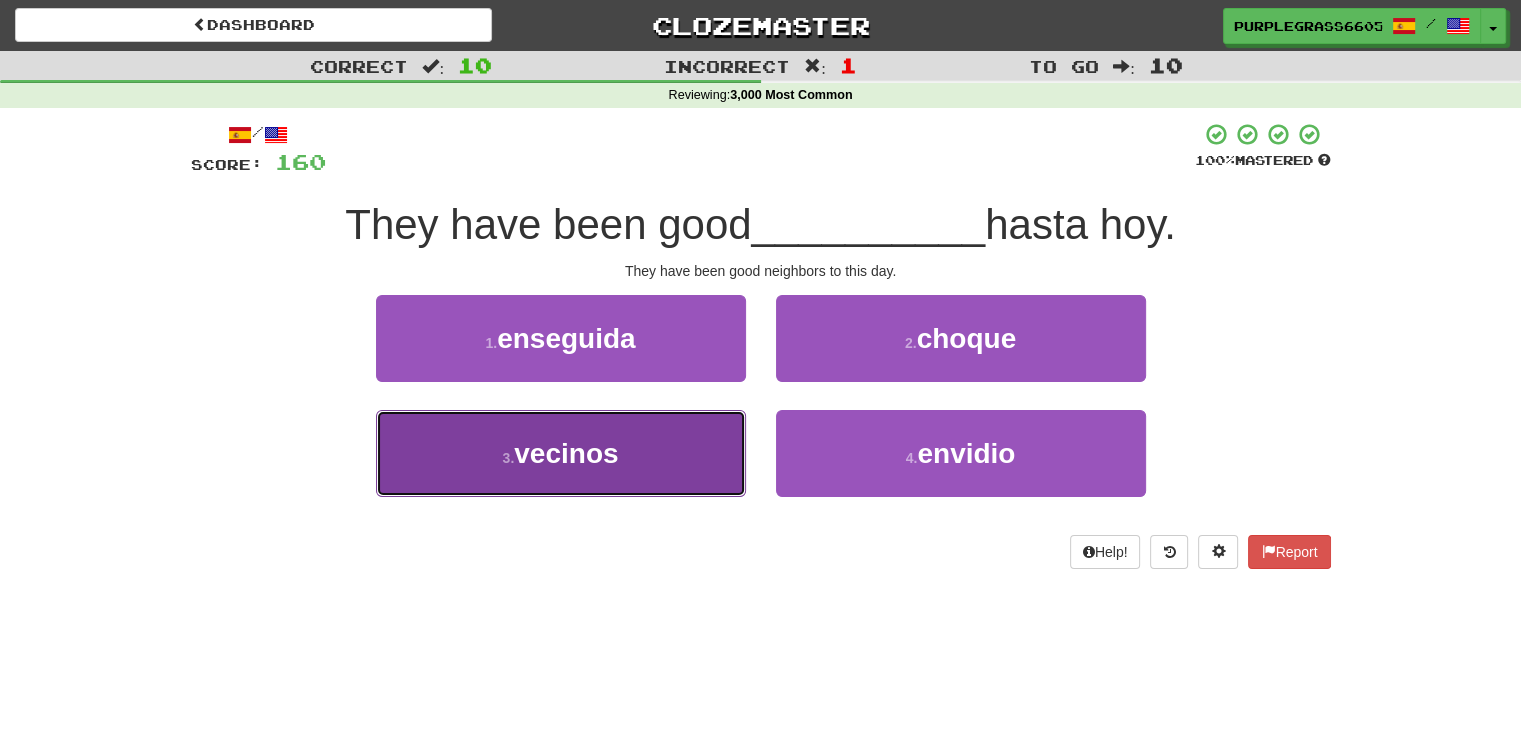 click on "3 .  vecinos" at bounding box center (561, 453) 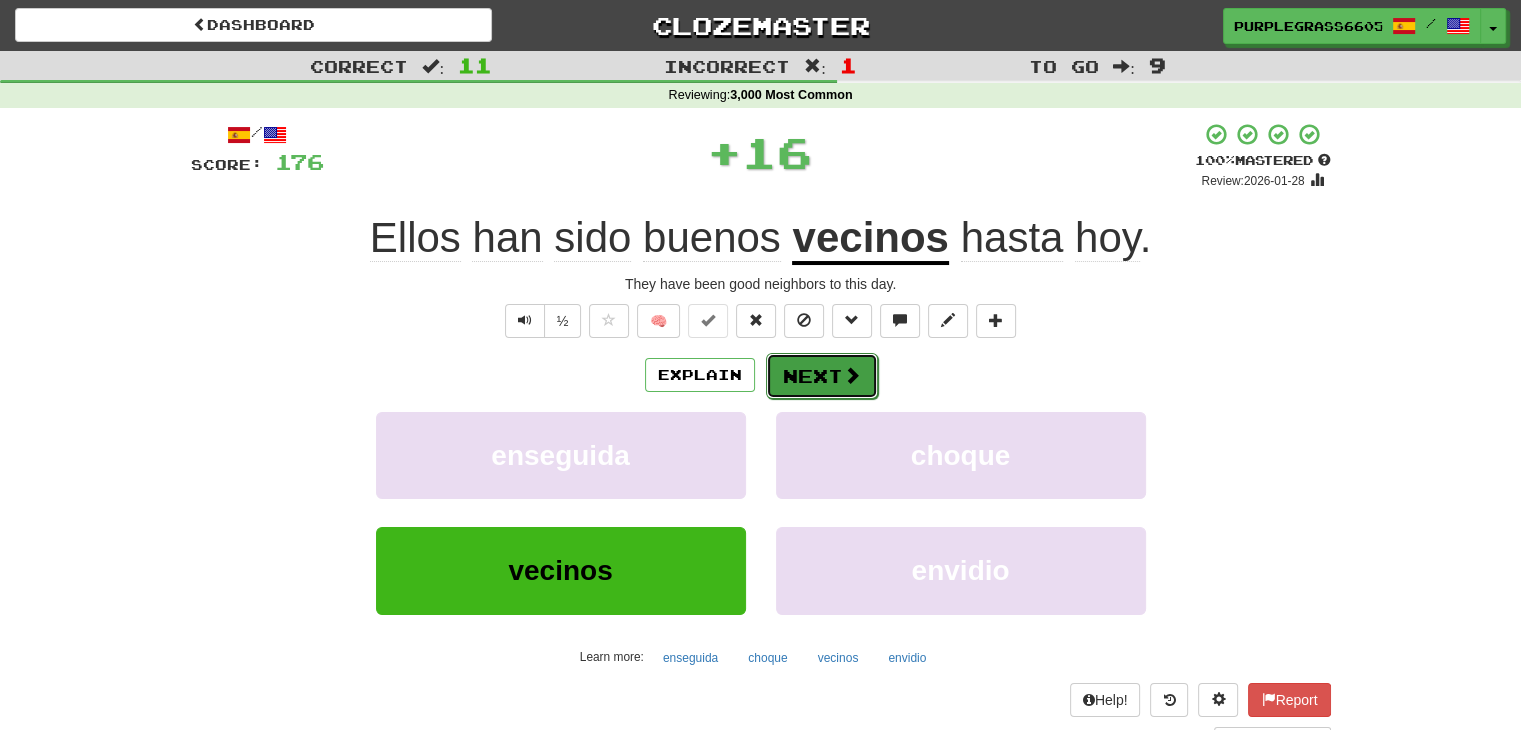click on "Next" at bounding box center (822, 376) 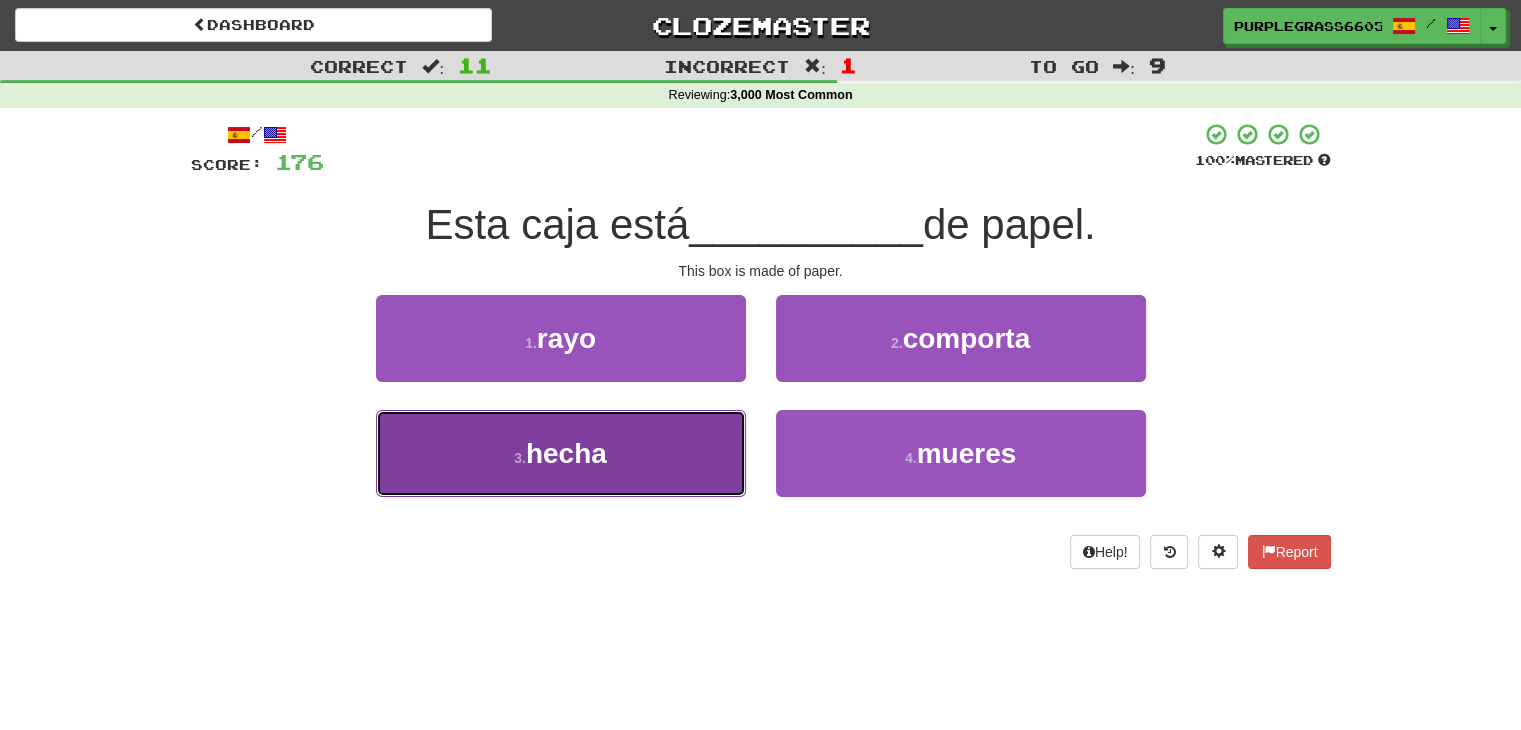 click on "3 .  hecha" at bounding box center [561, 453] 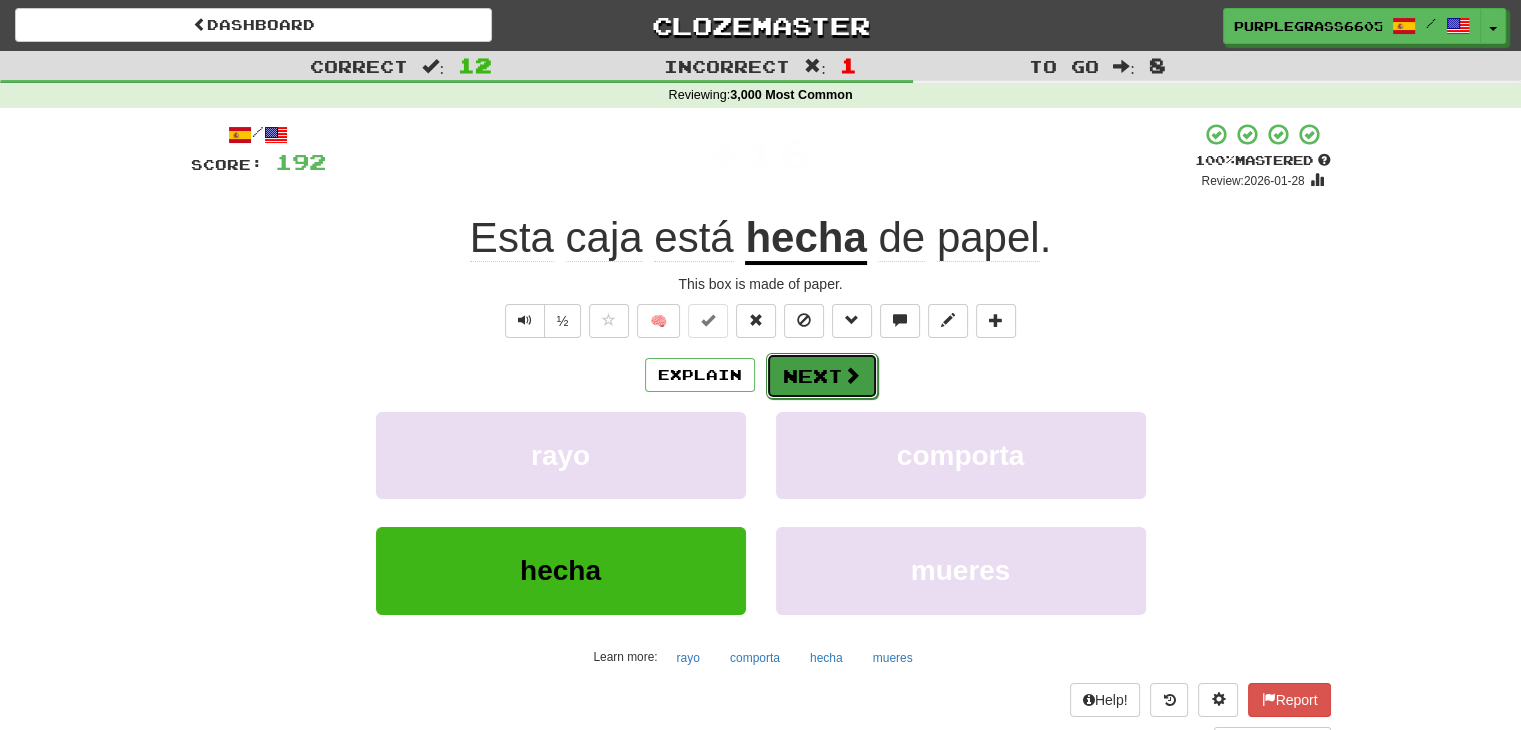 click on "Next" at bounding box center [822, 376] 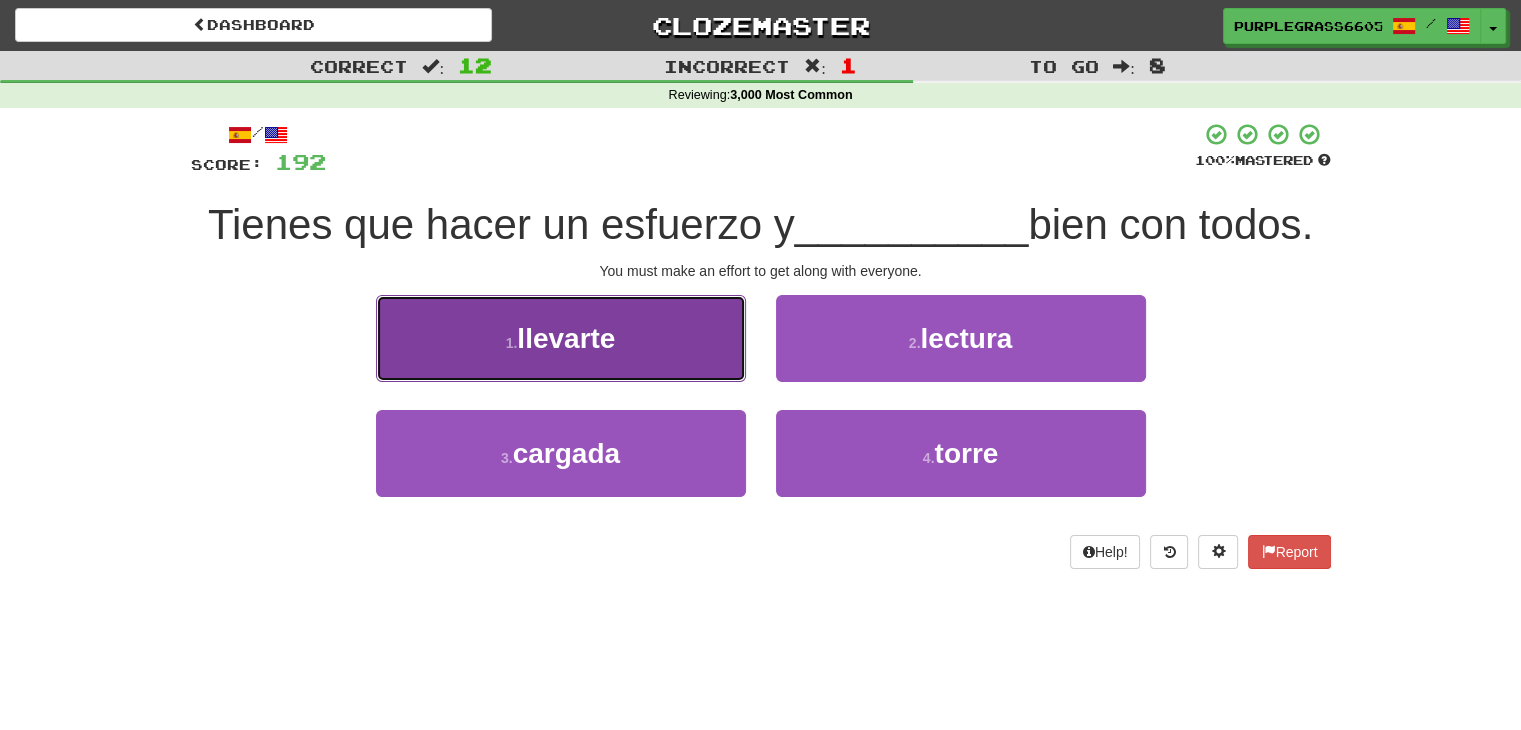 click on "1 .  llevarte" at bounding box center [561, 338] 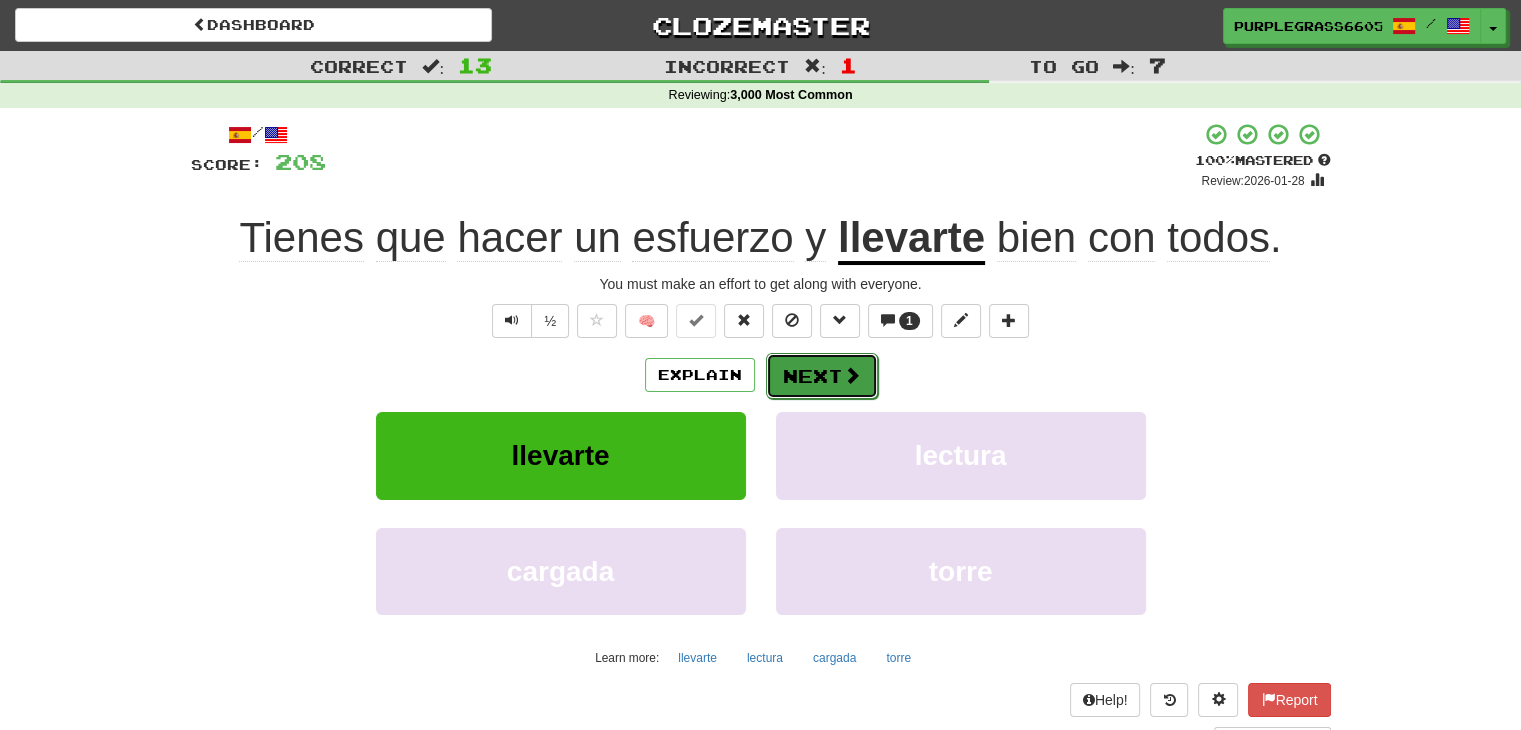click on "Next" at bounding box center [822, 376] 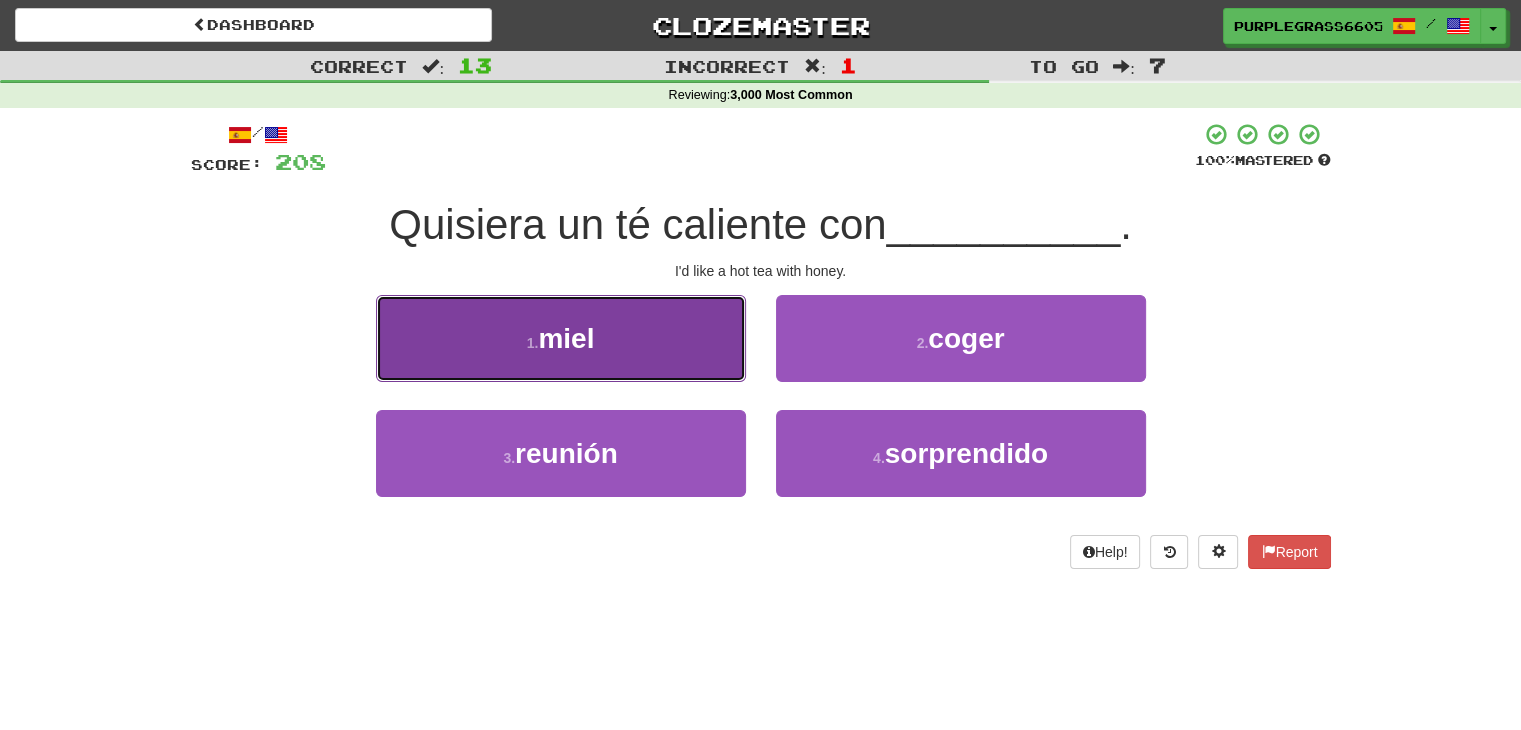 click on "1 .  miel" at bounding box center (561, 338) 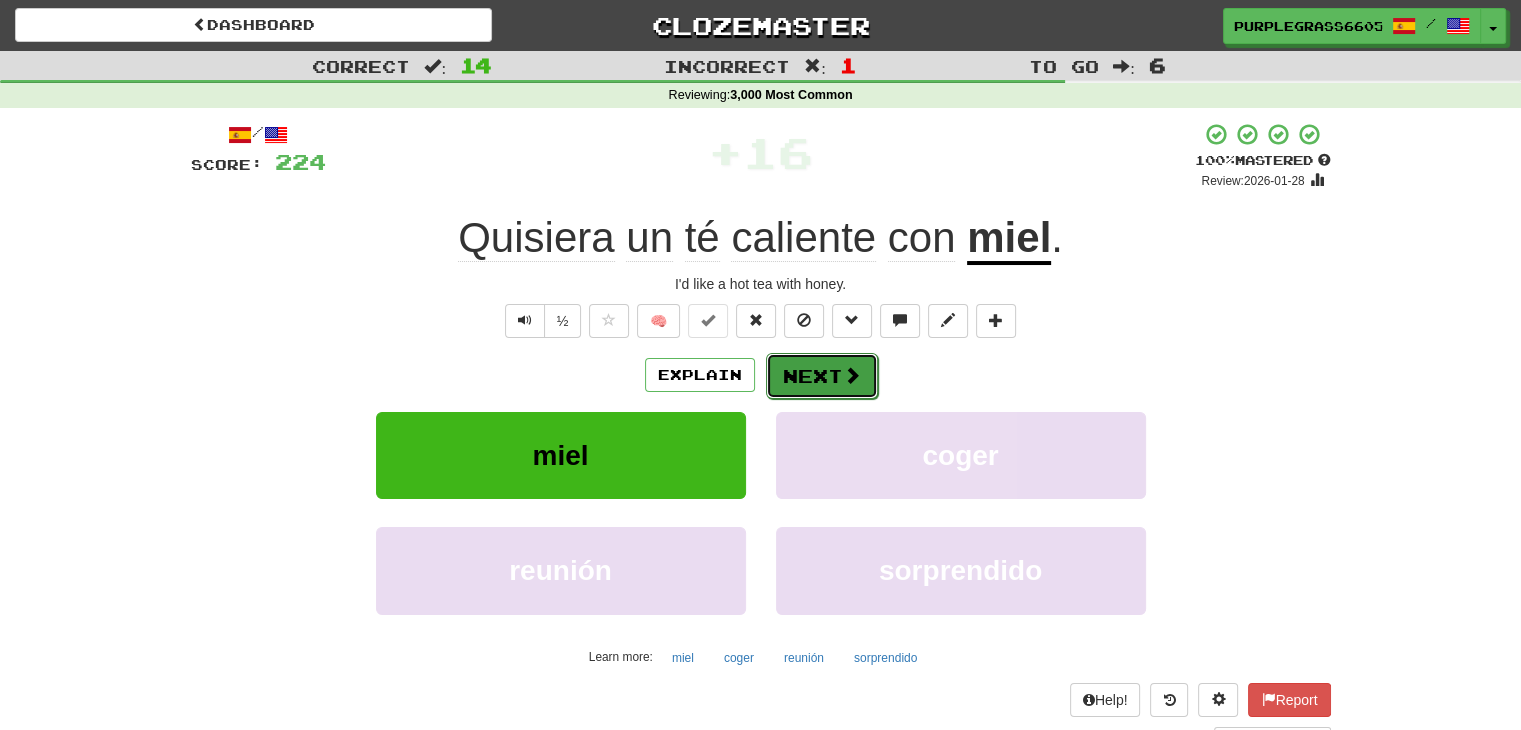 click on "Next" at bounding box center (822, 376) 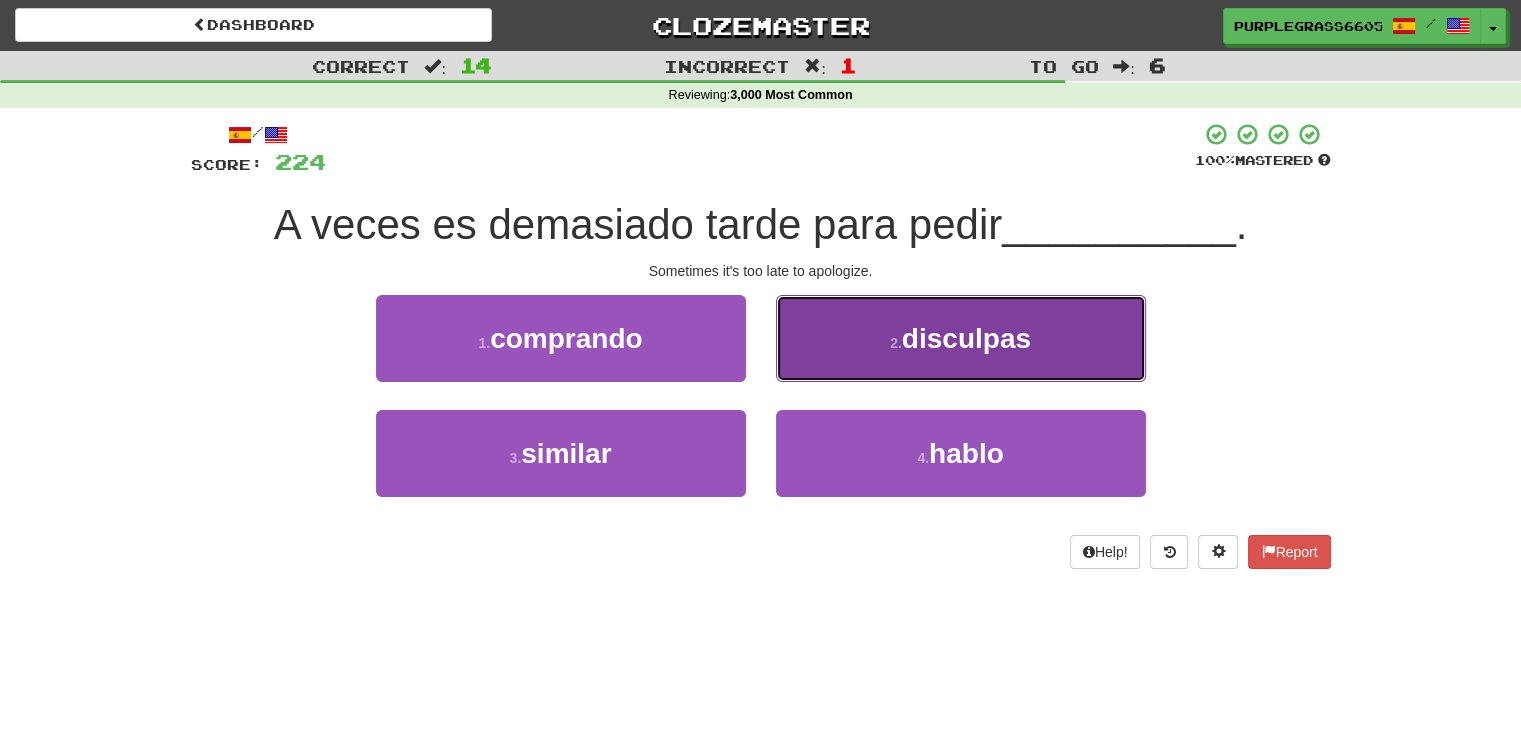 click on "2 .  disculpas" at bounding box center (961, 338) 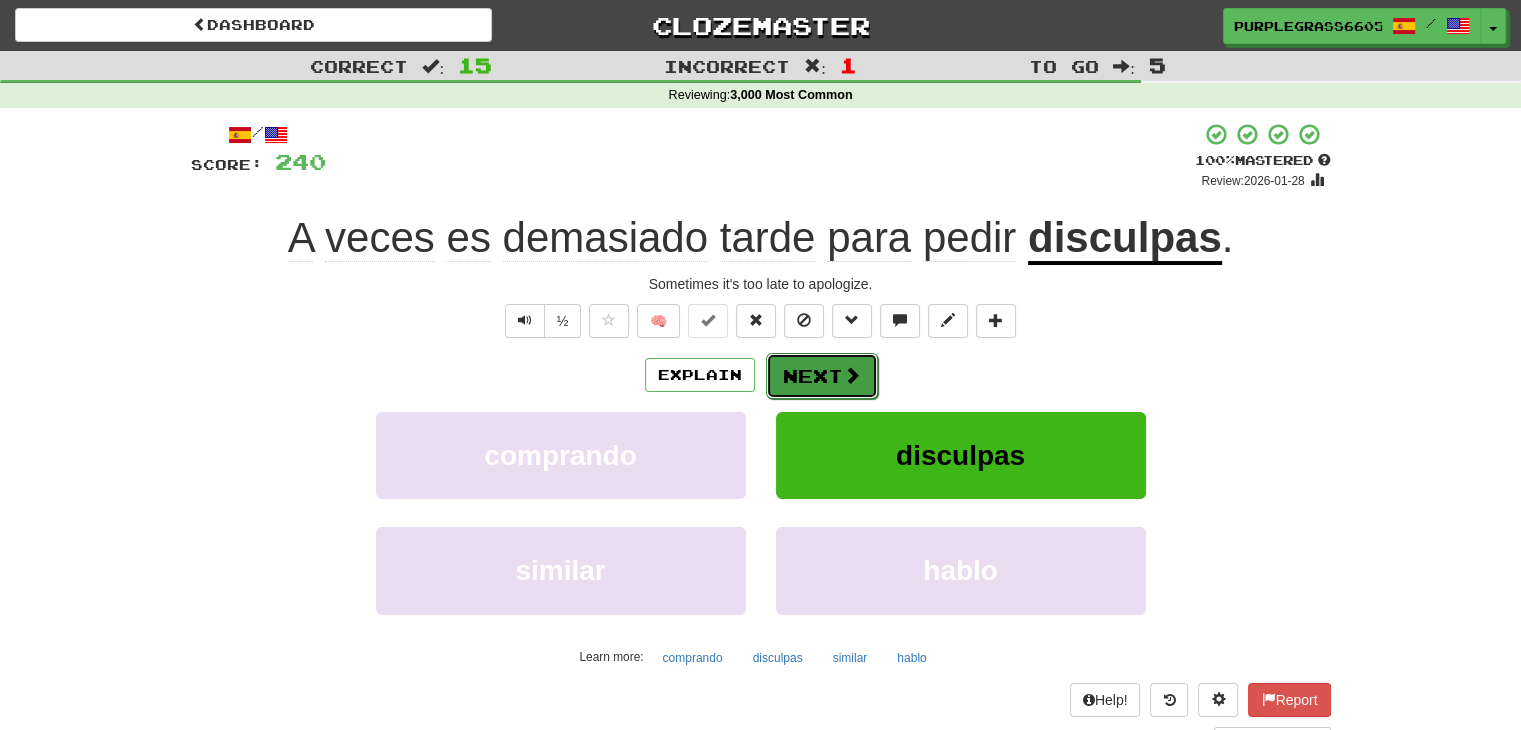 click on "Next" at bounding box center (822, 376) 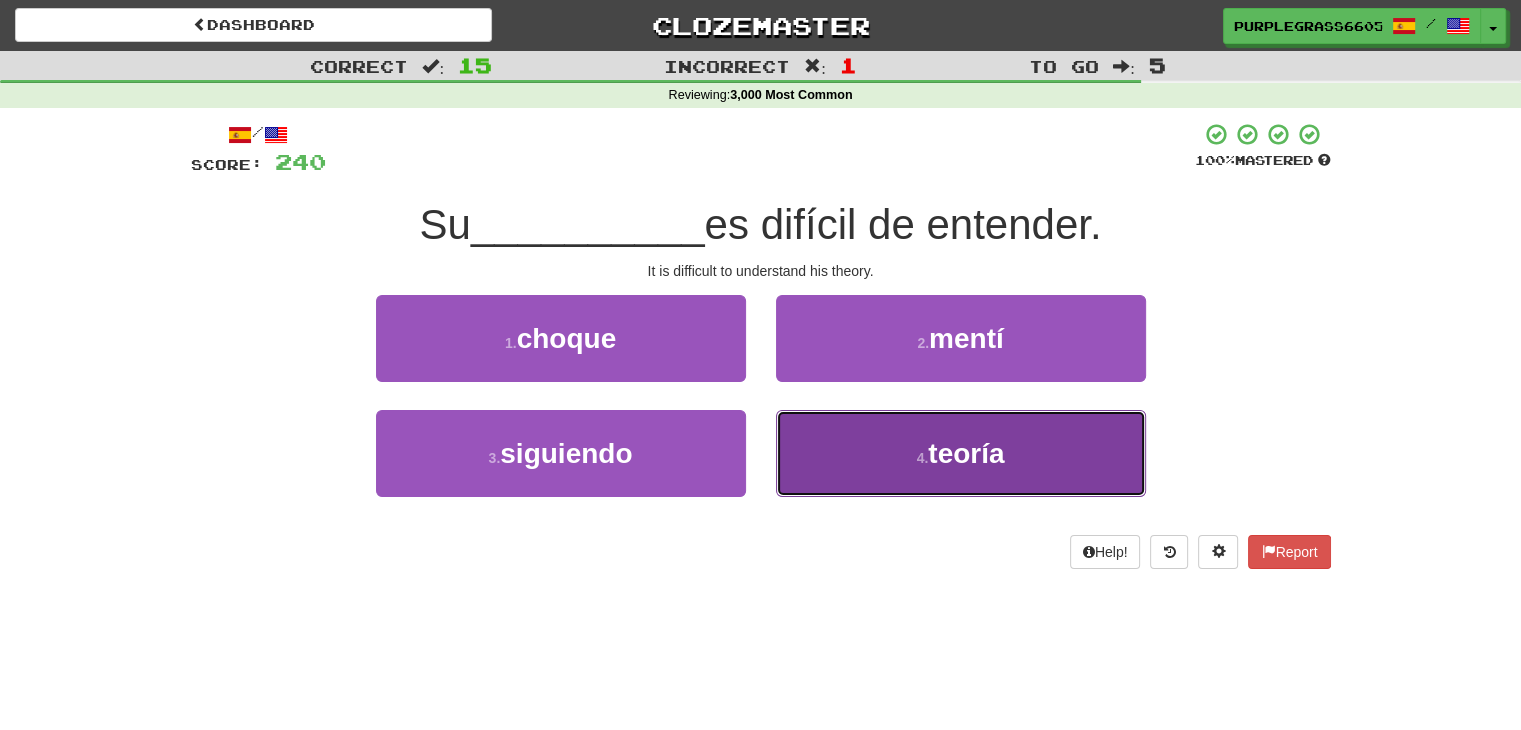 click on "4 .  teoría" at bounding box center [961, 453] 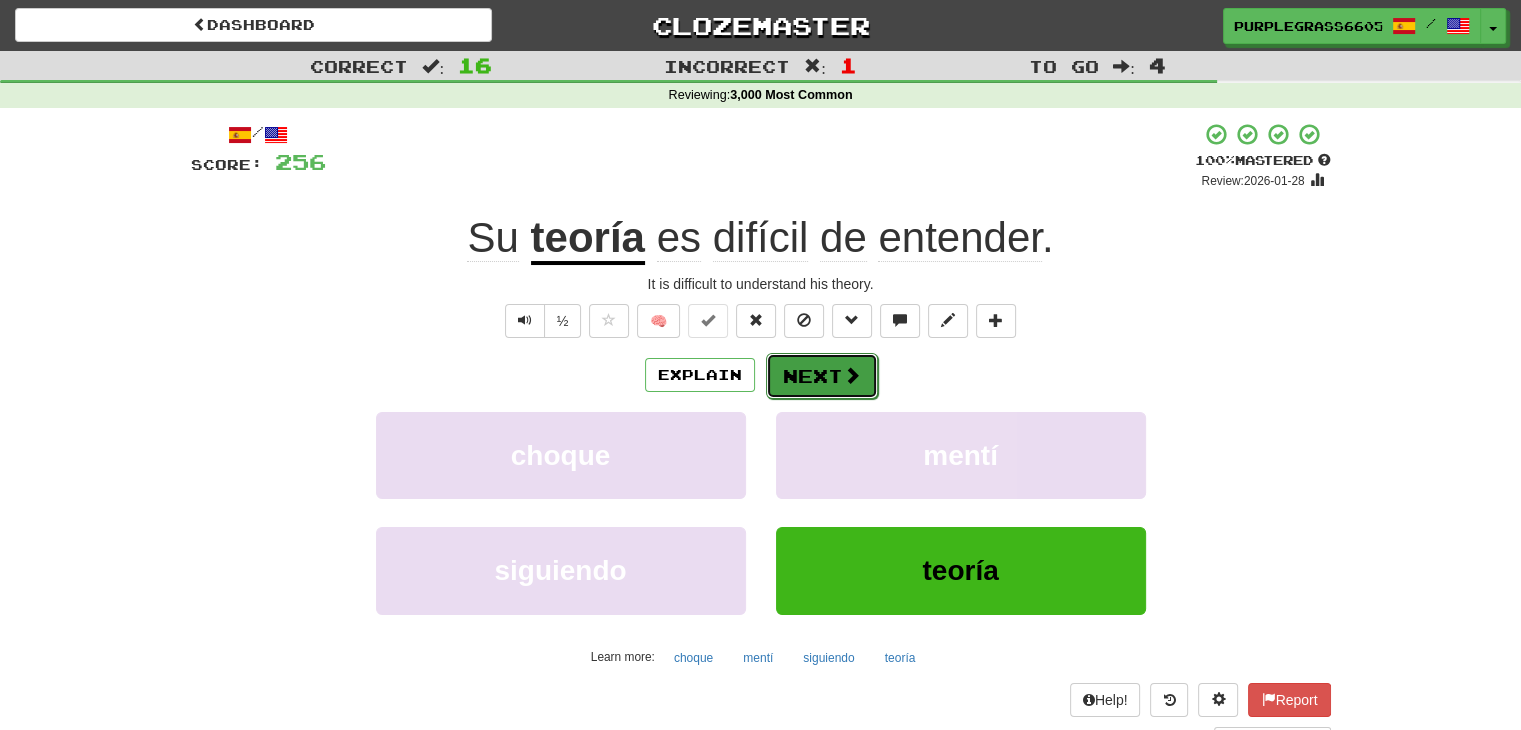 click on "Next" at bounding box center (822, 376) 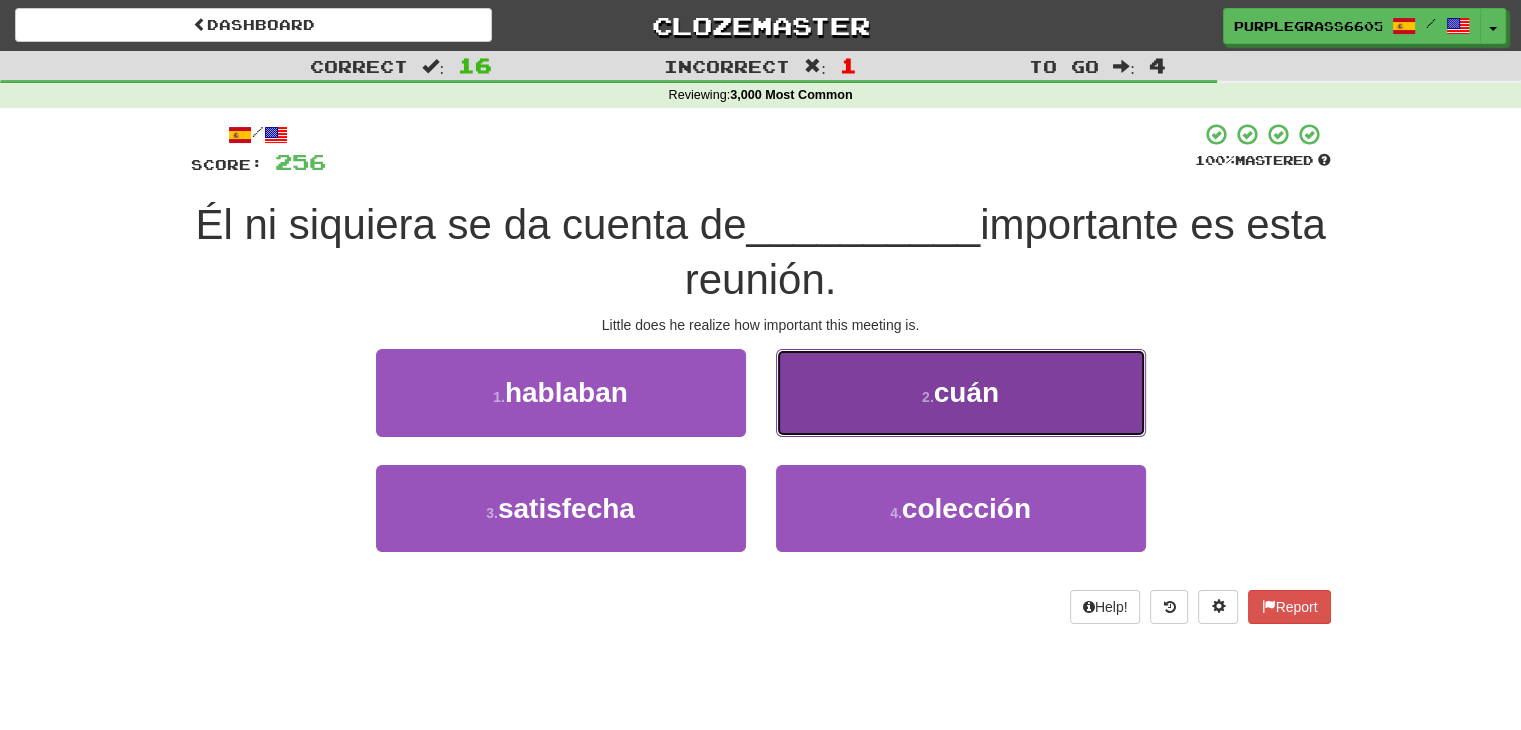 click on "cuán" at bounding box center [966, 392] 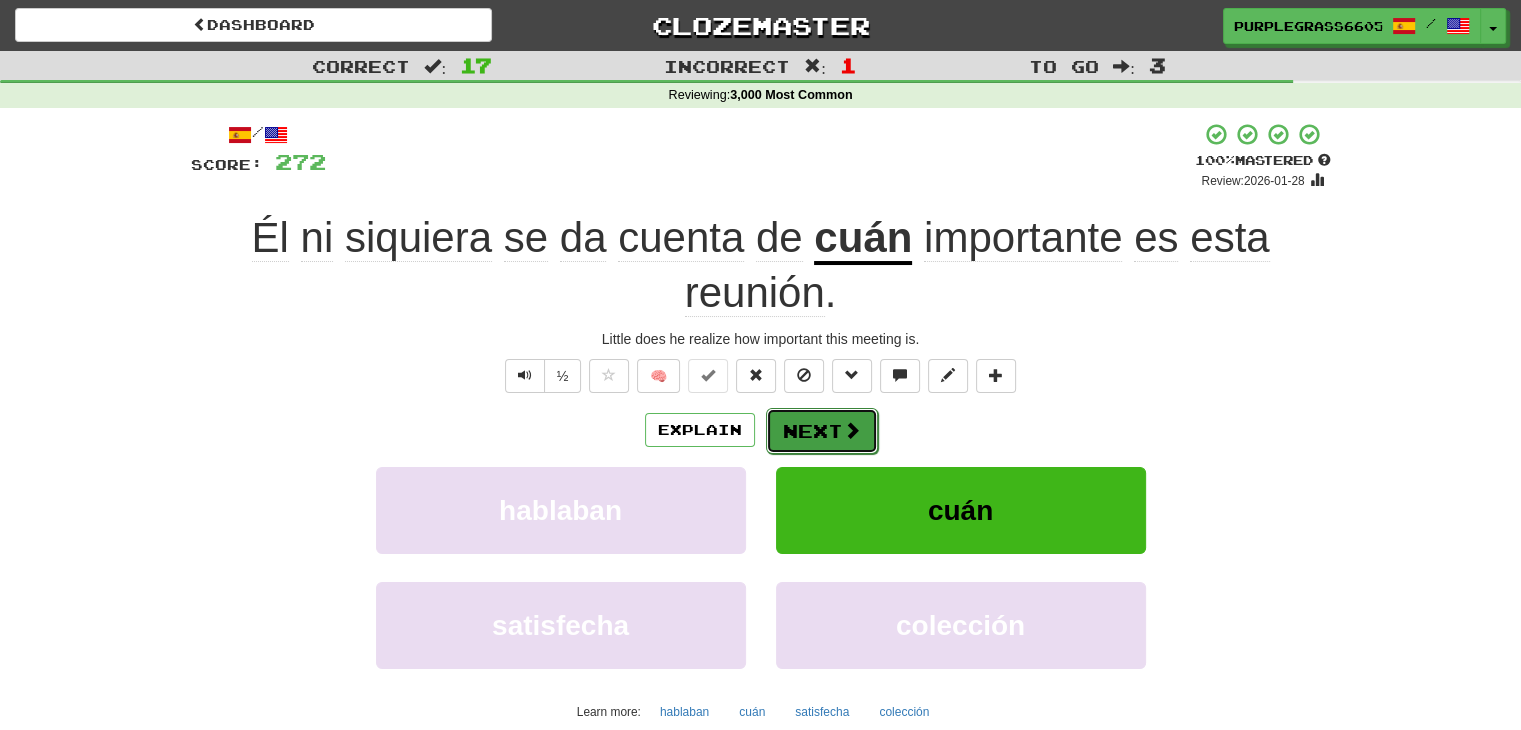click on "Next" at bounding box center (822, 431) 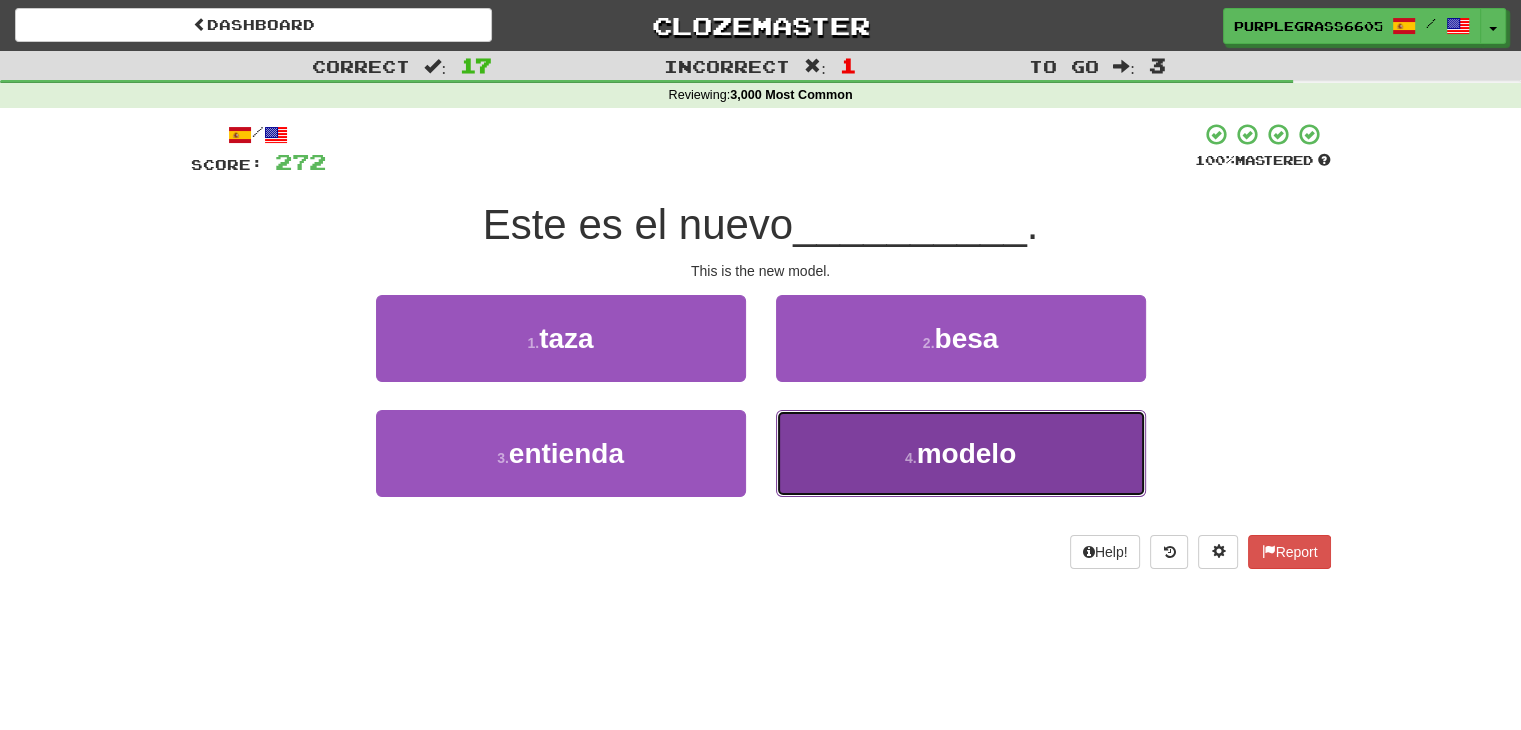 click on "4 .  modelo" at bounding box center (961, 453) 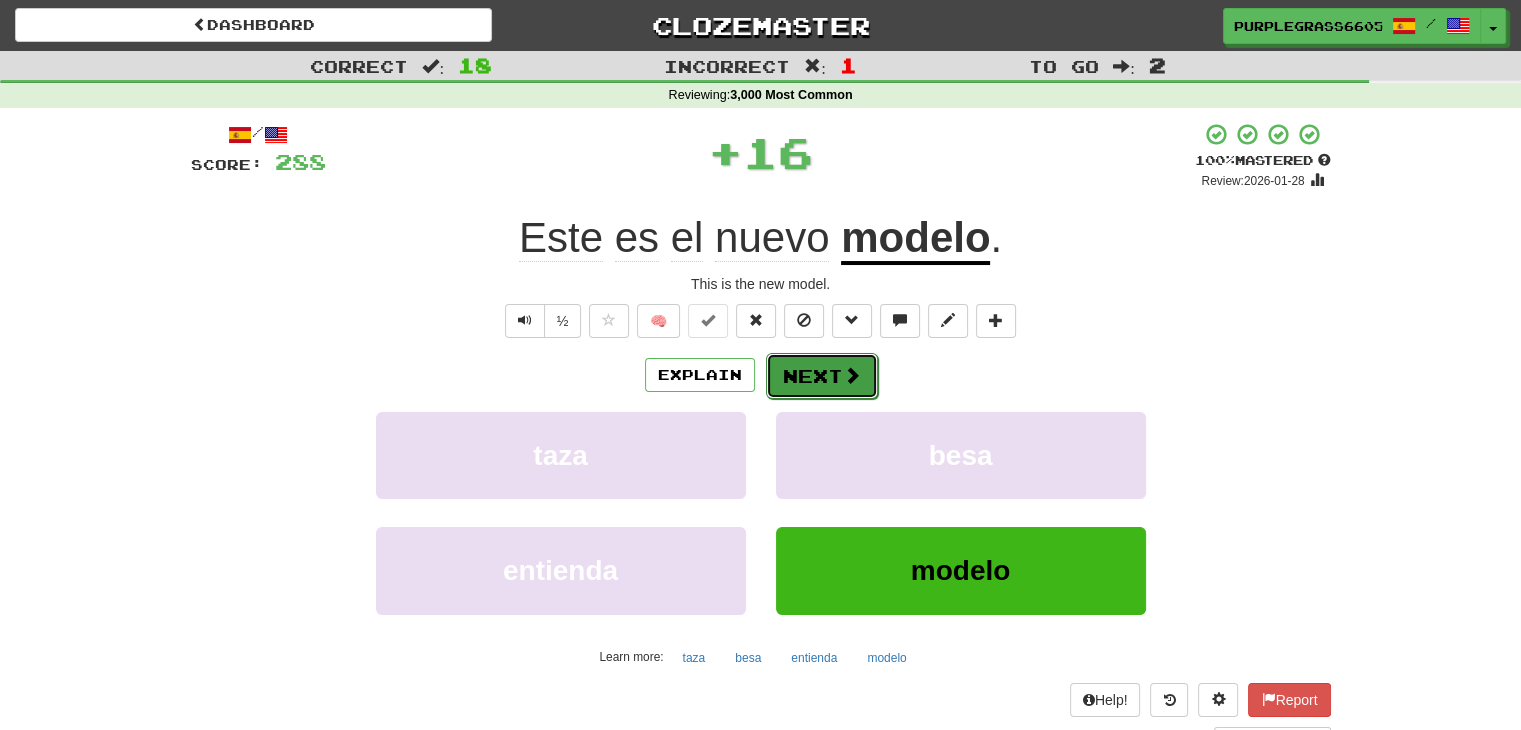 click on "Next" at bounding box center [822, 376] 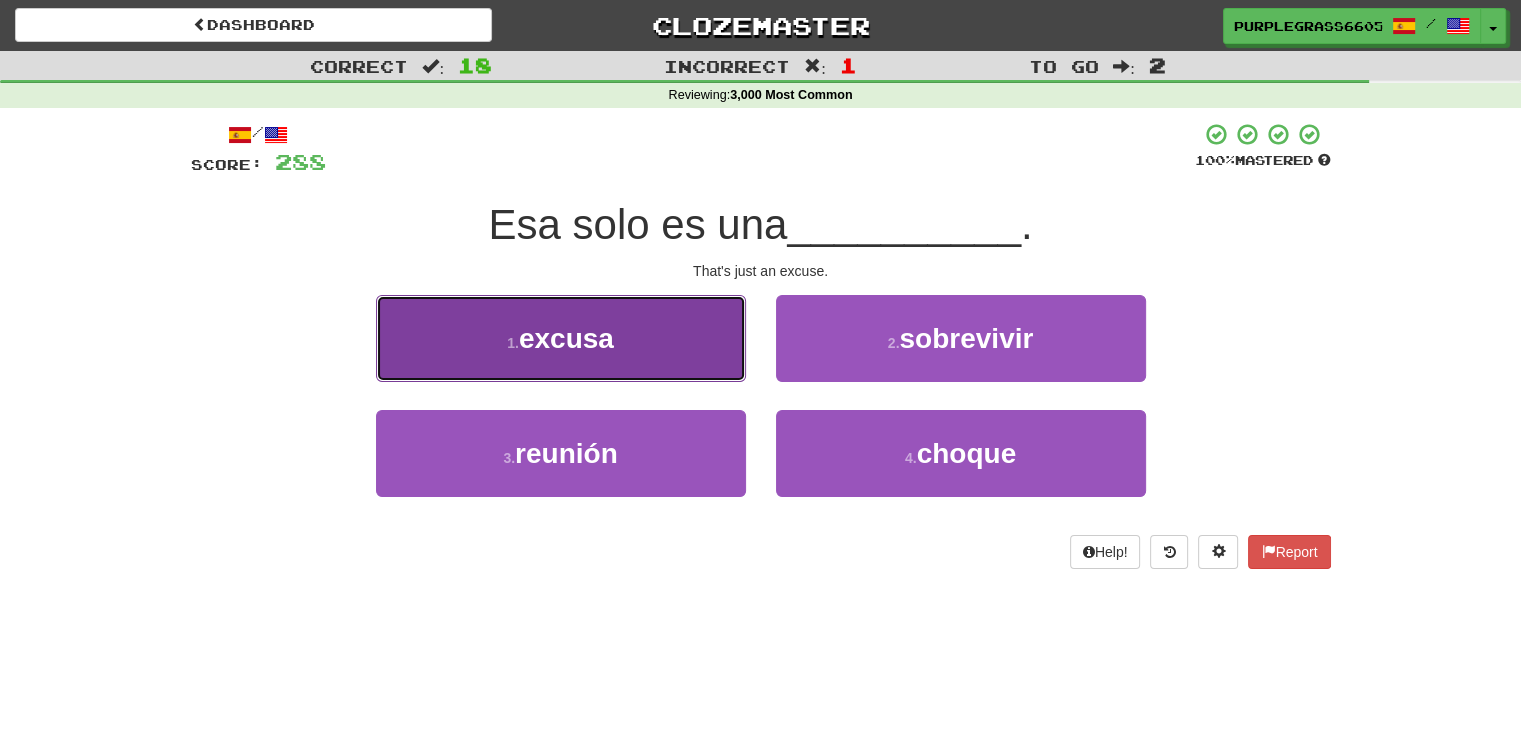 click on "1 .  excusa" at bounding box center (561, 338) 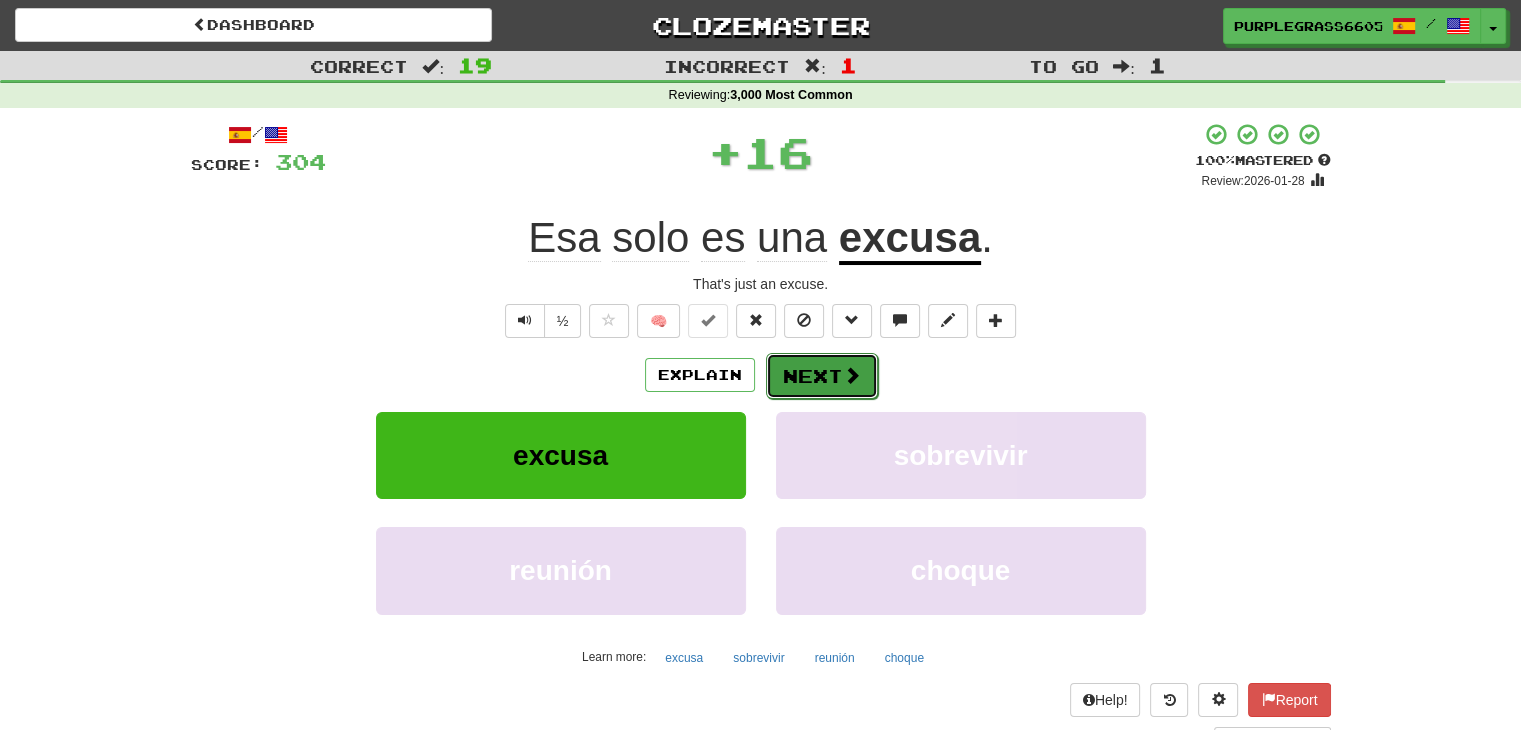 click on "Next" at bounding box center [822, 376] 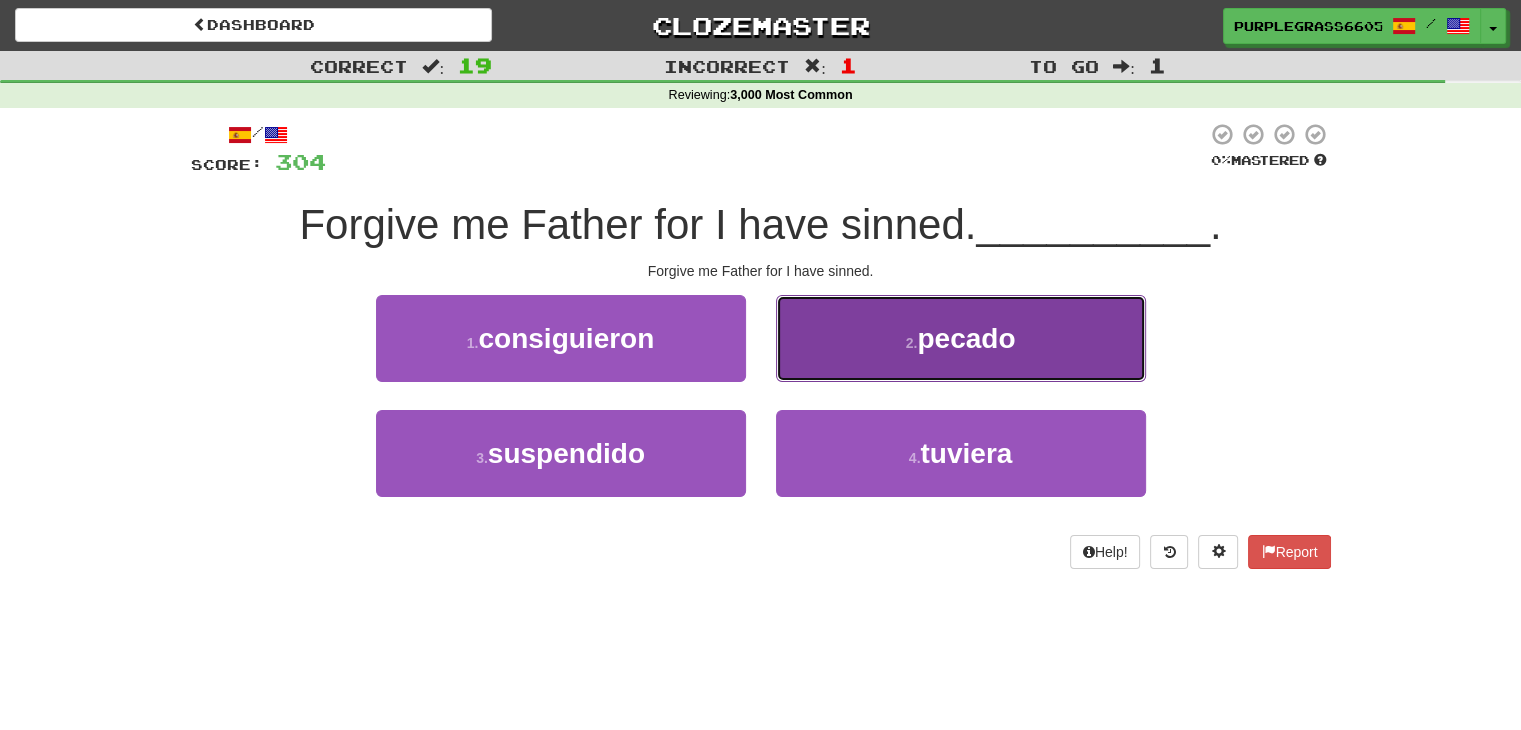 click on "2 .  pecado" at bounding box center [961, 338] 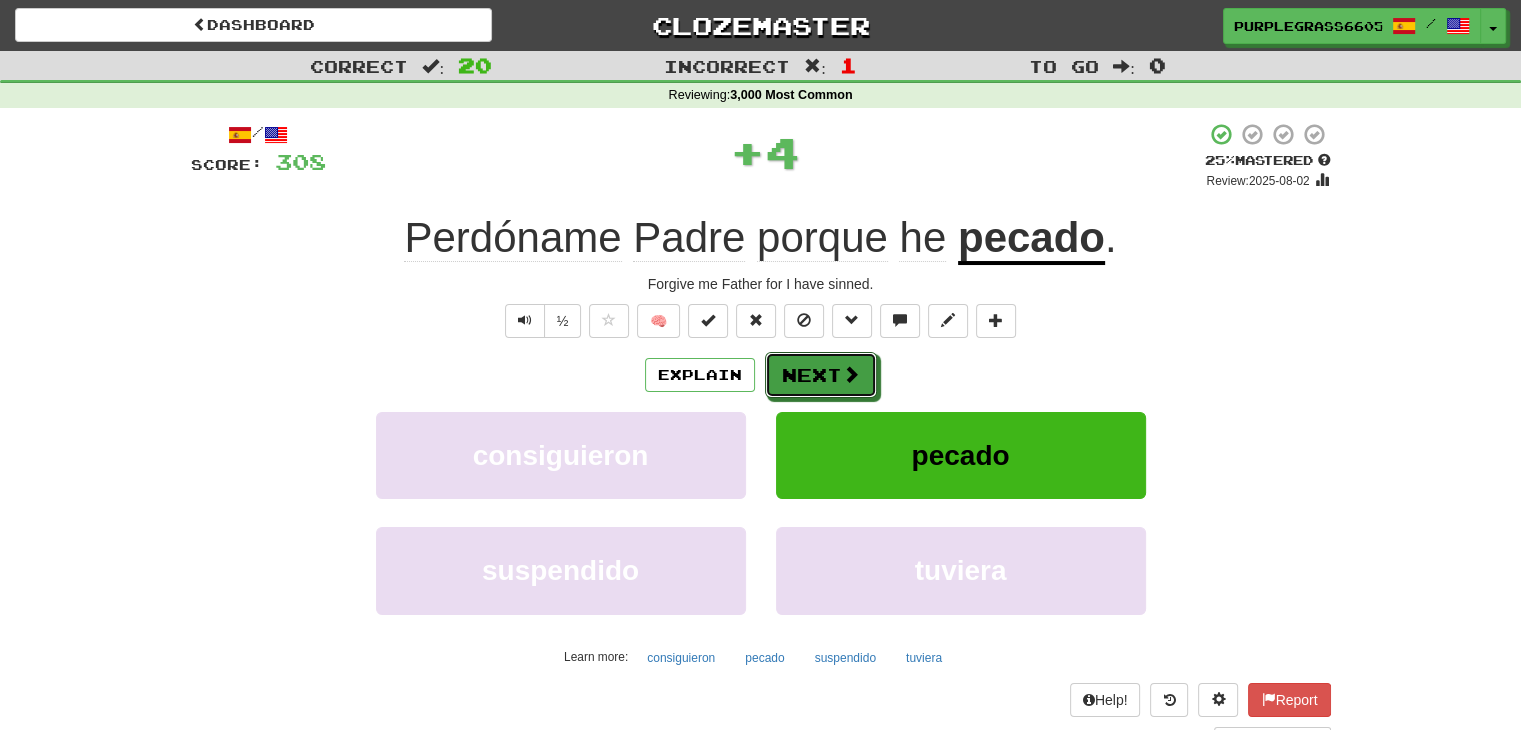 click at bounding box center [851, 374] 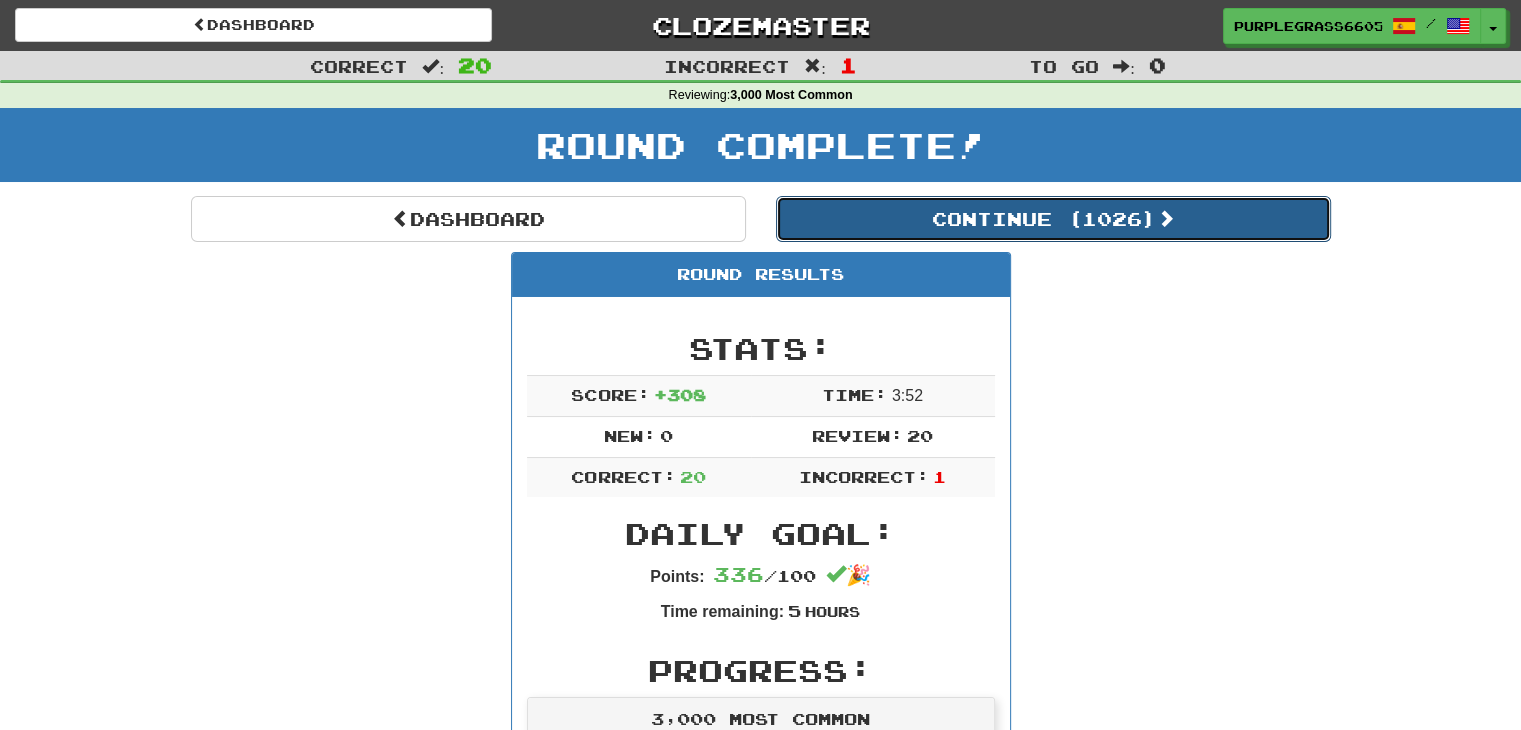 click on "Continue ( 1026 )" at bounding box center (1053, 219) 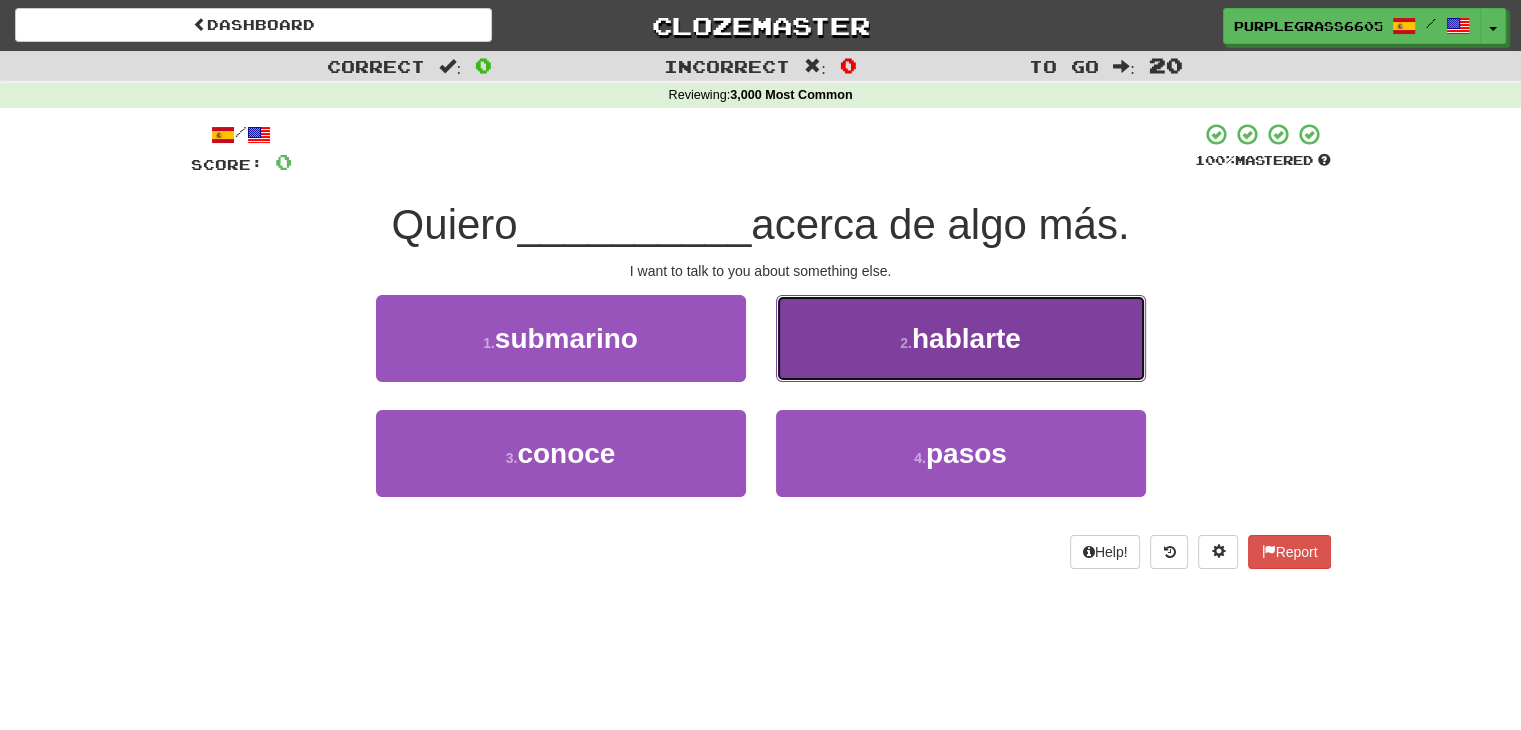 click on "2 .  hablarte" at bounding box center (961, 338) 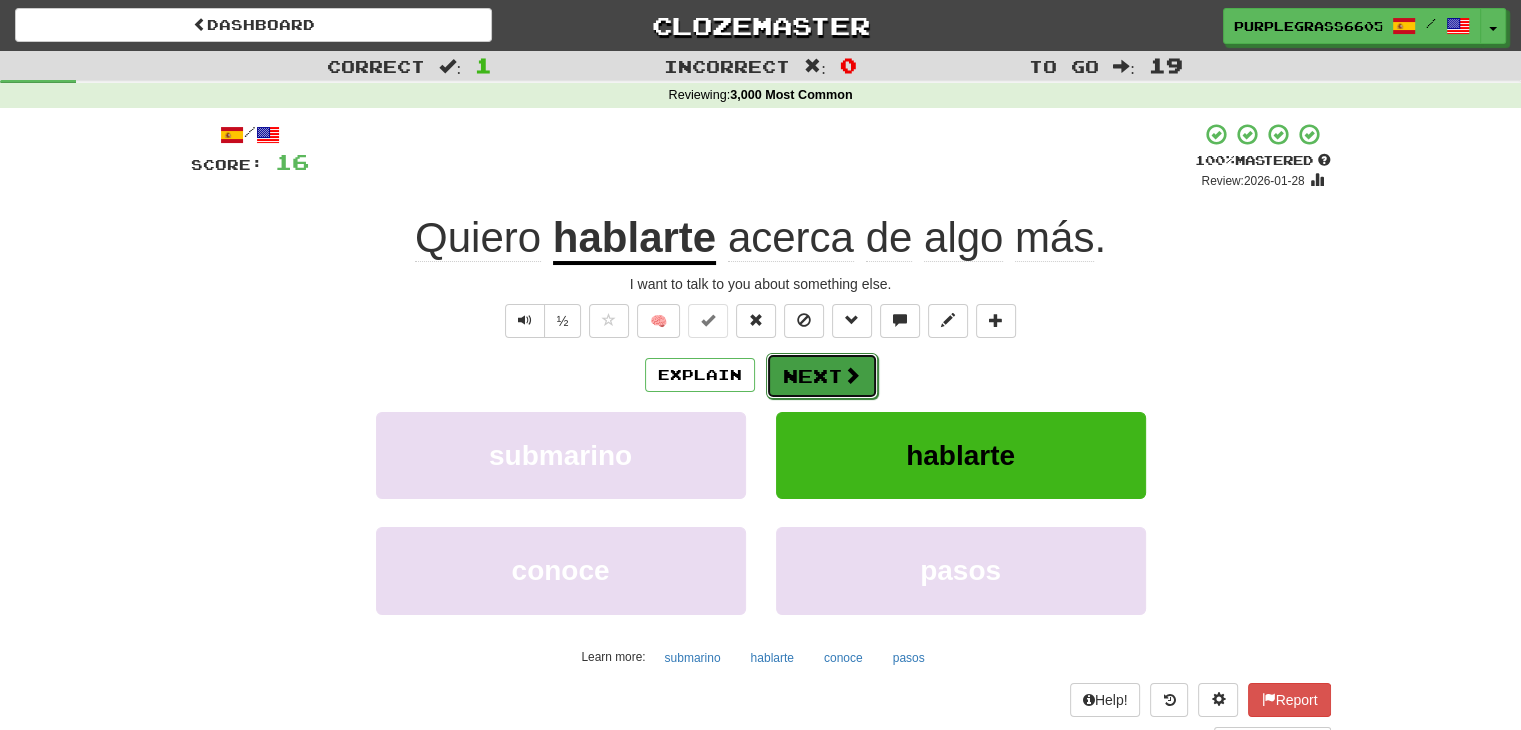 click on "Next" at bounding box center [822, 376] 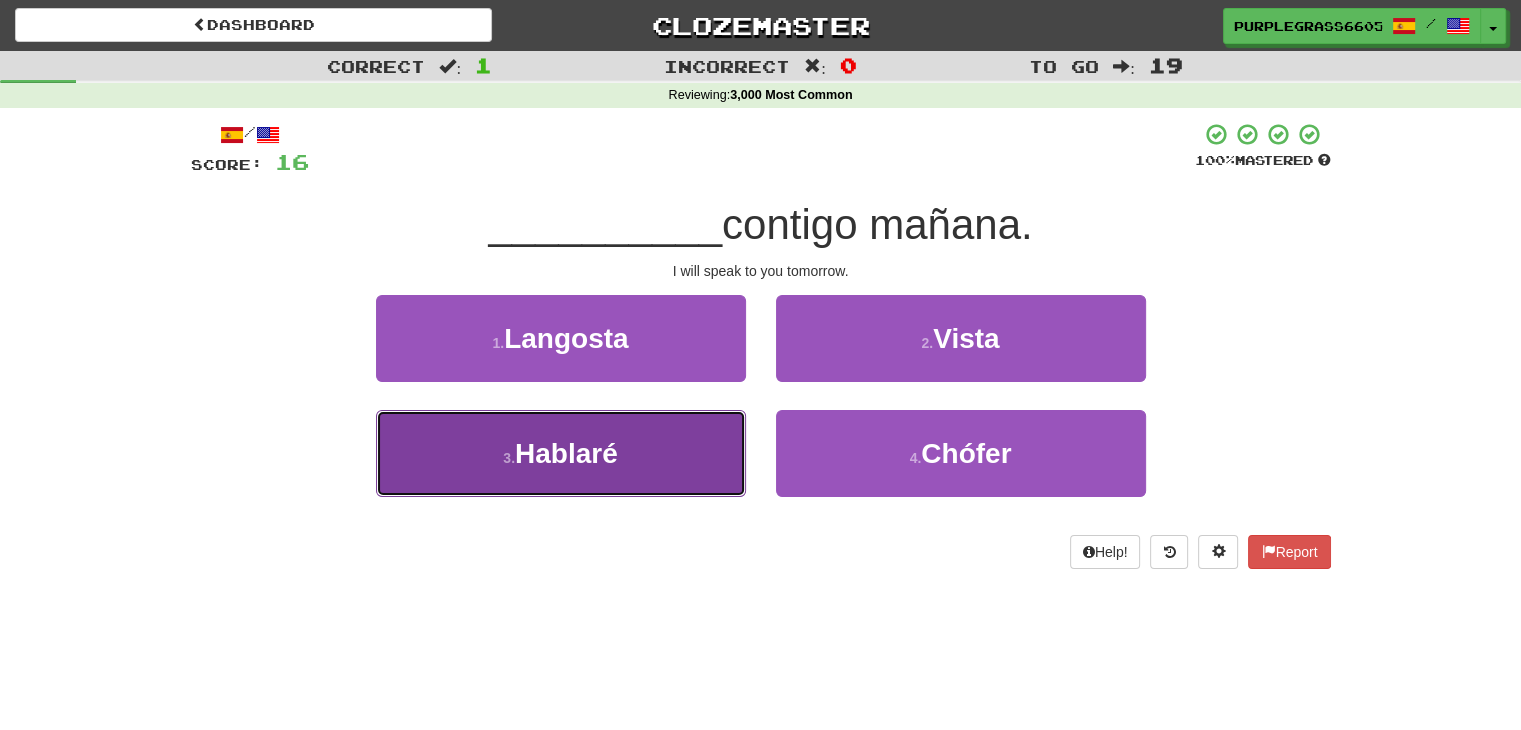 click on "3 .  Hablaré" at bounding box center [561, 453] 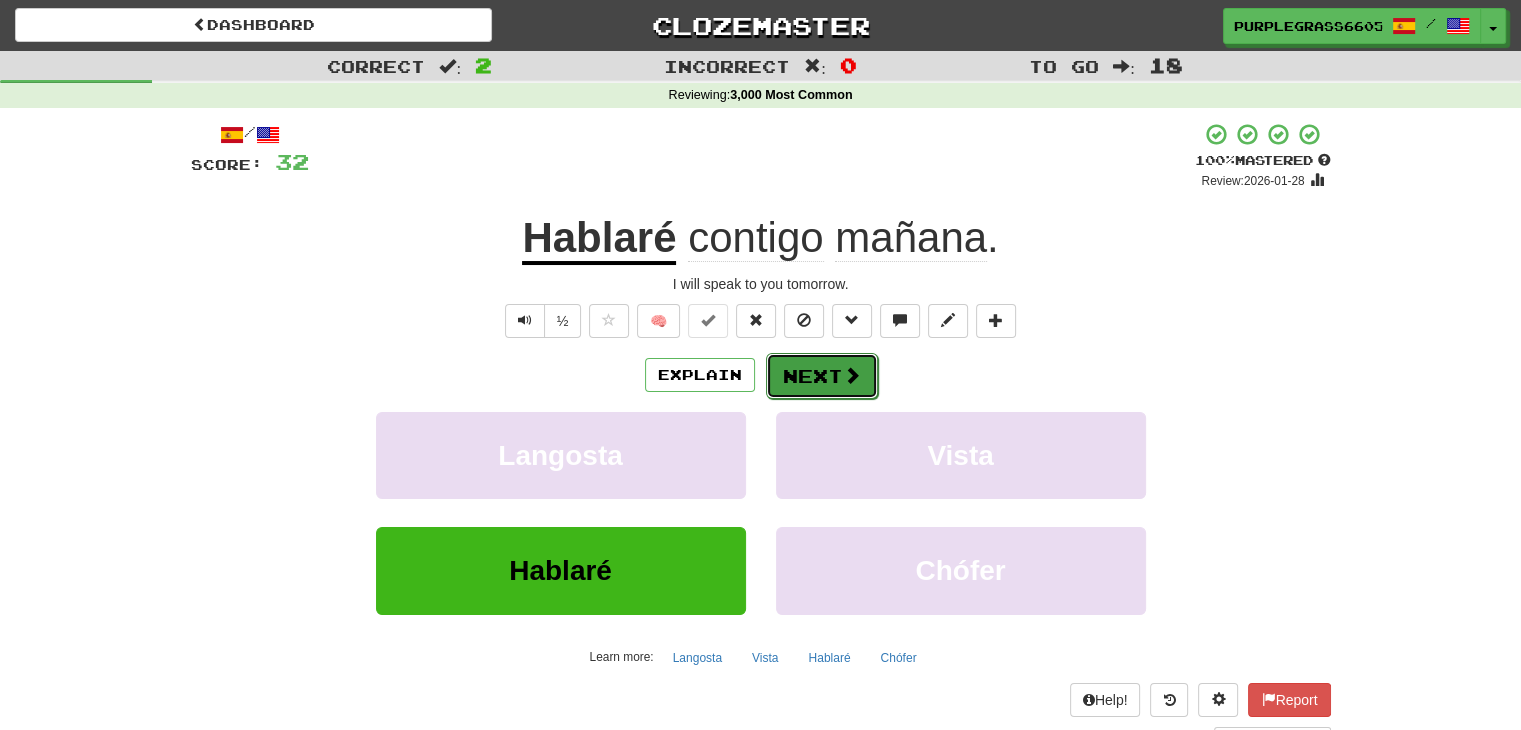 click on "Next" at bounding box center (822, 376) 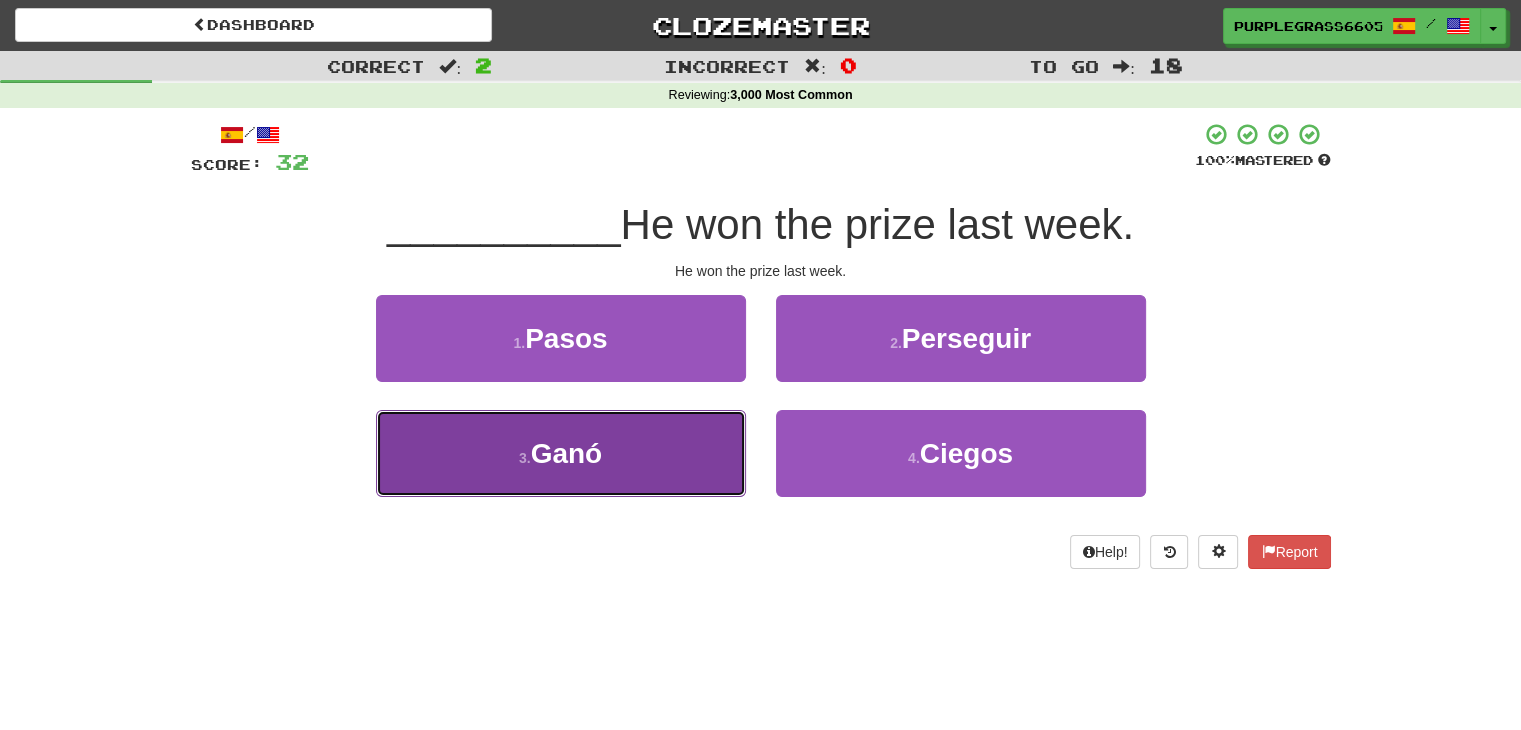 click on "He won" at bounding box center (561, 453) 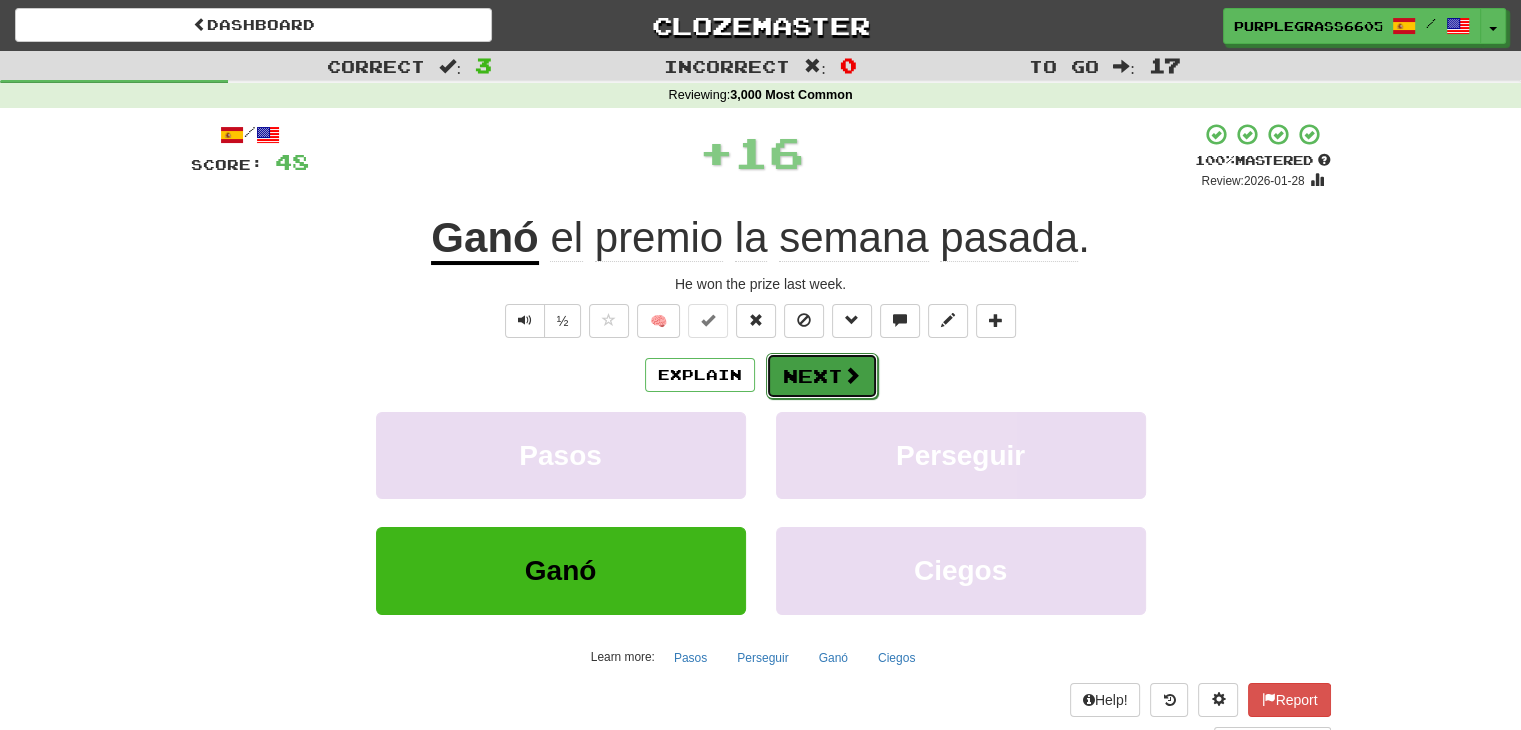 click on "Next" at bounding box center [822, 376] 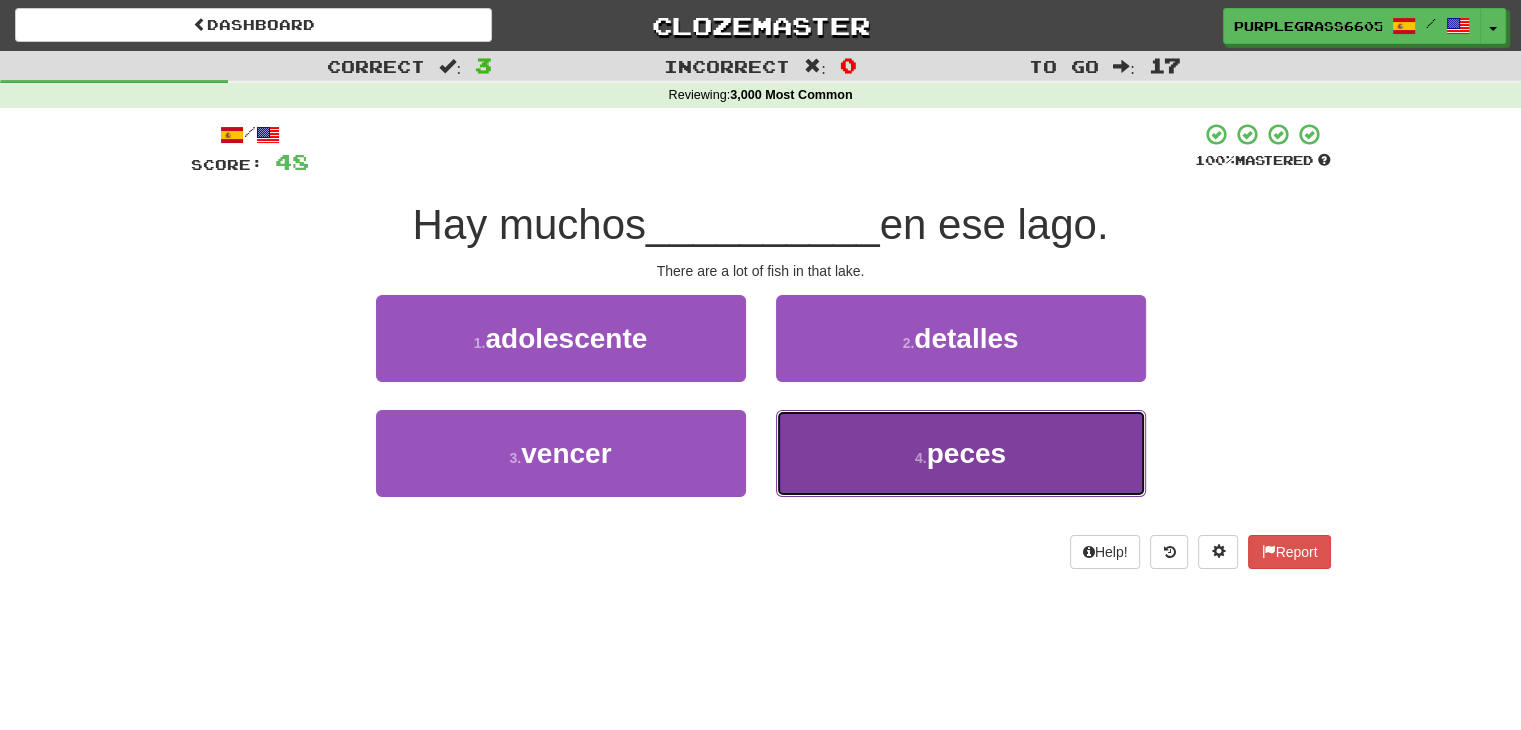 click on "peces" at bounding box center [966, 453] 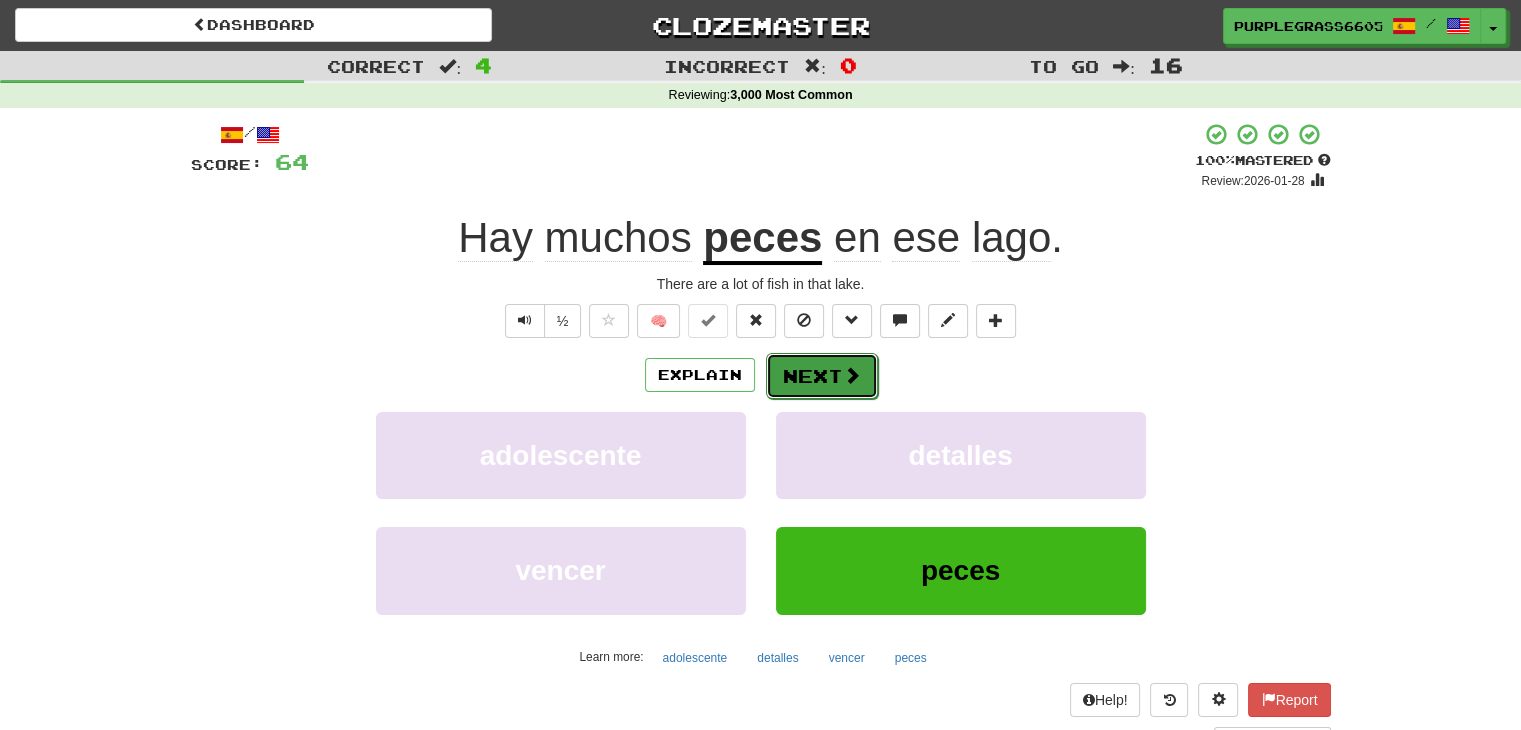 click on "Next" at bounding box center [822, 376] 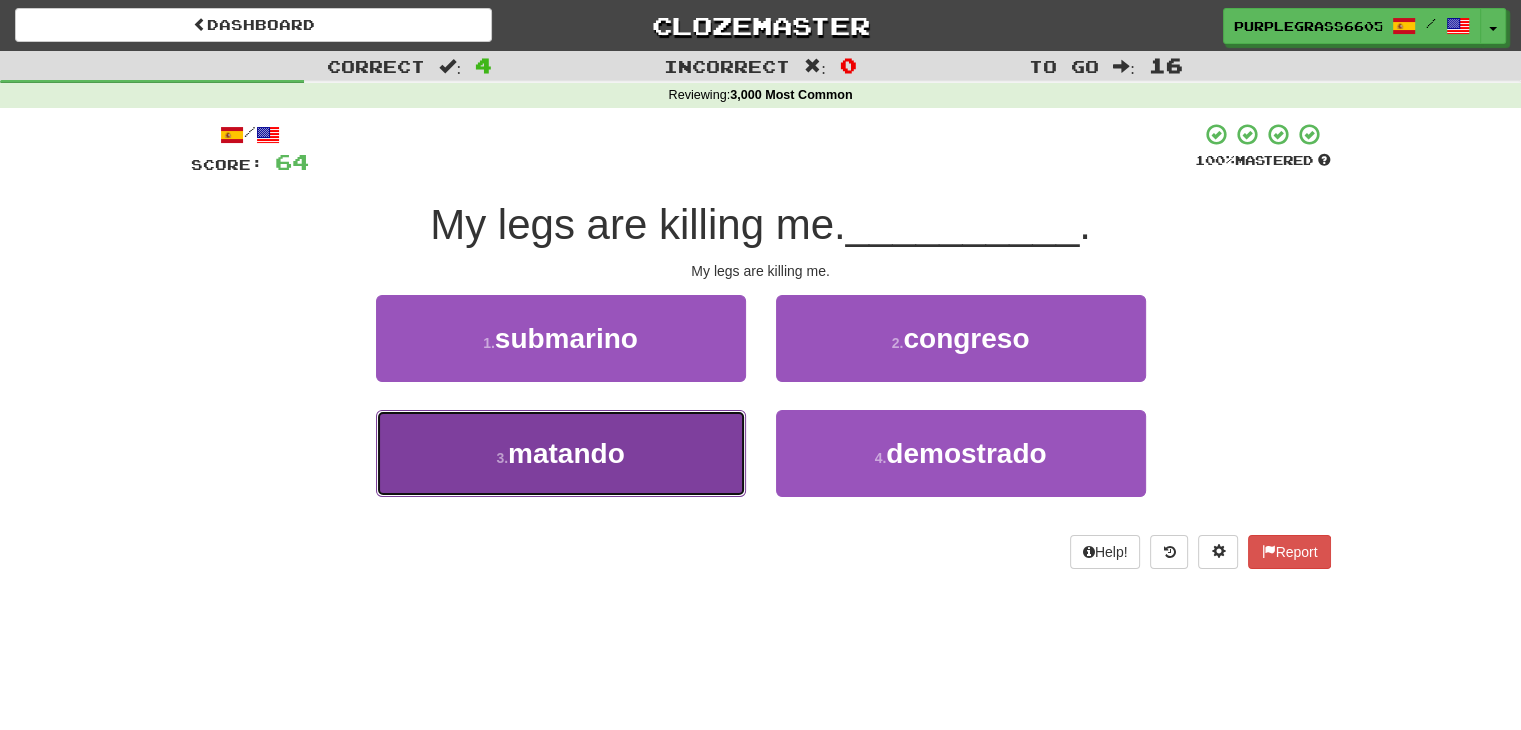 click on "3 .  matando" at bounding box center (561, 453) 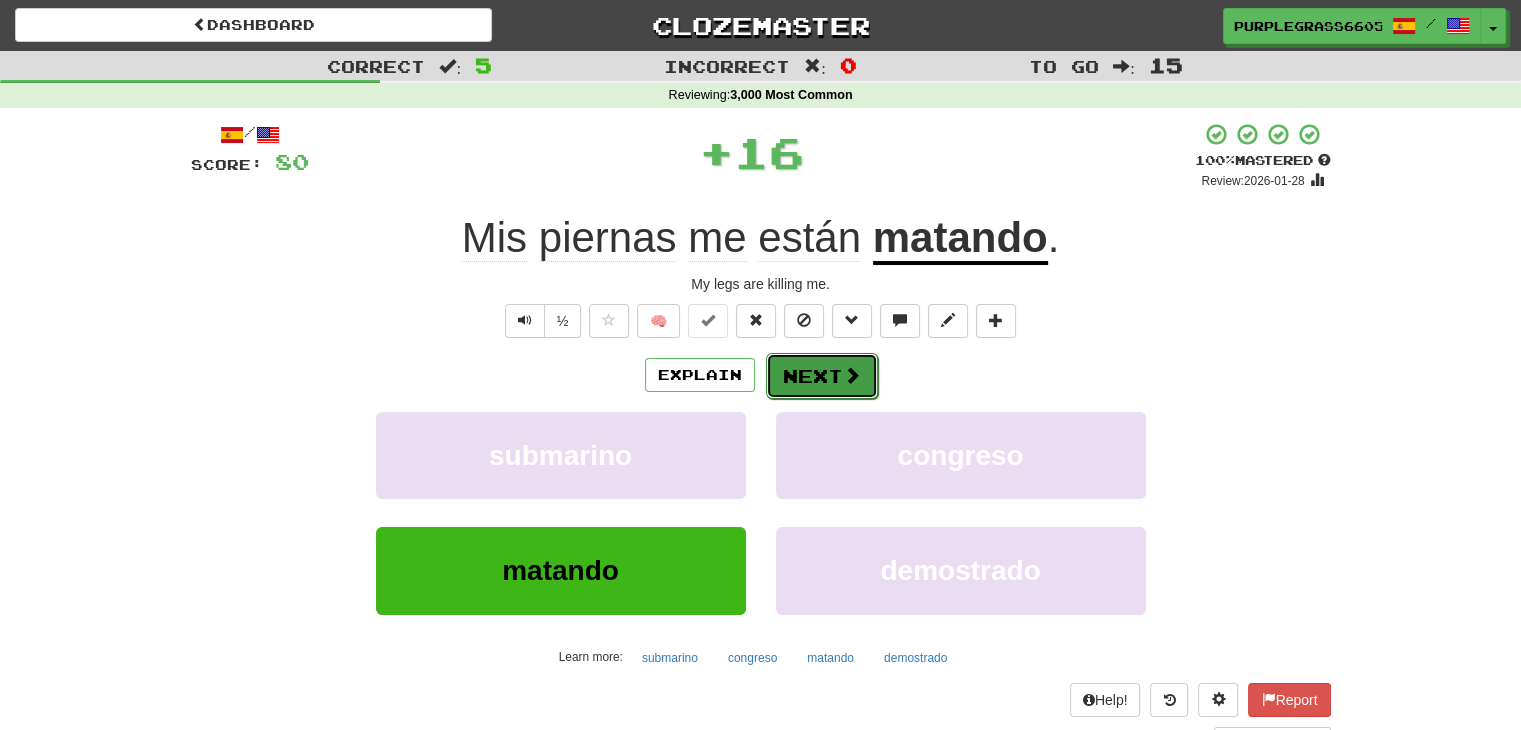 click on "Next" at bounding box center [822, 376] 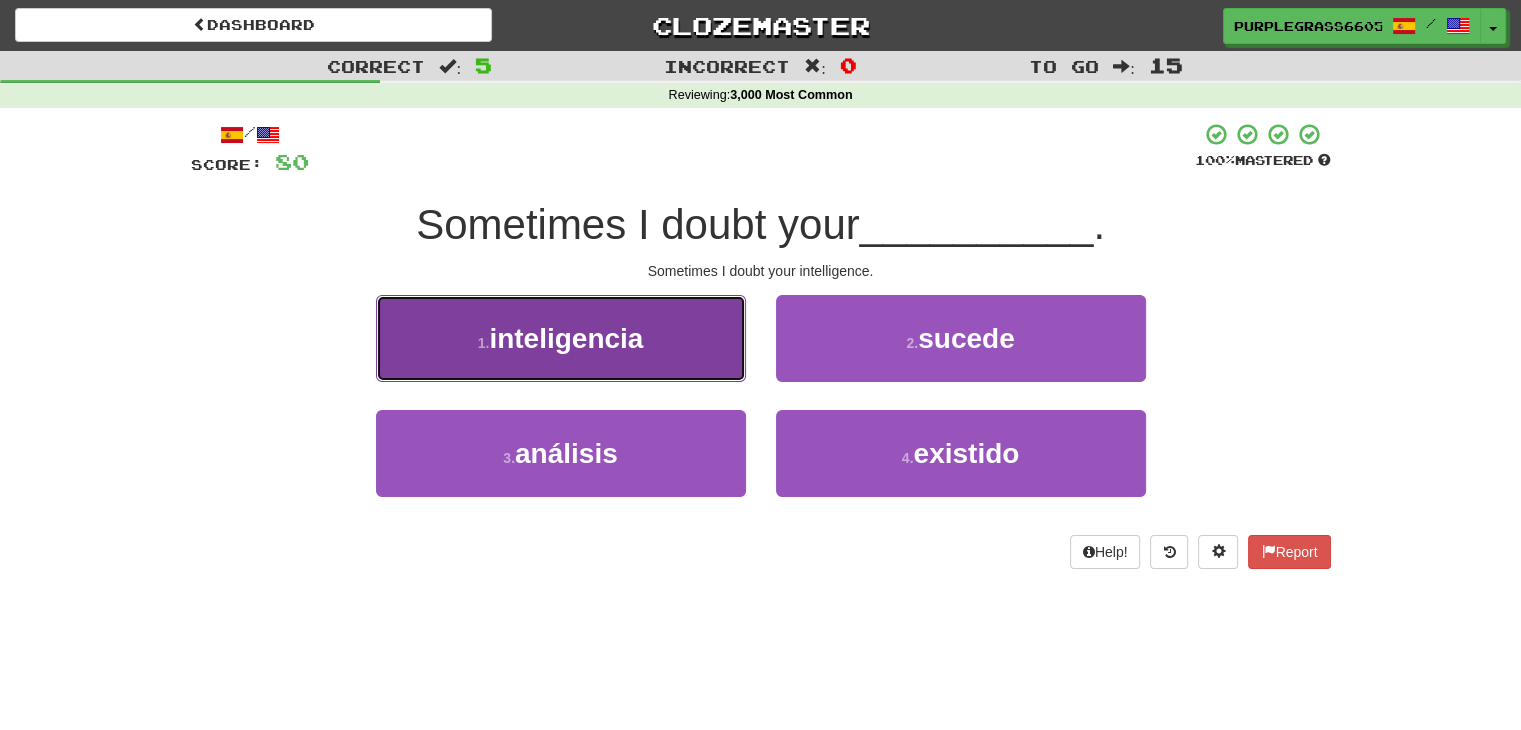 click on "1 .  inteligencia" at bounding box center [561, 338] 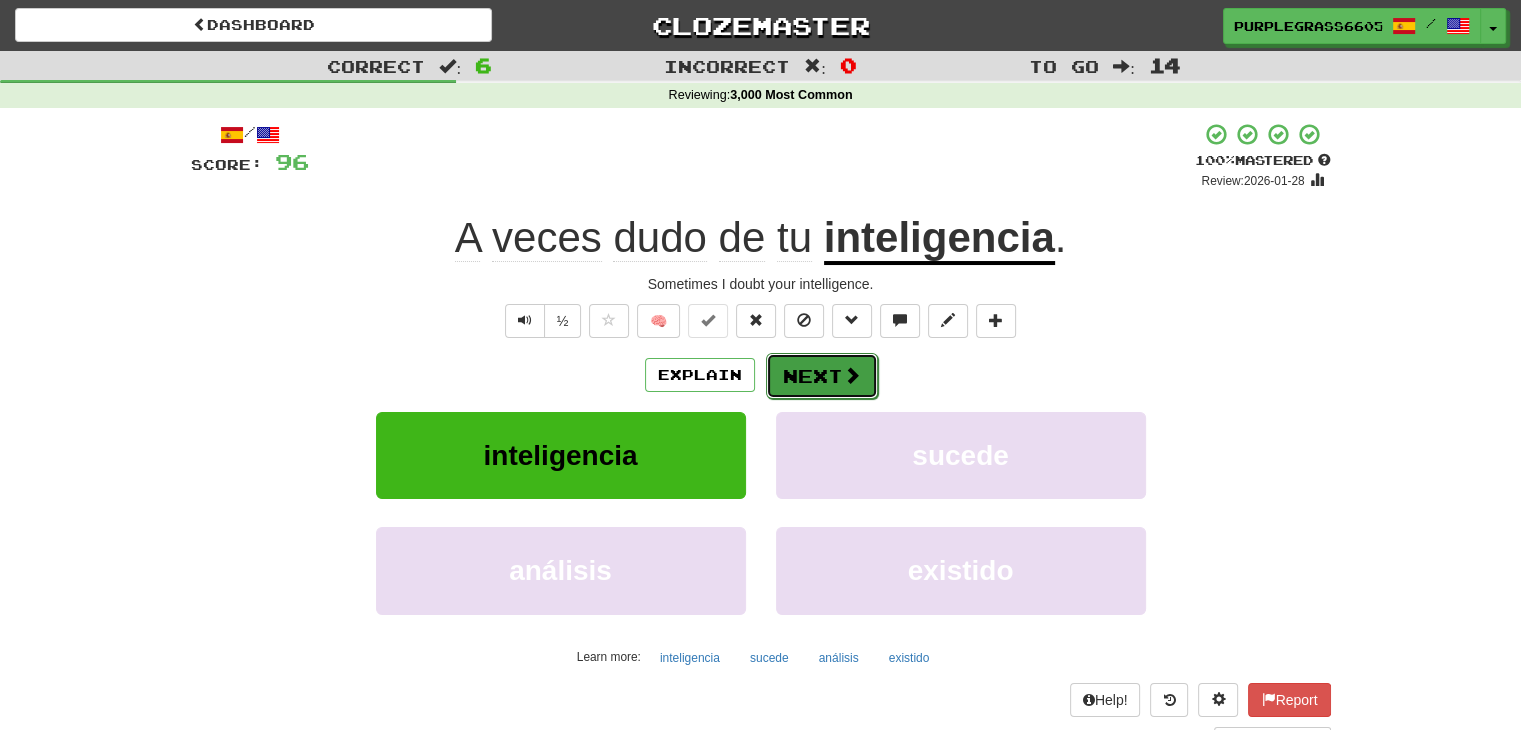 click on "Next" at bounding box center (822, 376) 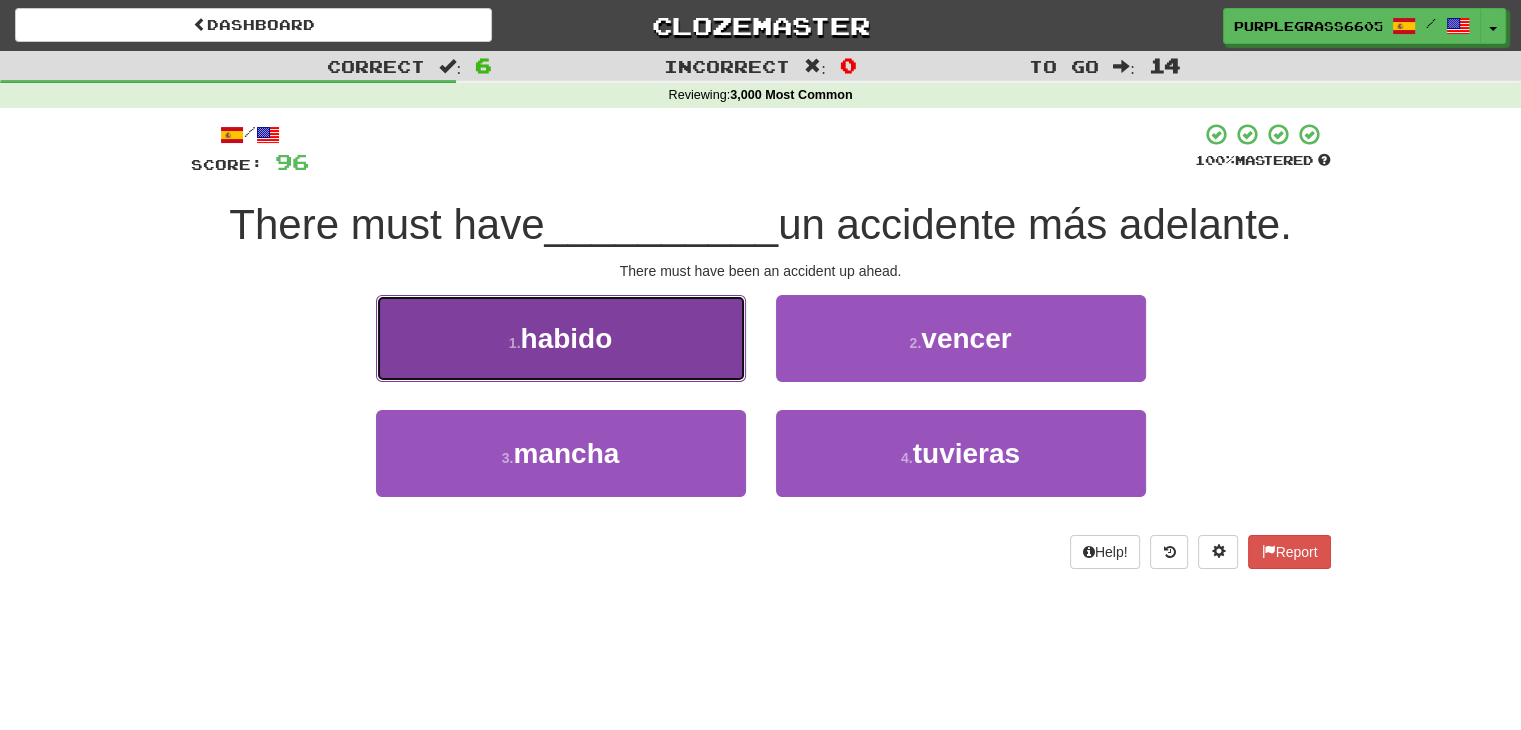 click on "1 .  habido" at bounding box center (561, 338) 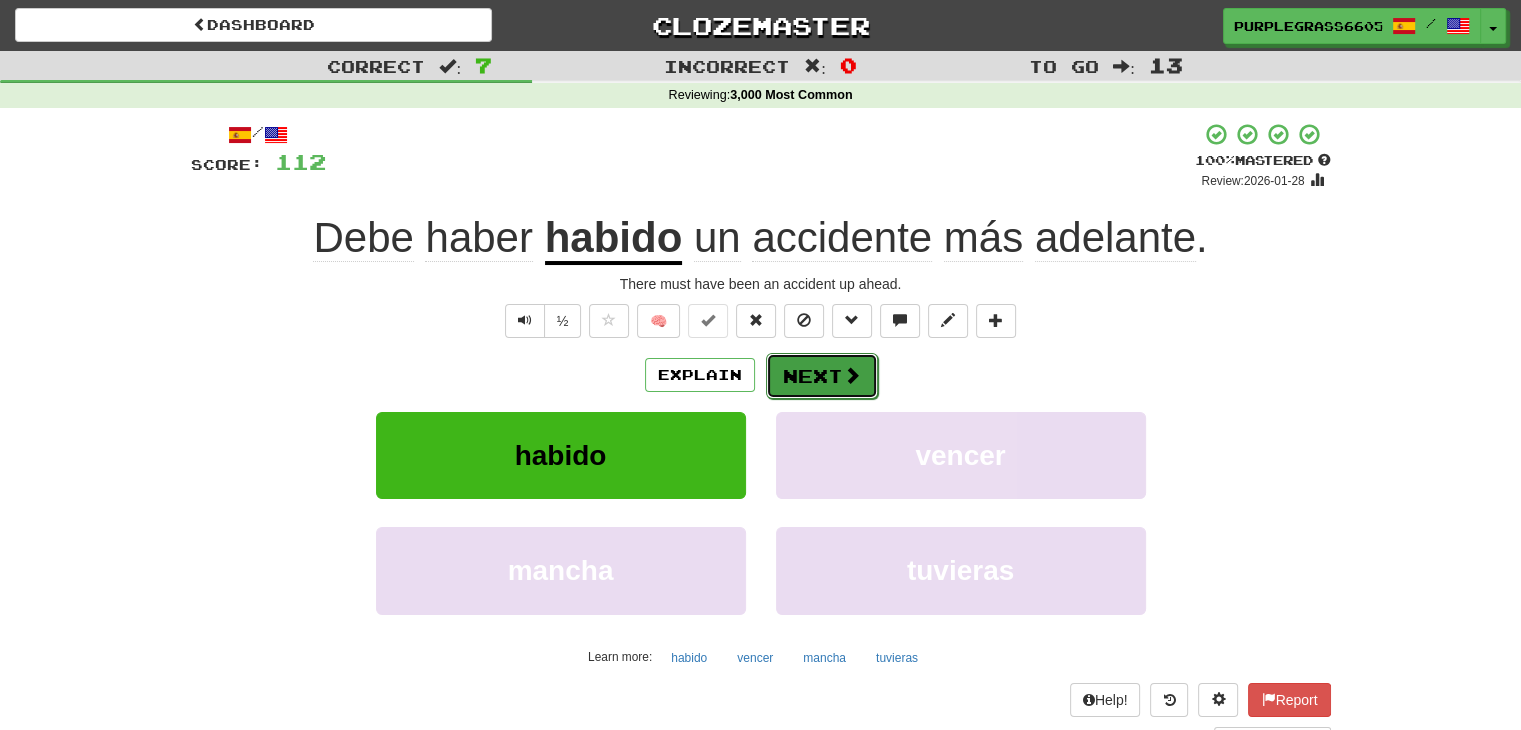 click on "Next" at bounding box center [822, 376] 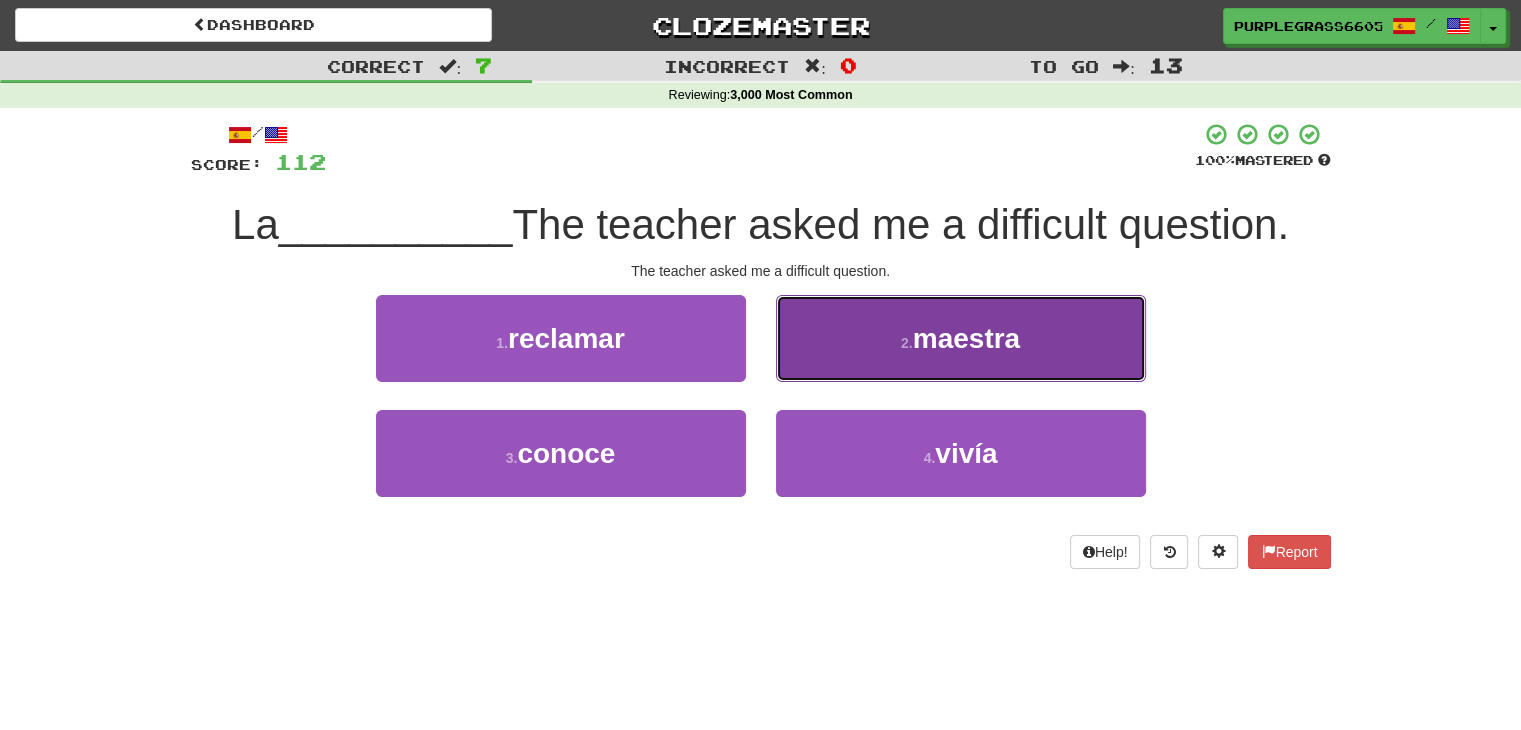 click on "2 .  maestra" at bounding box center (961, 338) 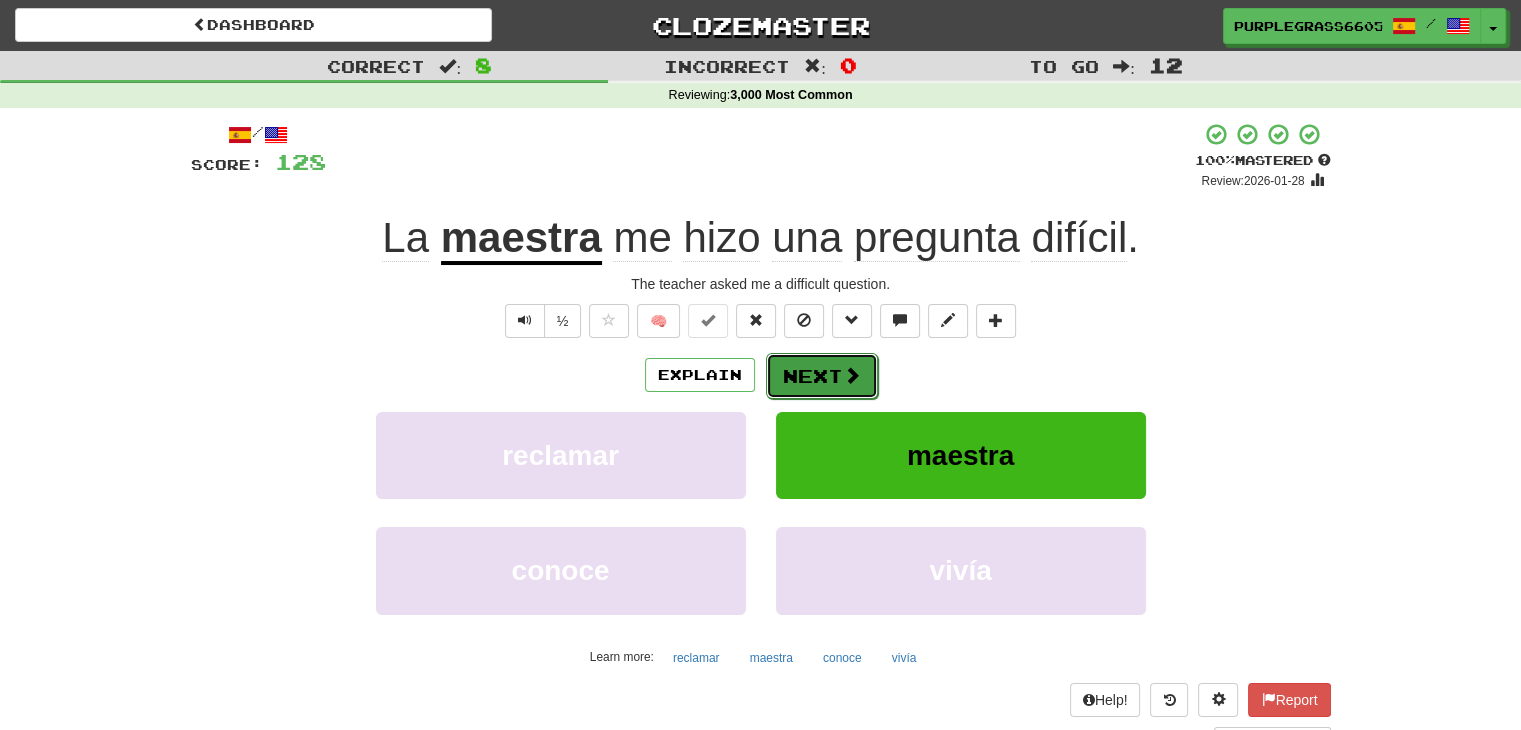 click on "Next" at bounding box center [822, 376] 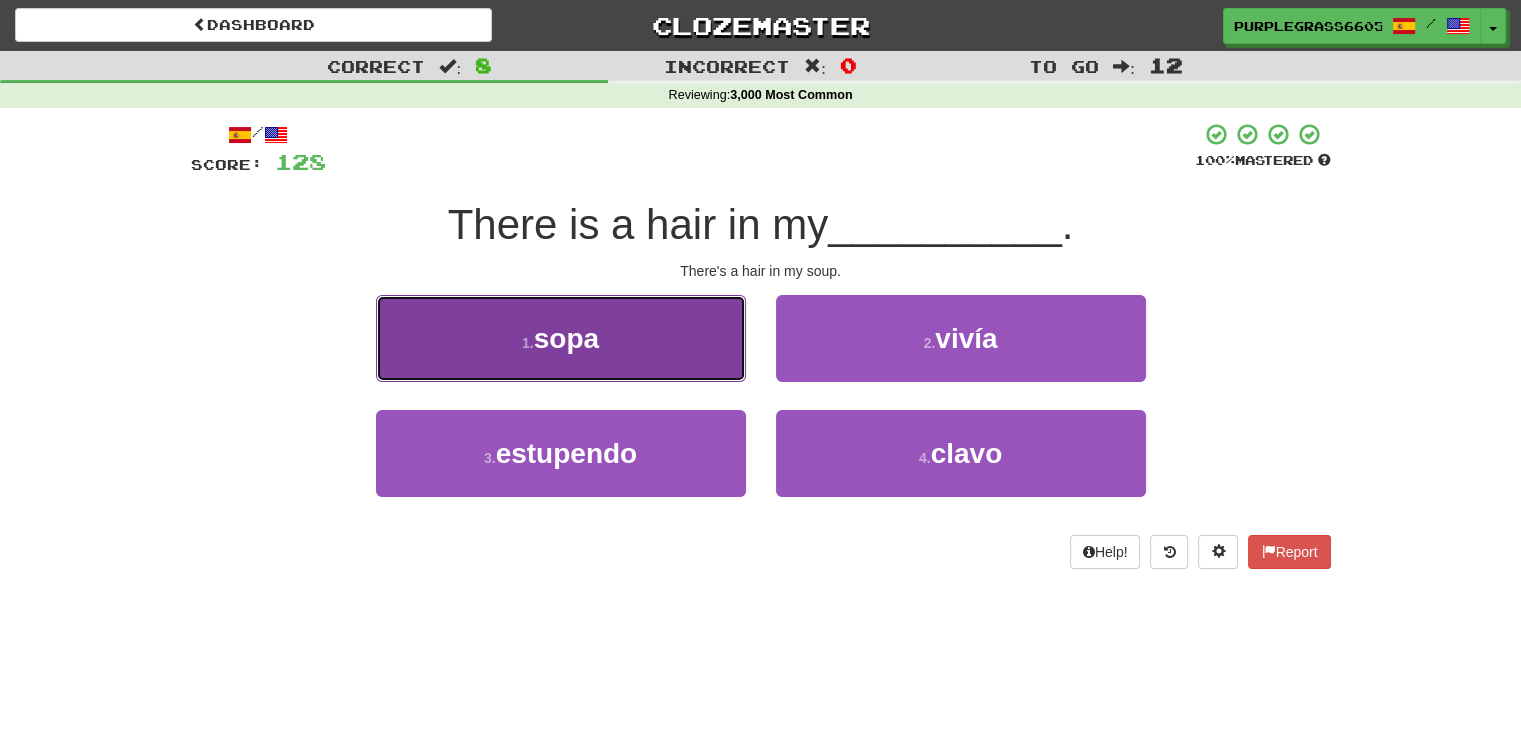 click on "1 .  sopa" at bounding box center [561, 338] 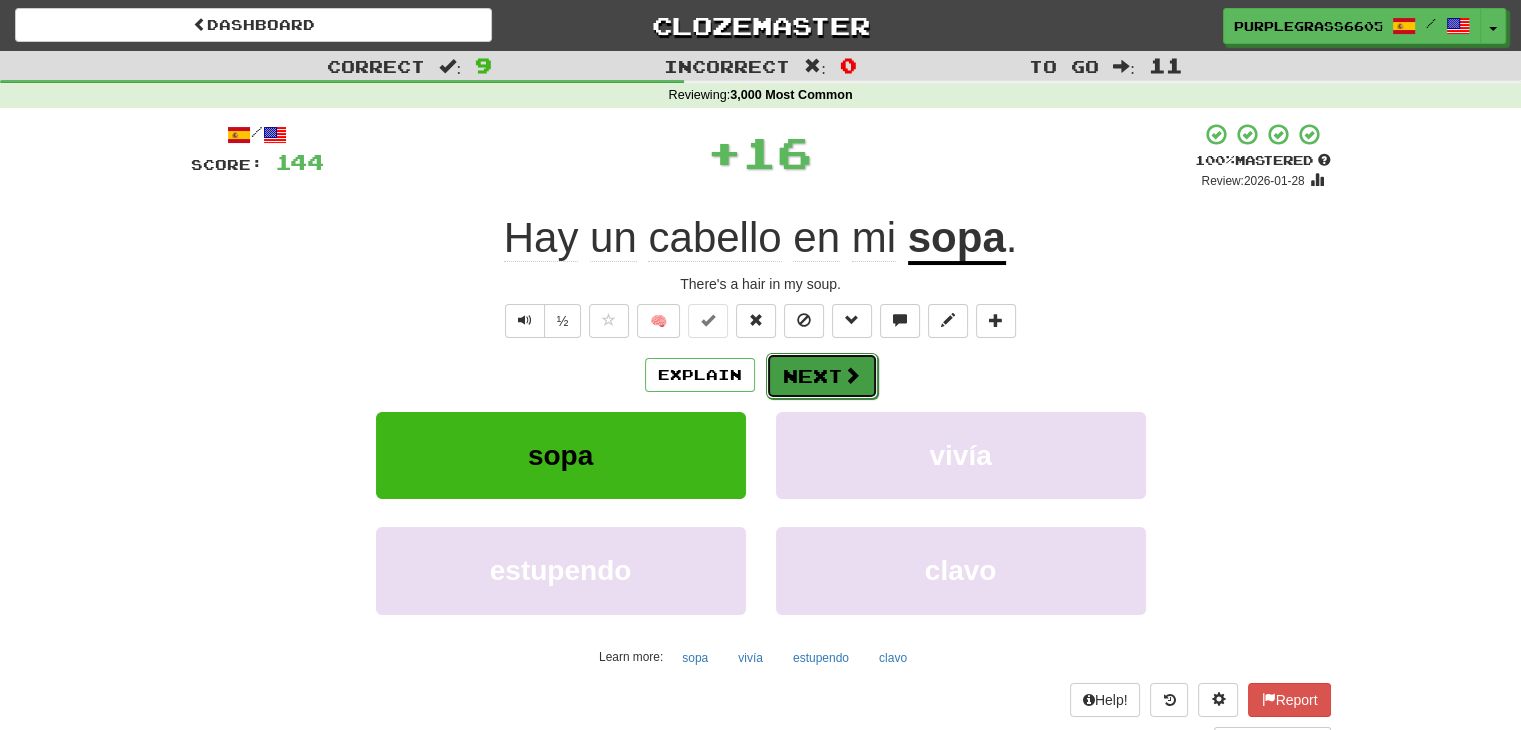 click at bounding box center (852, 375) 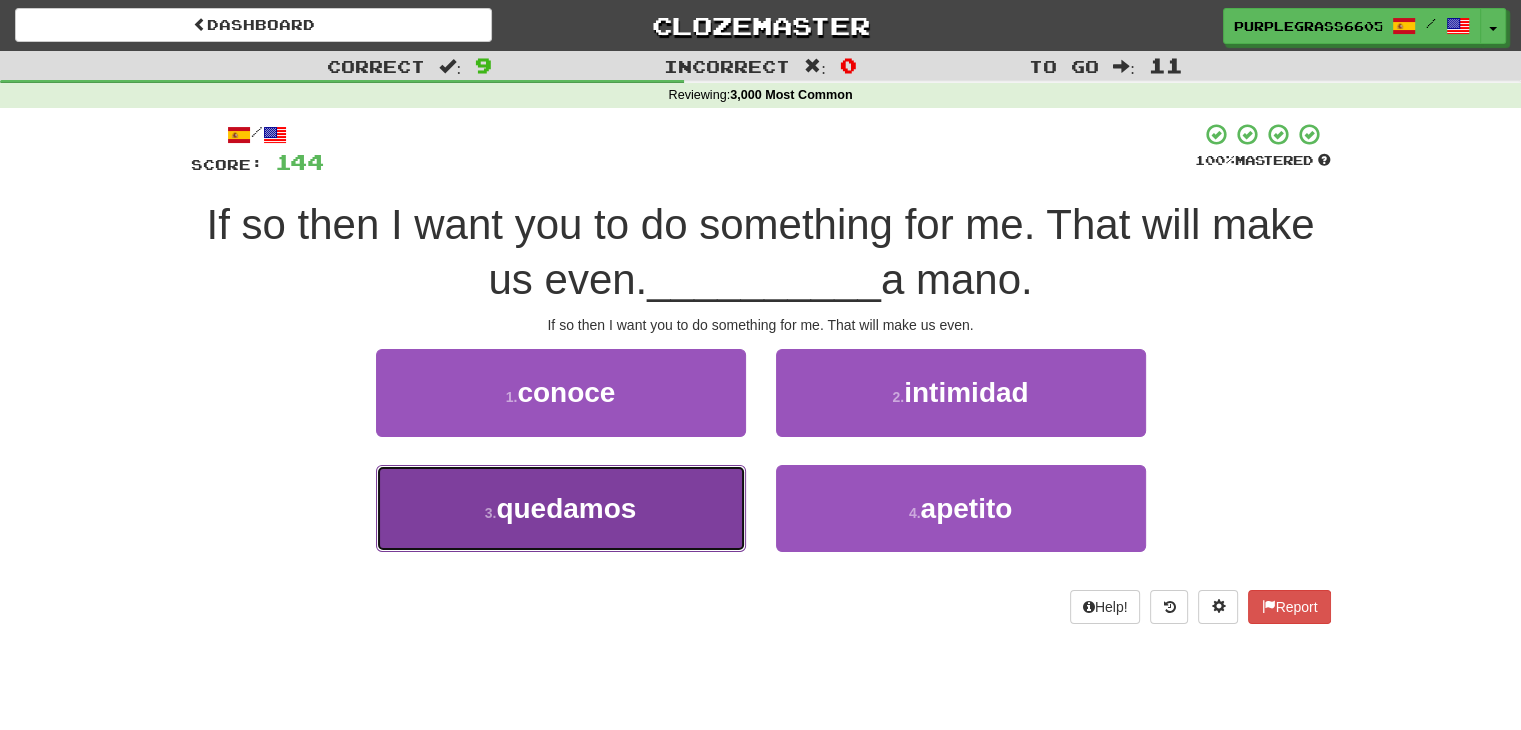 click on "3 .  quedamos" at bounding box center (561, 508) 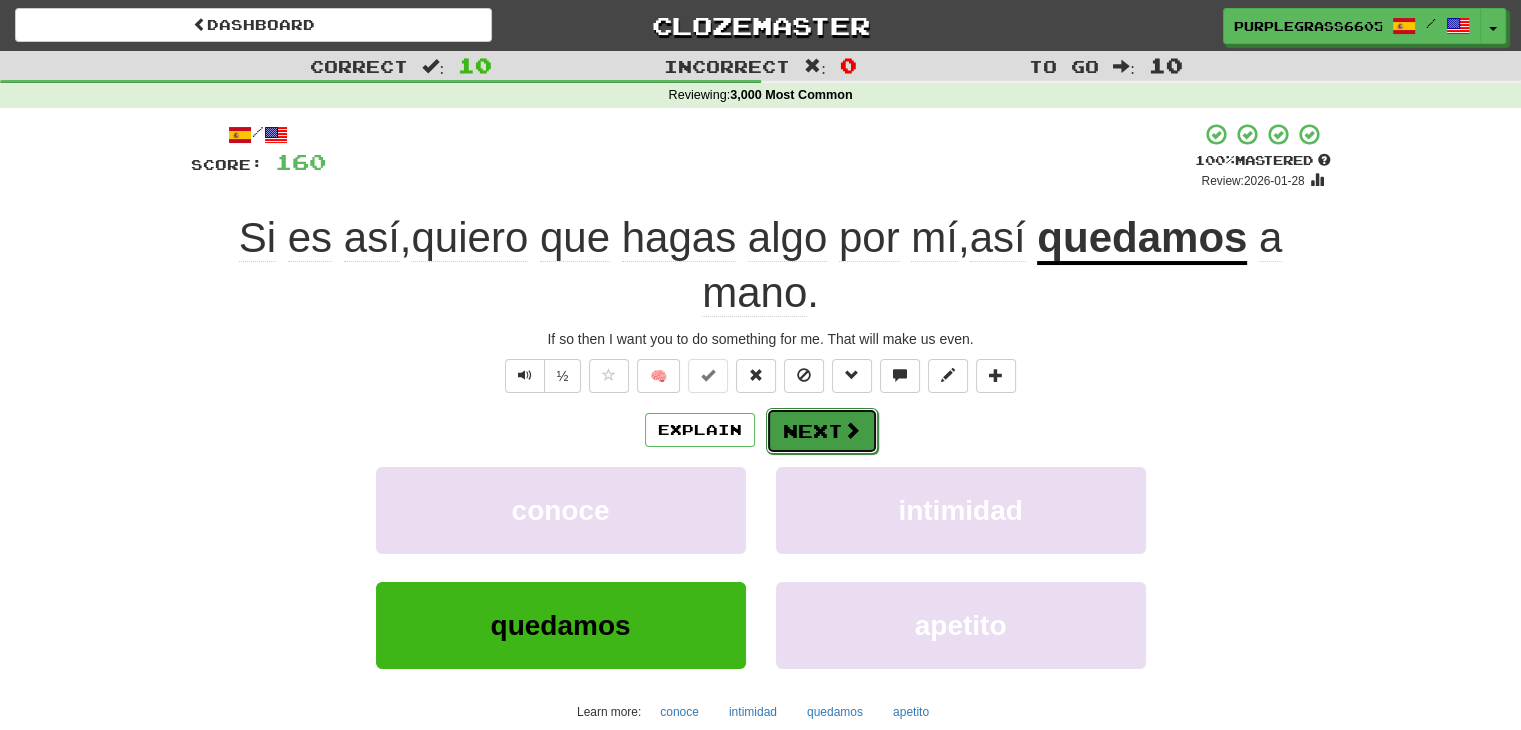 click on "Next" at bounding box center (822, 431) 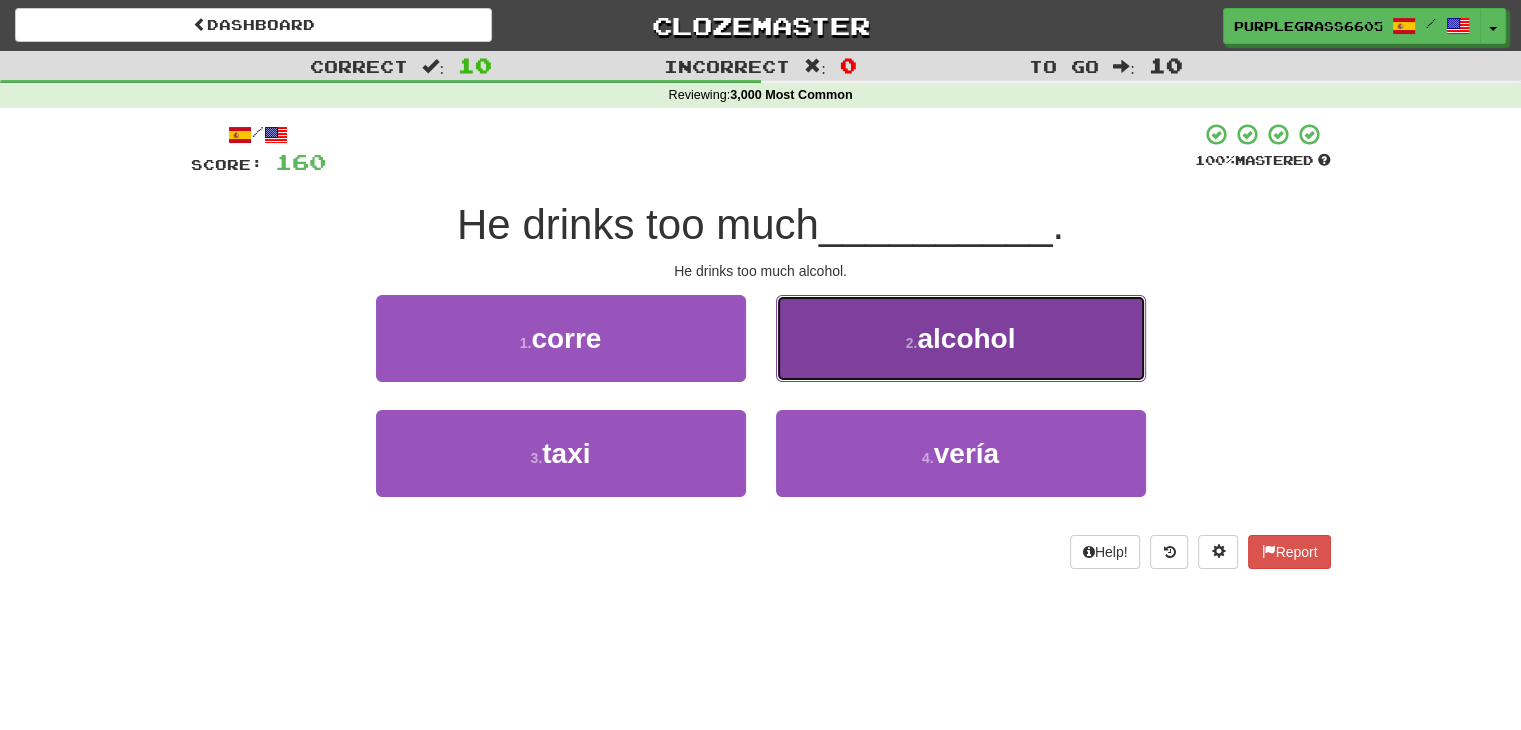 click on "alcohol" at bounding box center (966, 338) 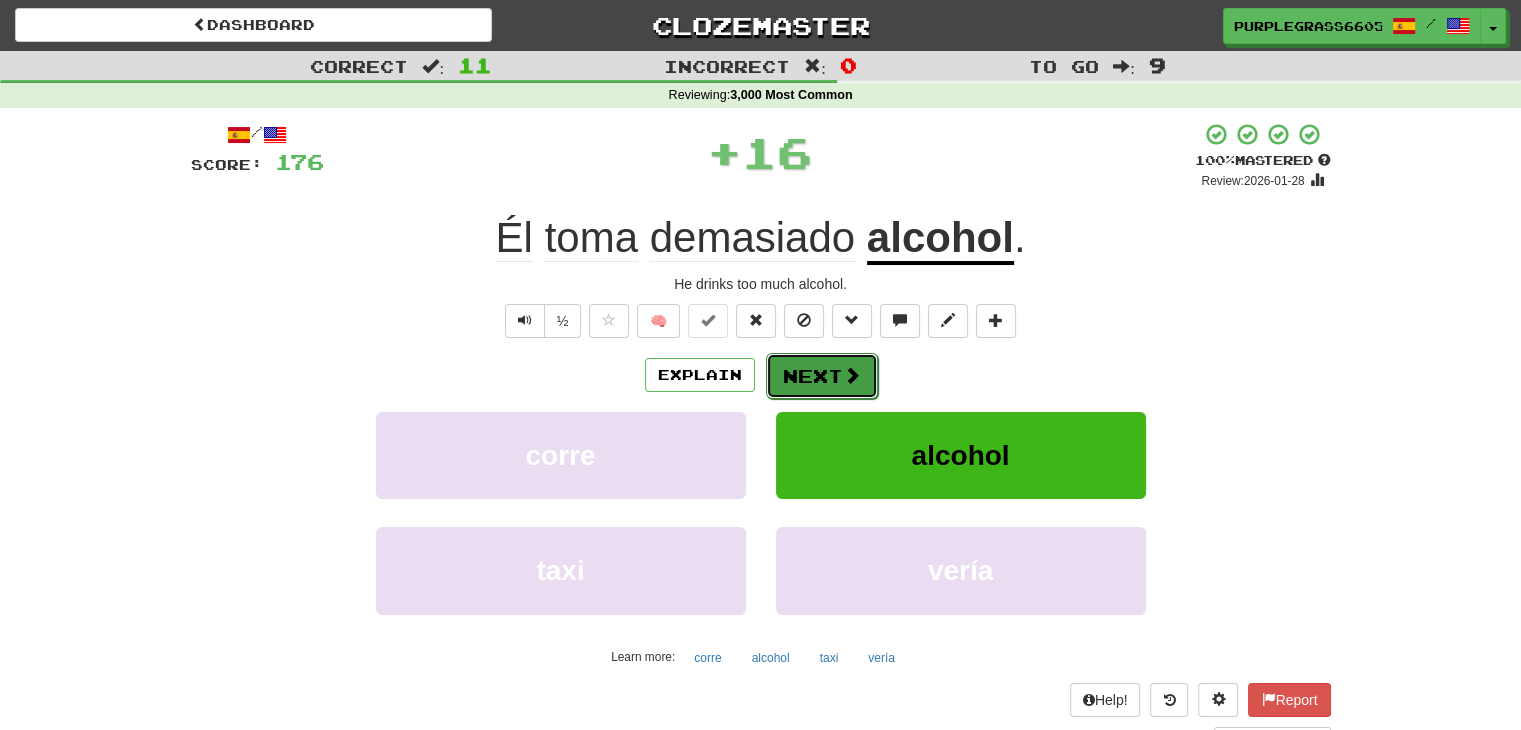 click on "Next" at bounding box center [822, 376] 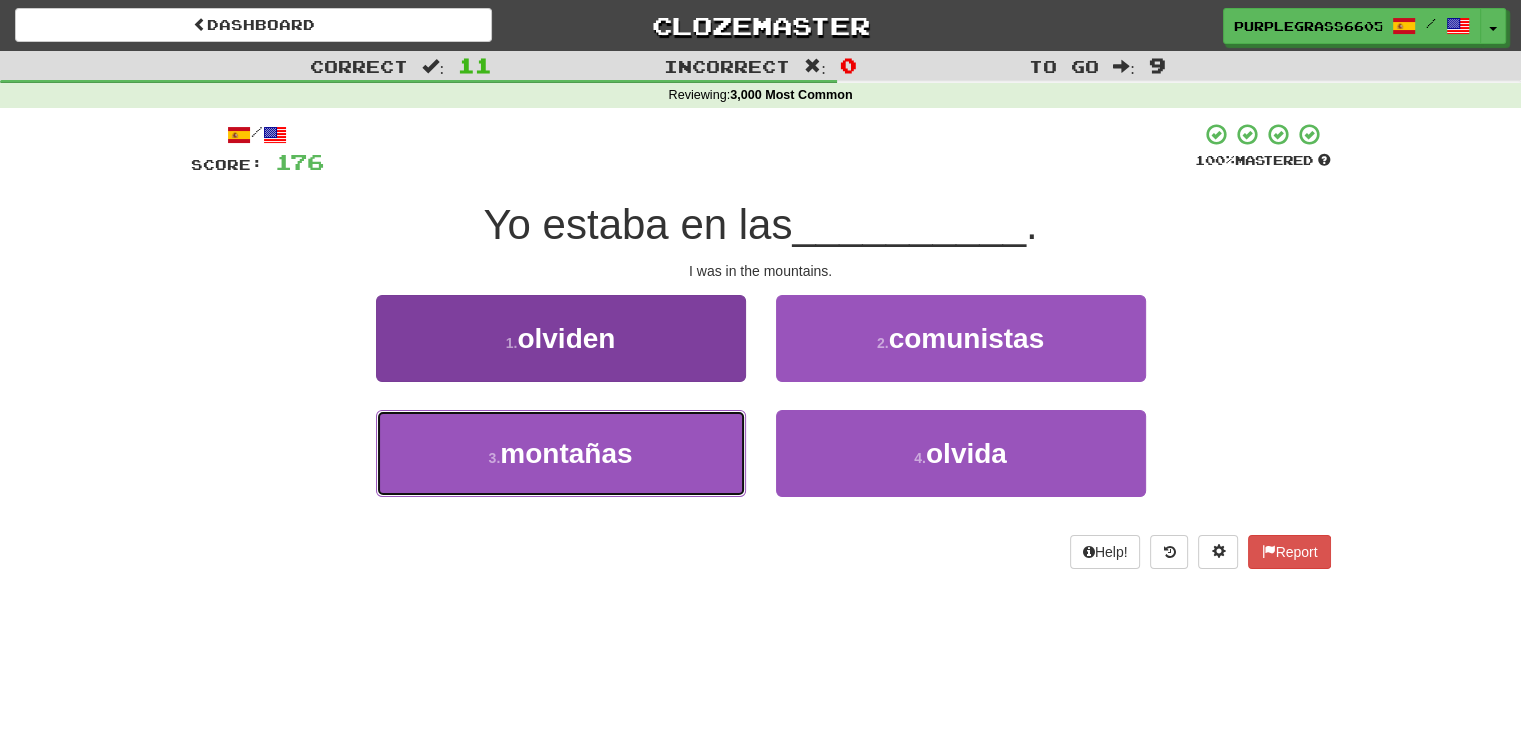 click on "3 .  montañas" at bounding box center (561, 453) 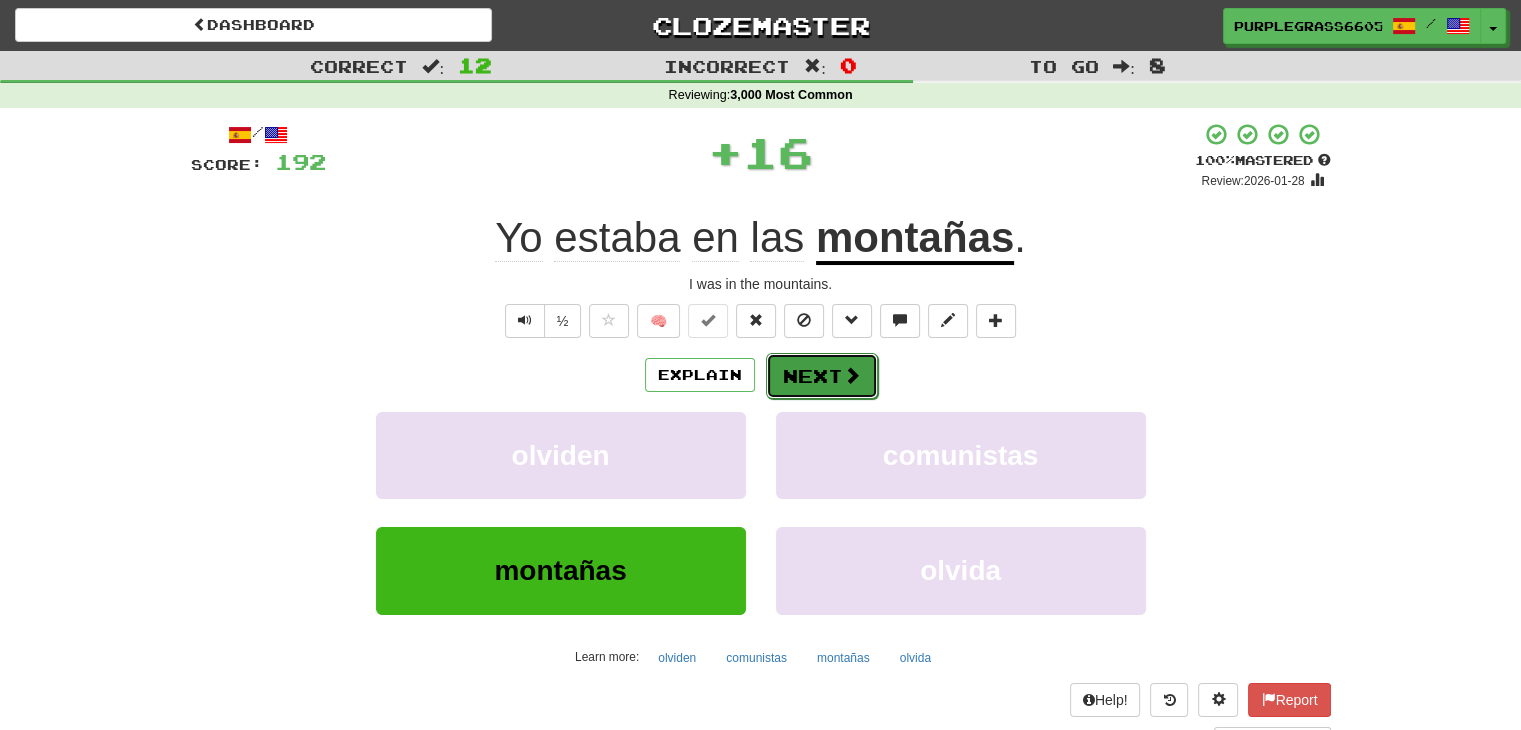 click on "Next" at bounding box center (822, 376) 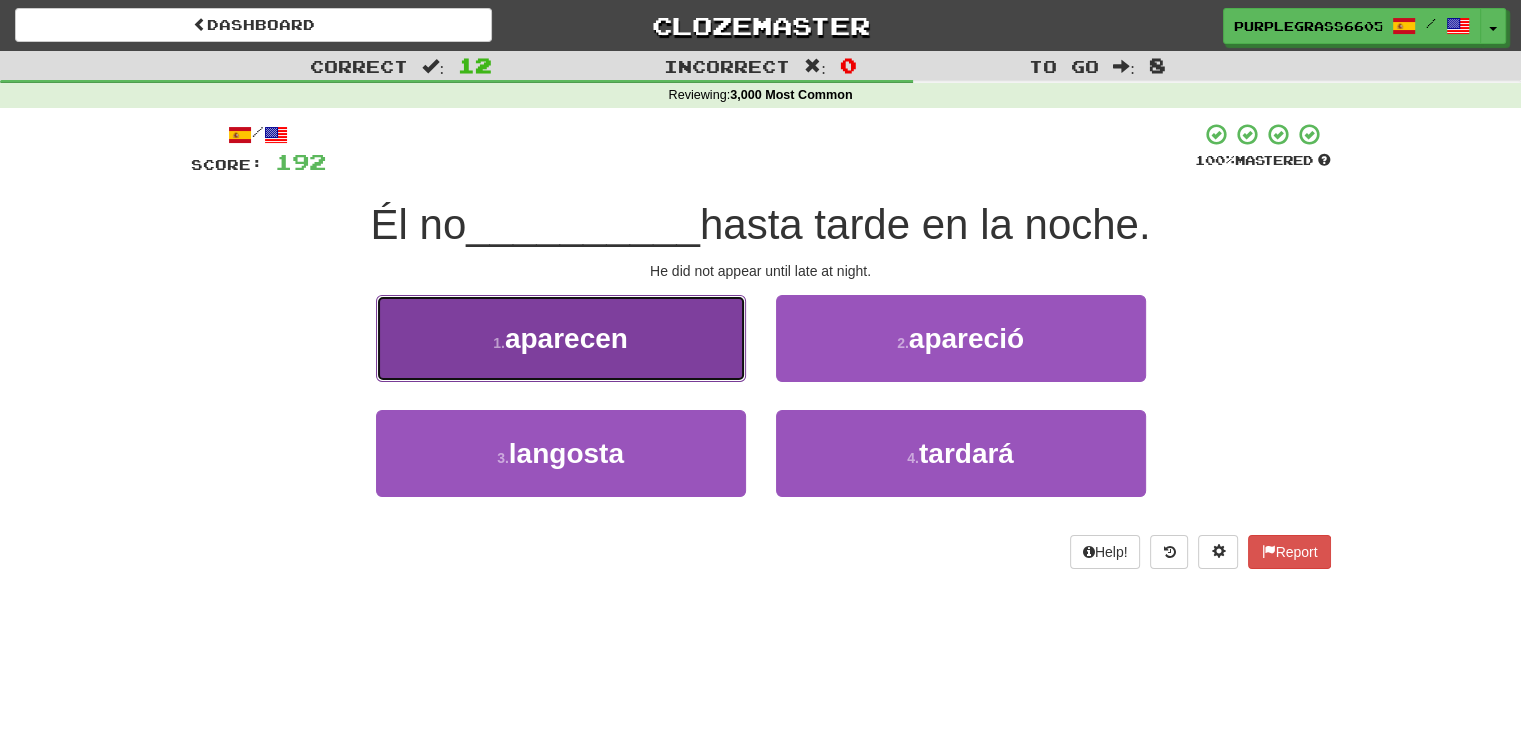 click on "1 .  aparecen" at bounding box center [561, 338] 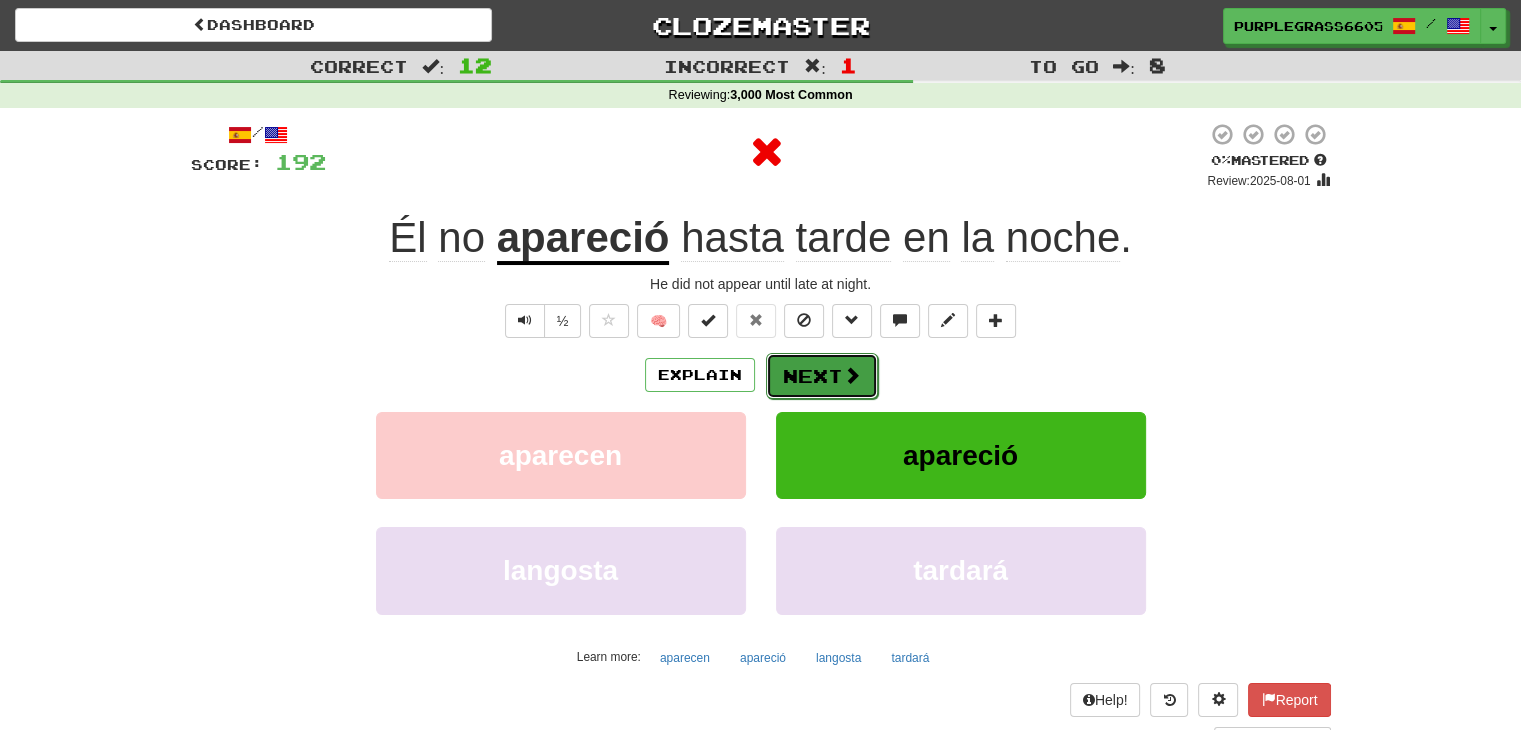 click on "Next" at bounding box center [822, 376] 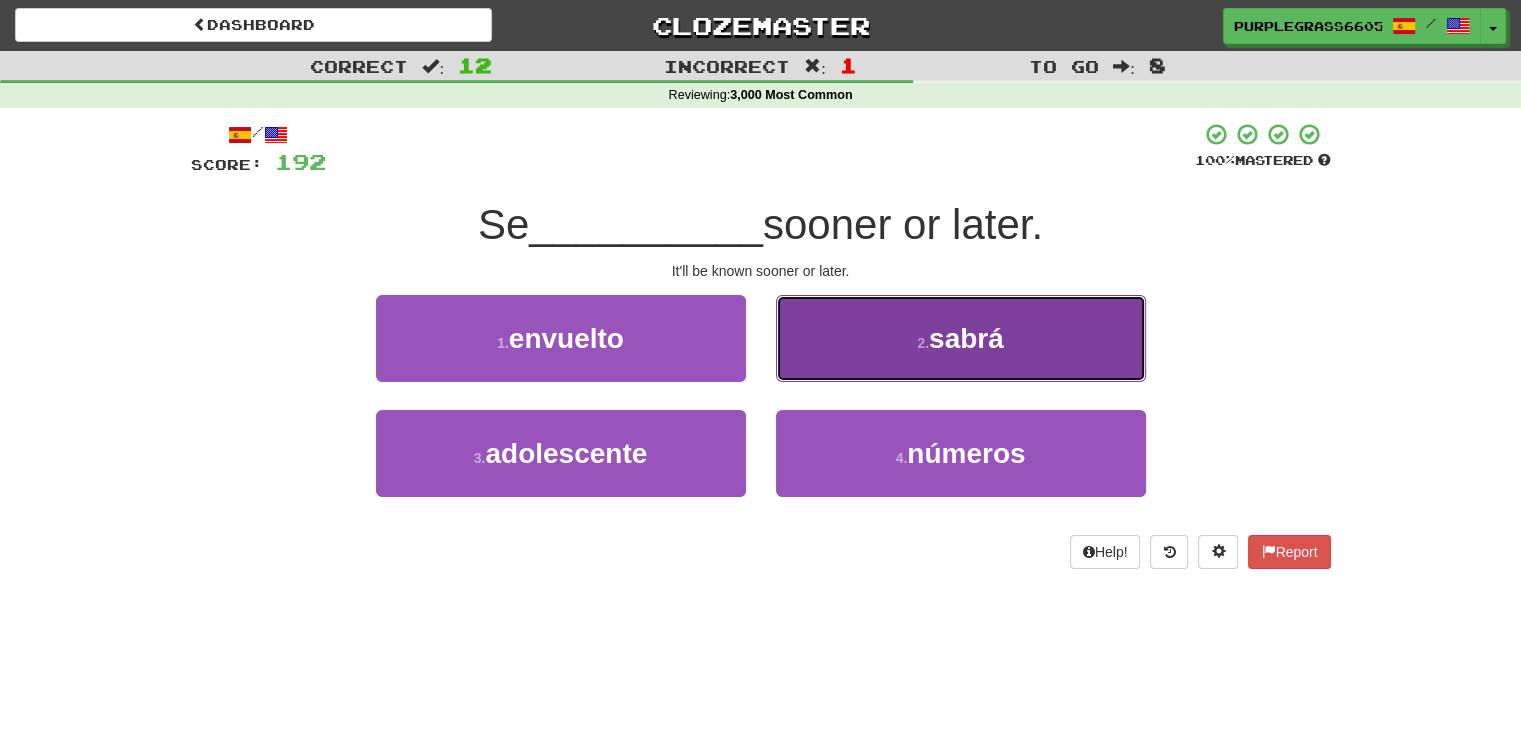 click on "2 .  sabrá" at bounding box center [961, 338] 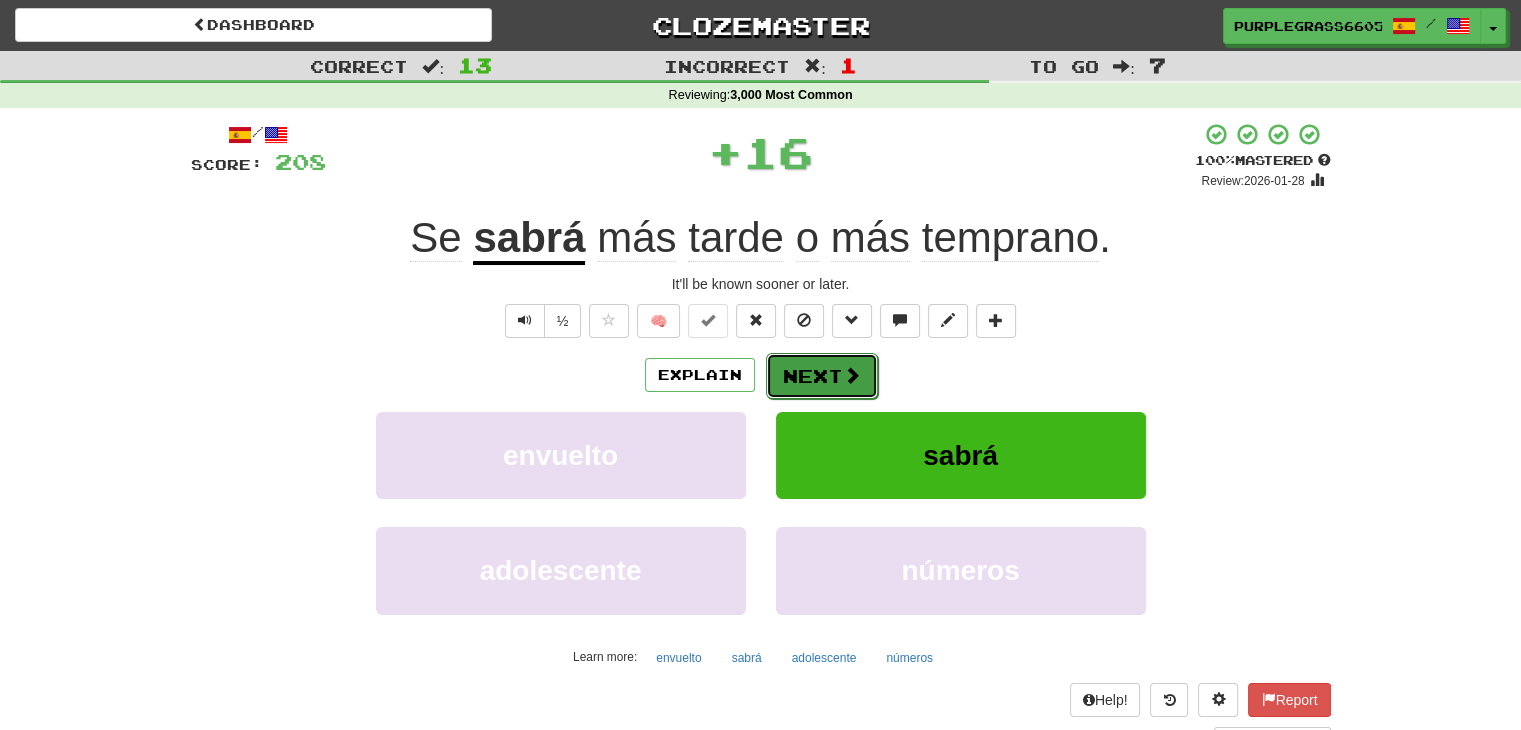 click on "Next" at bounding box center [822, 376] 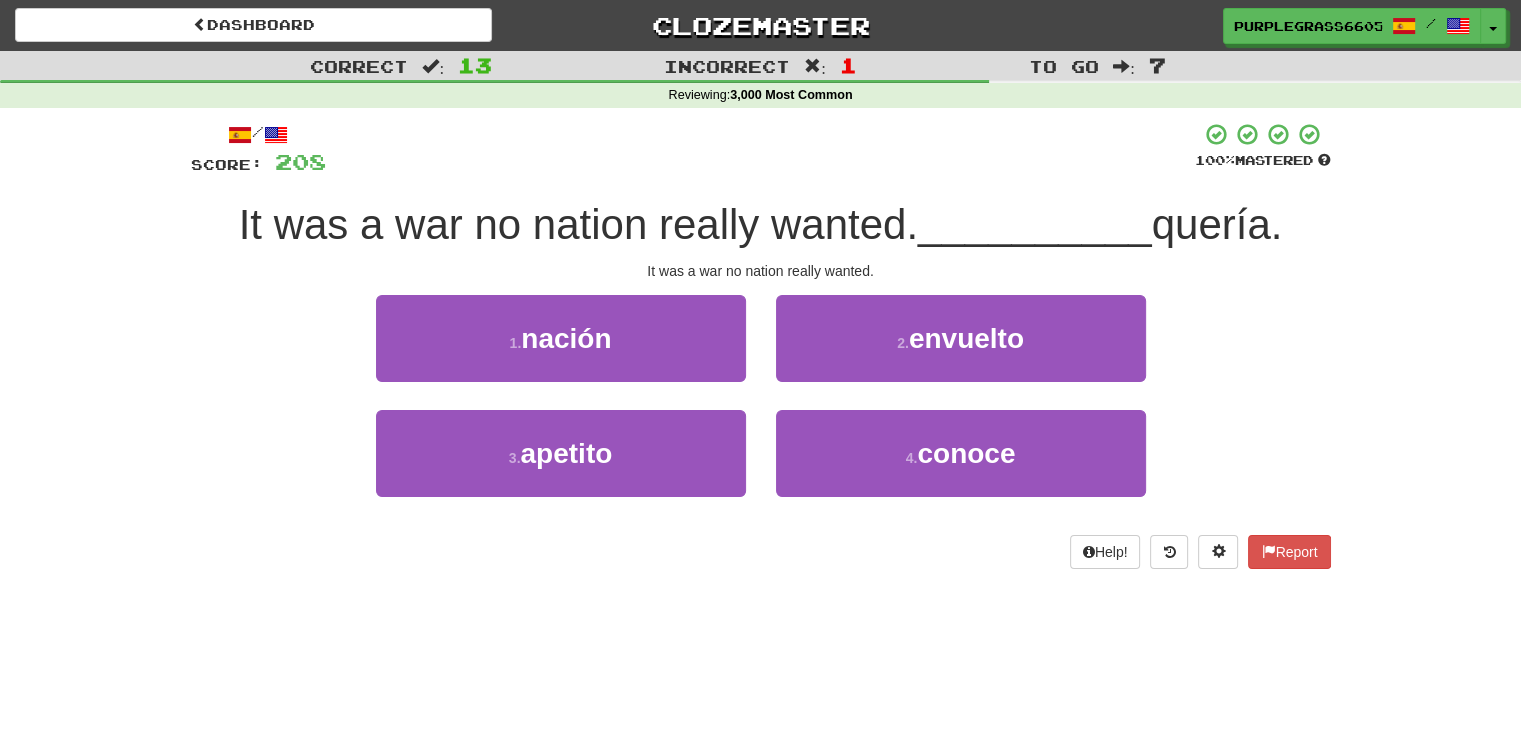 click on "2 .  envuelto" at bounding box center (961, 352) 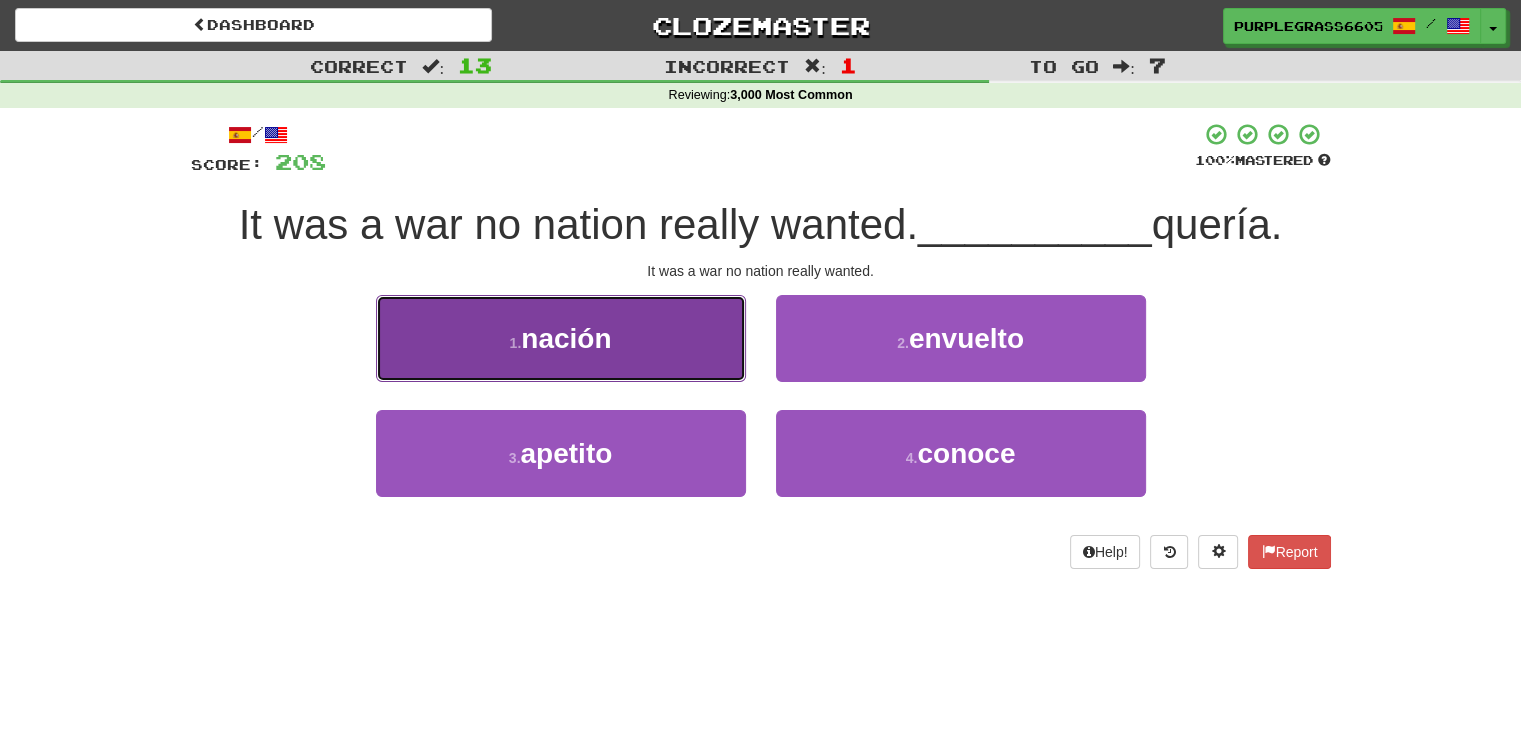 click on "1 .  nación" at bounding box center [561, 338] 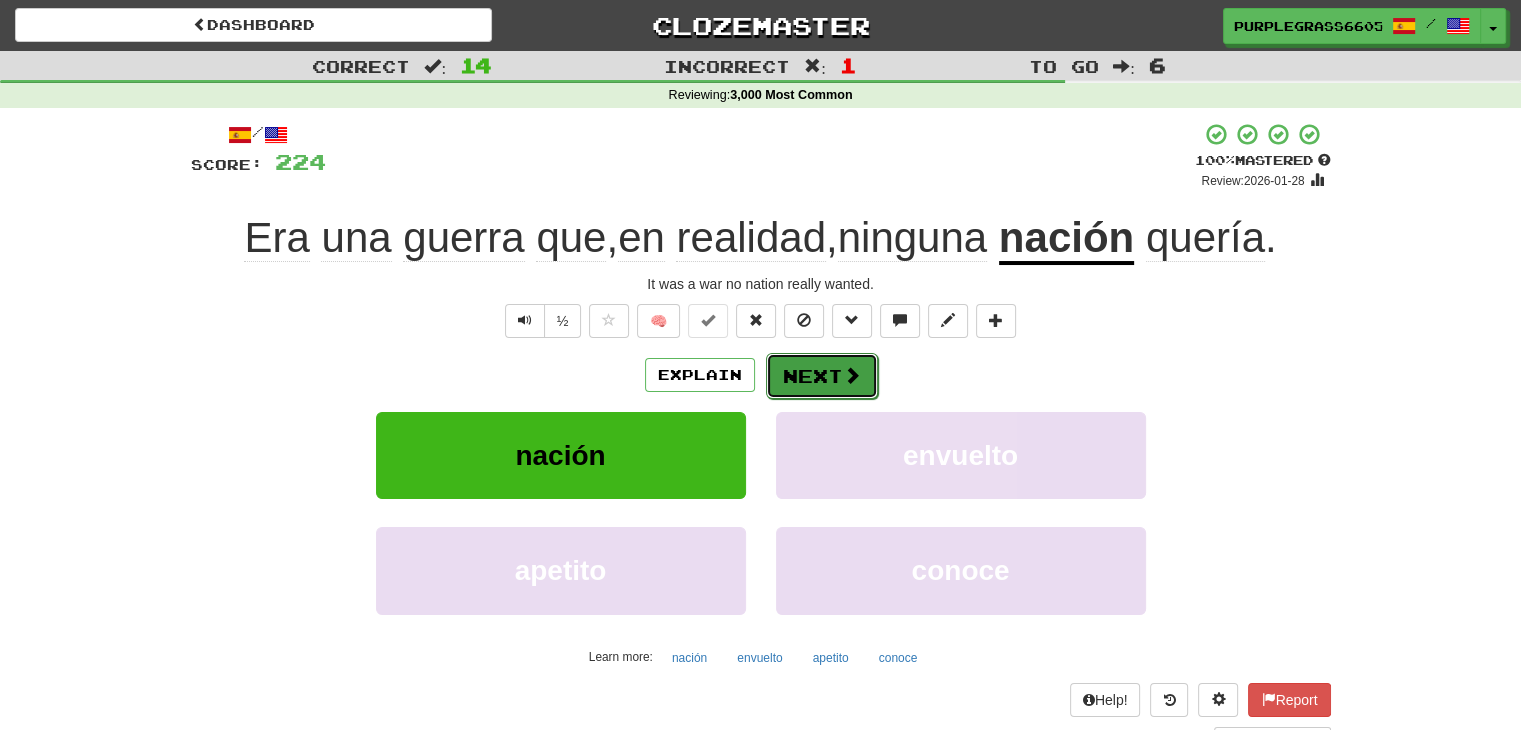 click at bounding box center [852, 375] 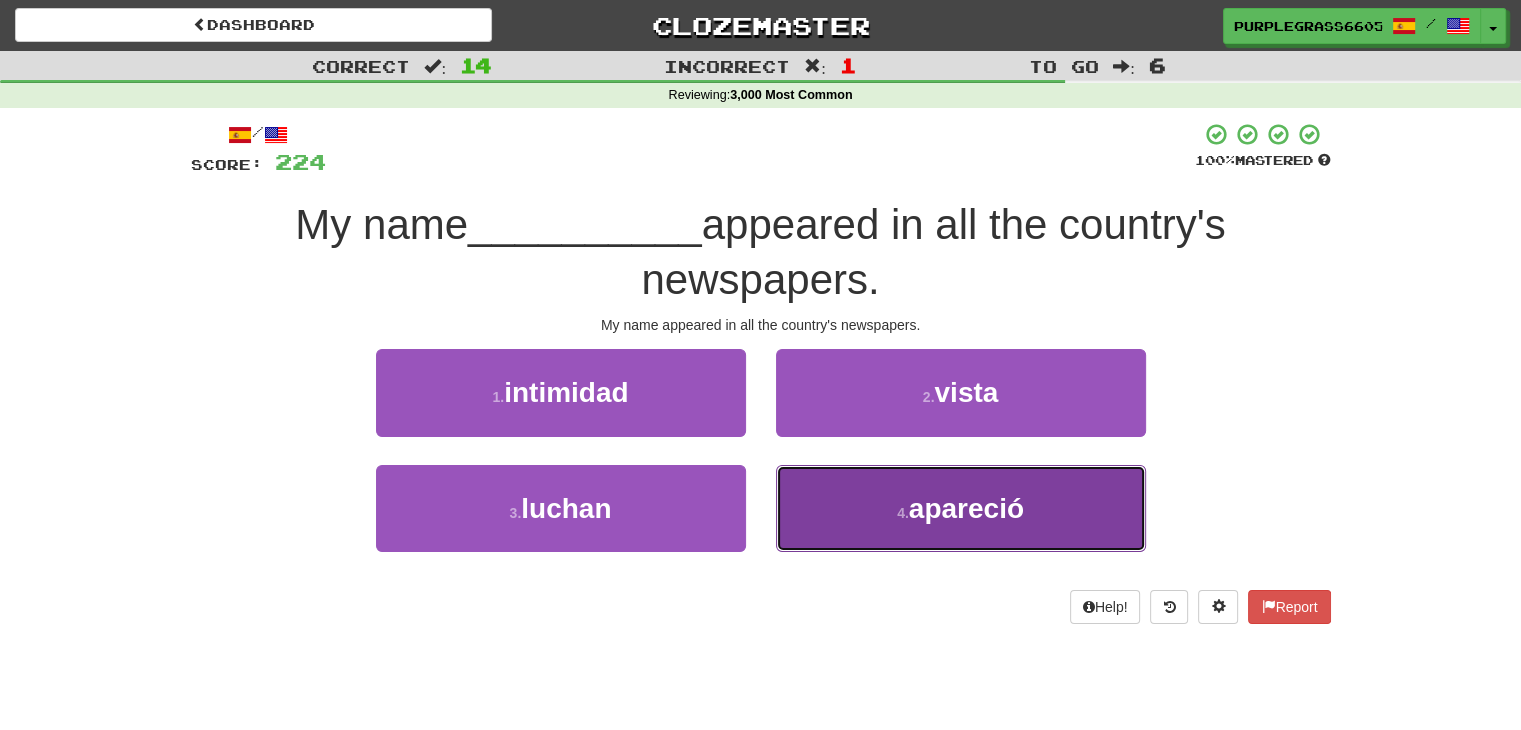 click on "apareció" at bounding box center (966, 508) 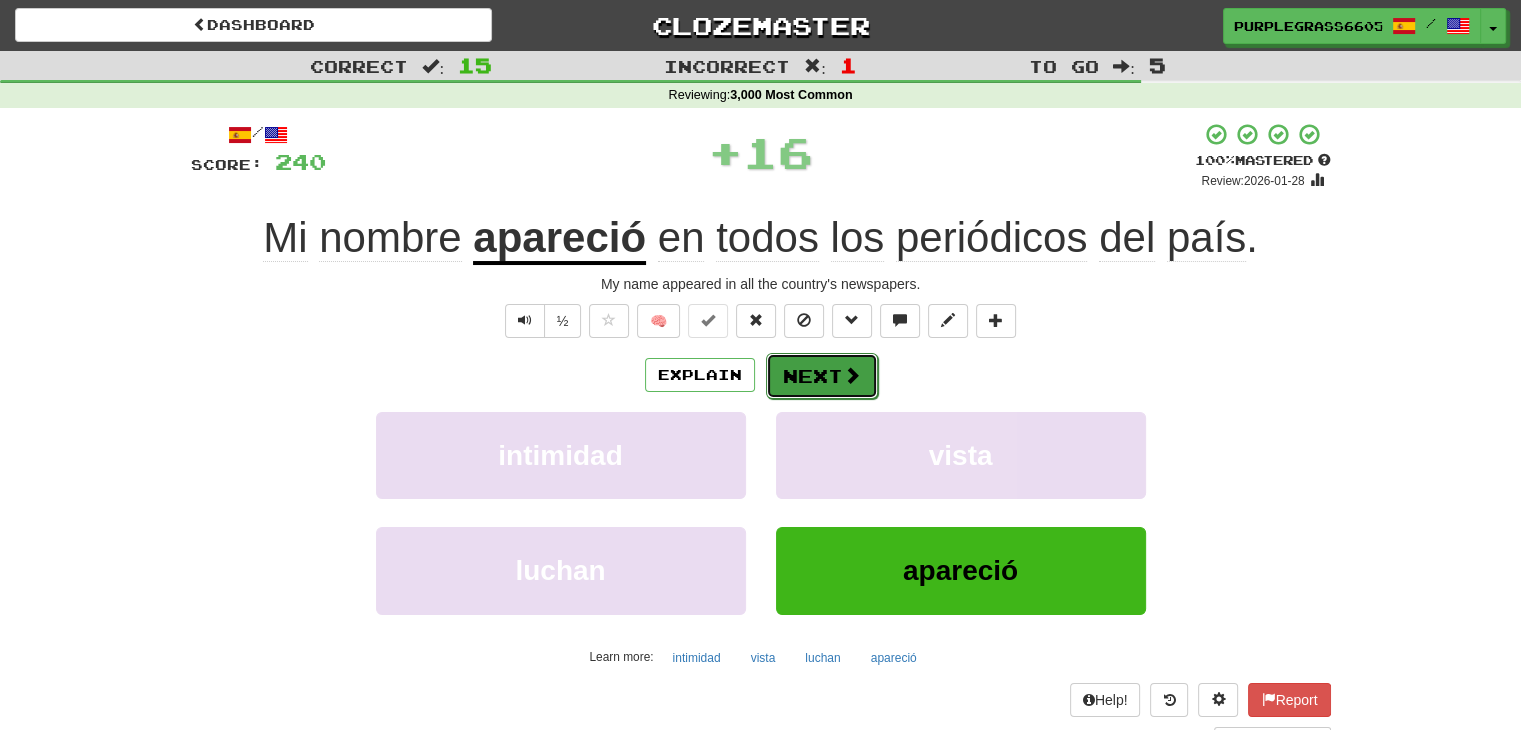 click on "Next" at bounding box center [822, 376] 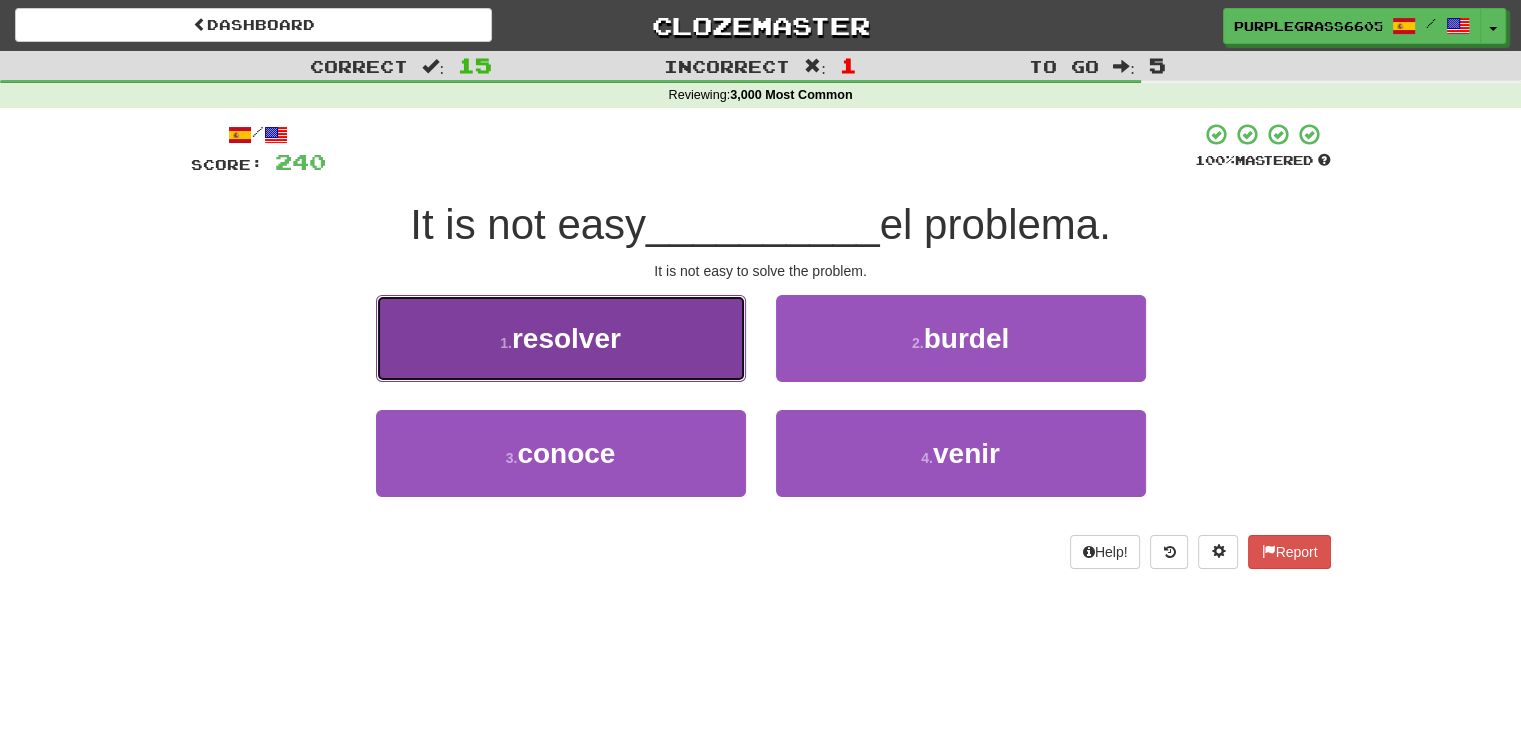 click on "1 .  resolver" at bounding box center [561, 338] 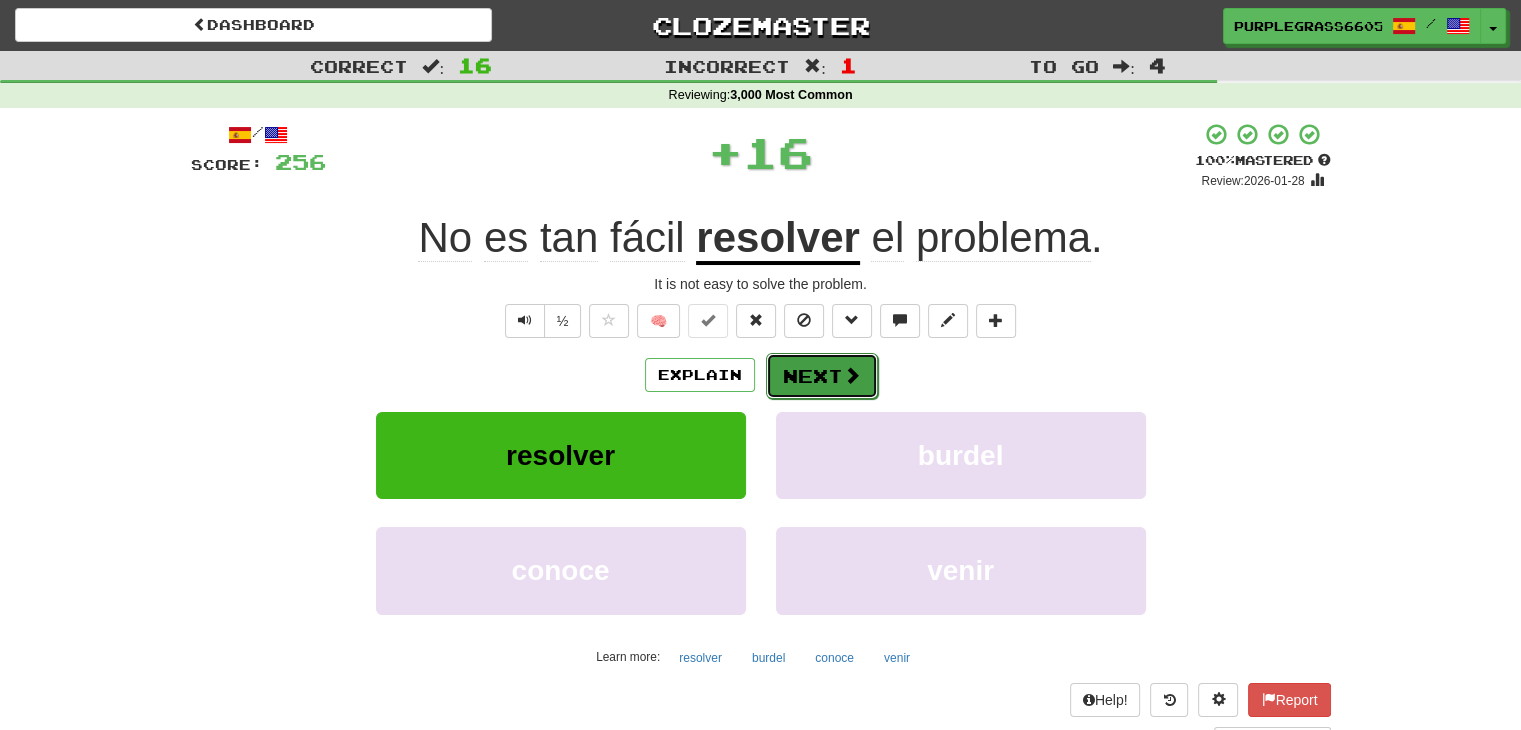 click on "Next" at bounding box center (822, 376) 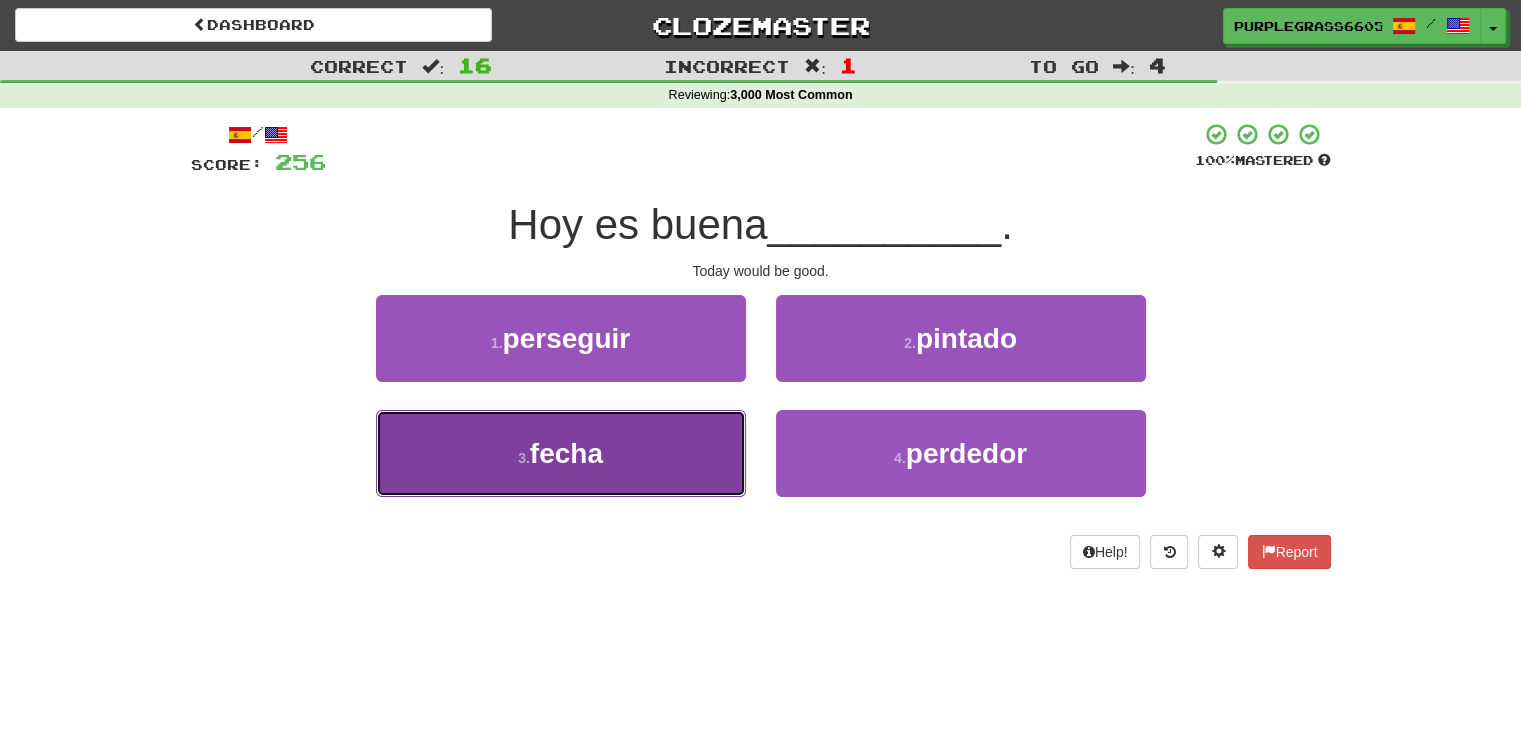 click on "date" at bounding box center [561, 453] 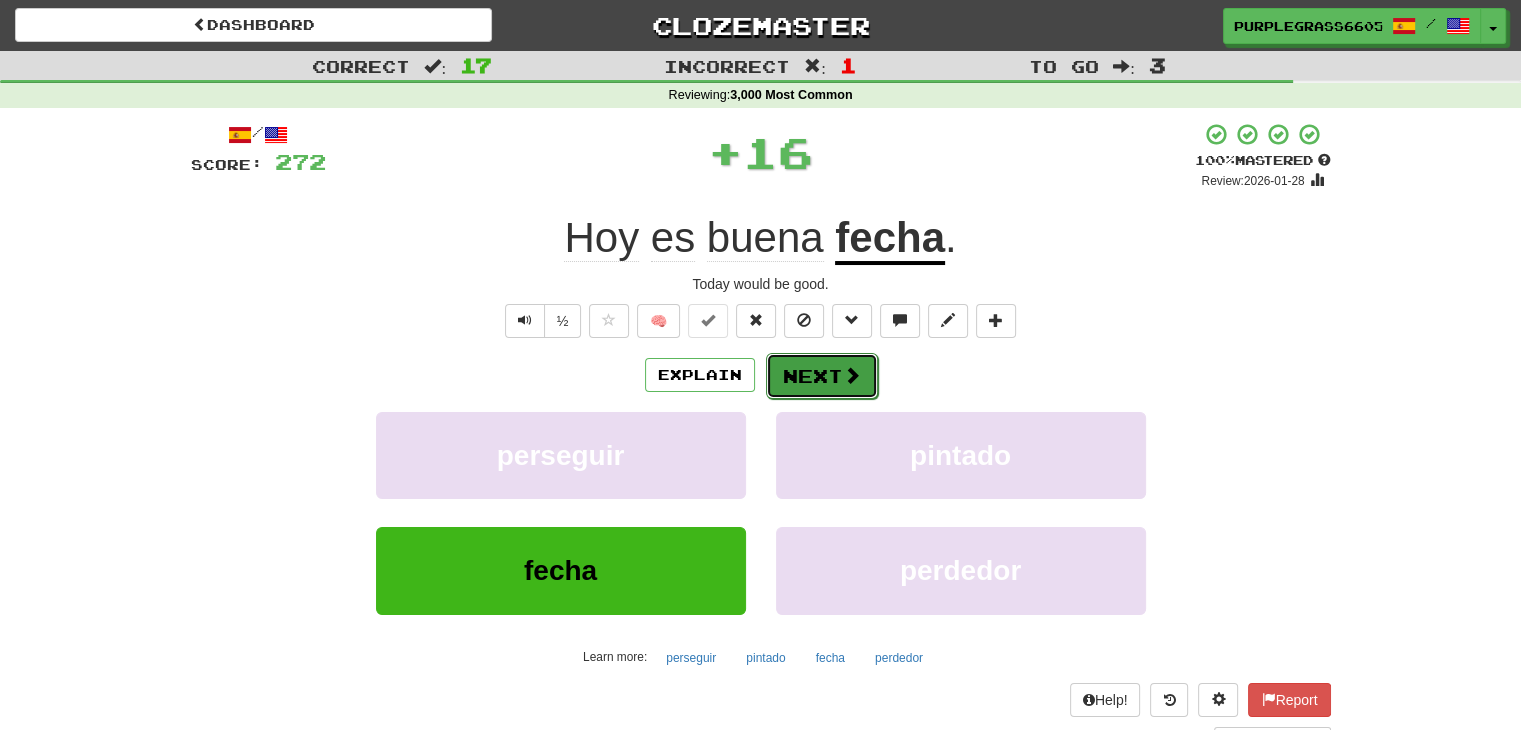 click on "Next" at bounding box center [822, 376] 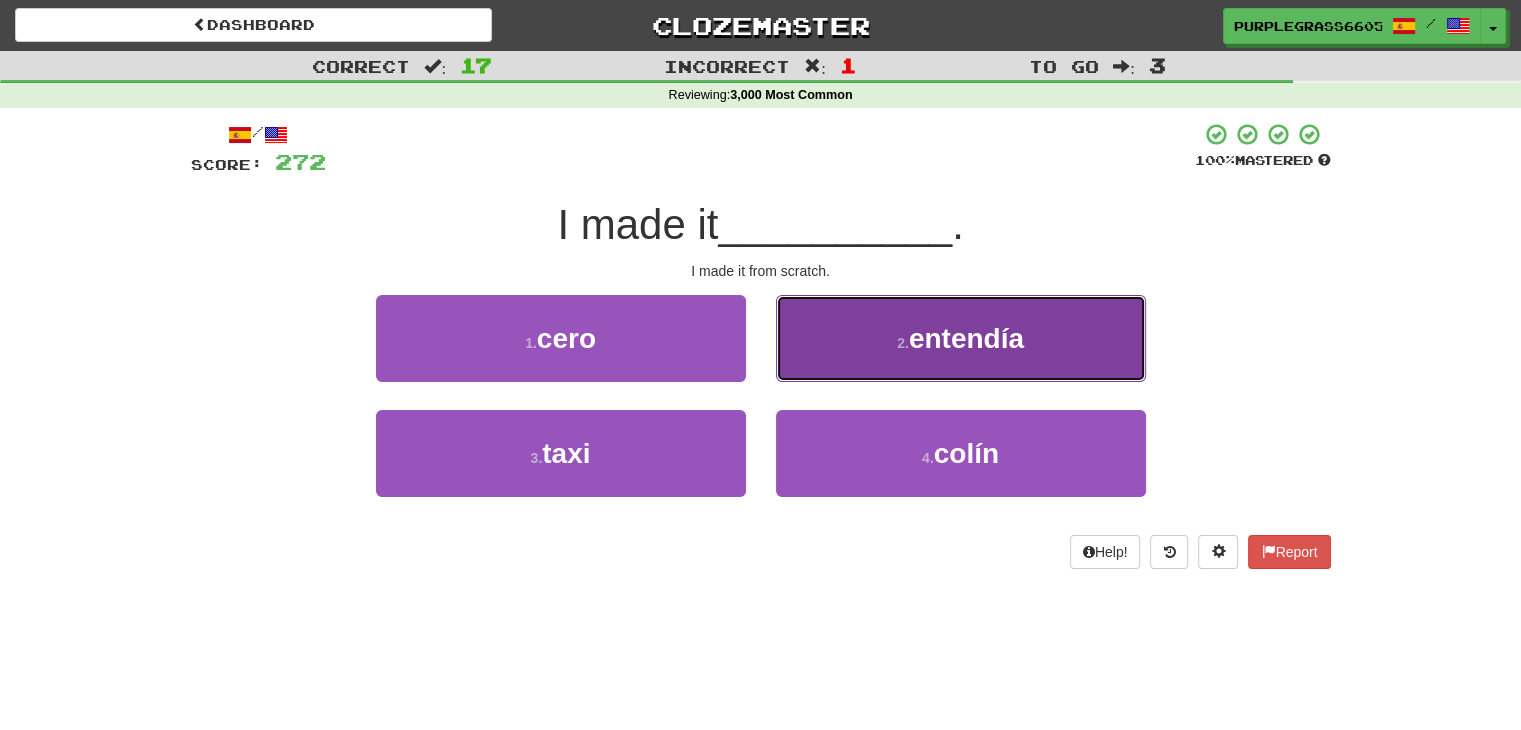 click on "entendía" at bounding box center [966, 338] 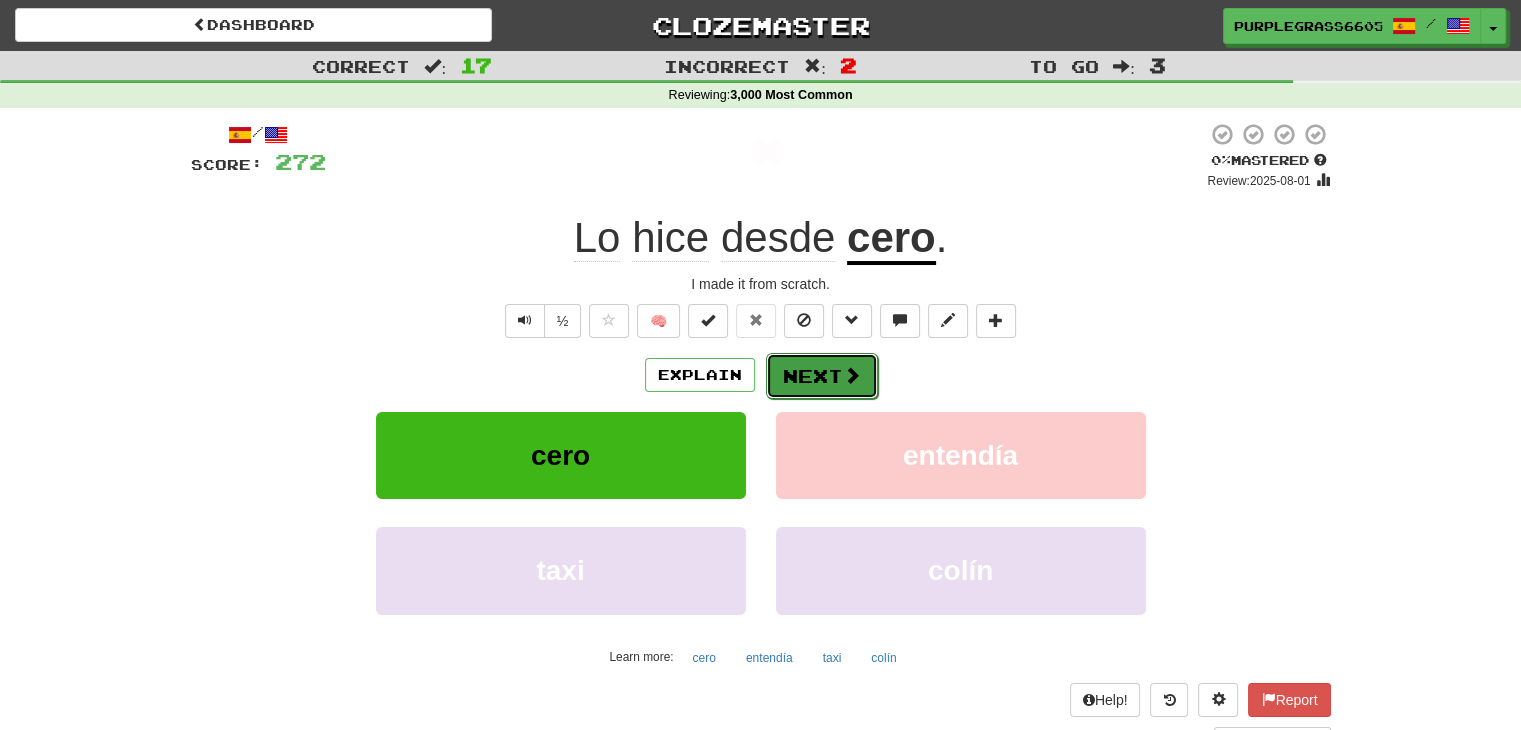 click on "Next" at bounding box center (822, 376) 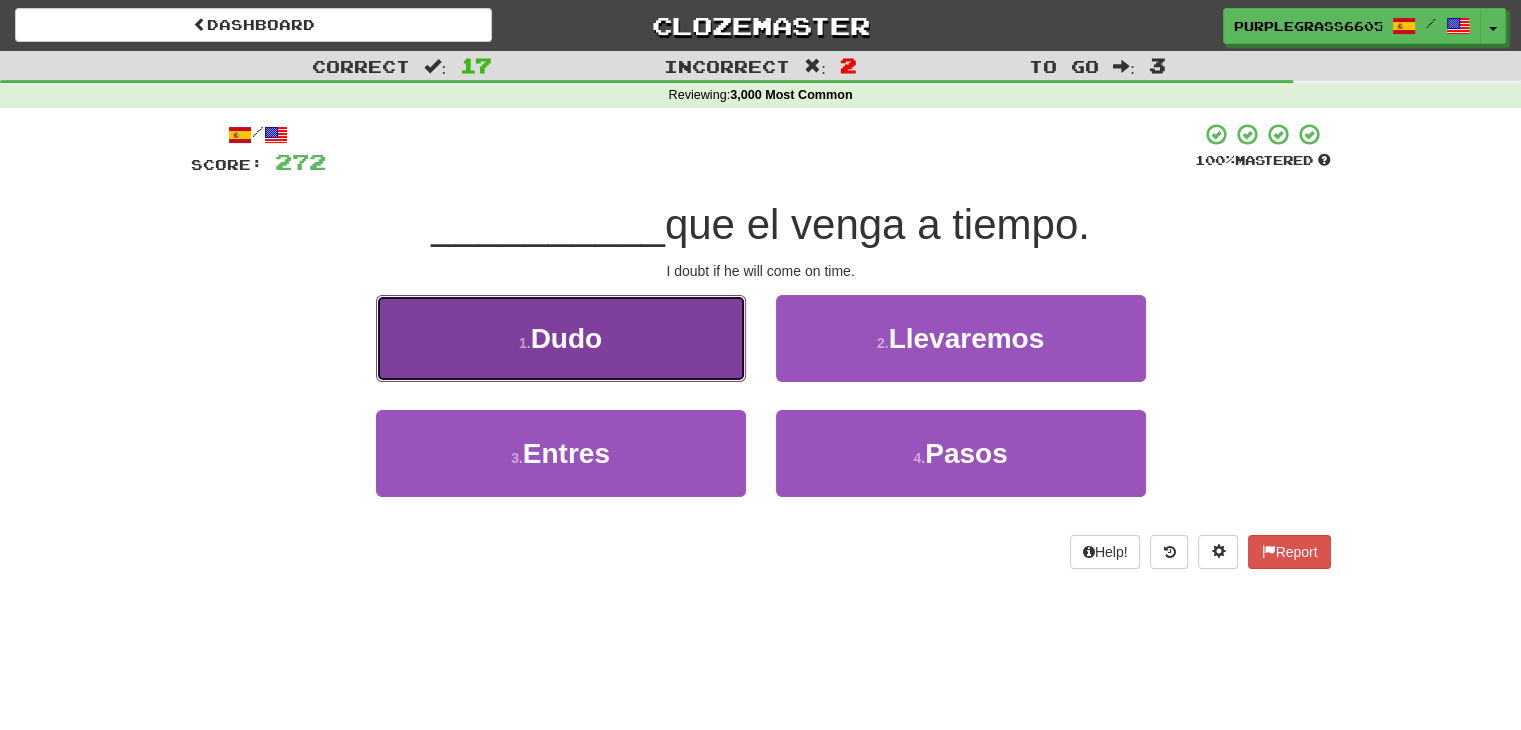 click on "1 .  Dudo" at bounding box center [561, 338] 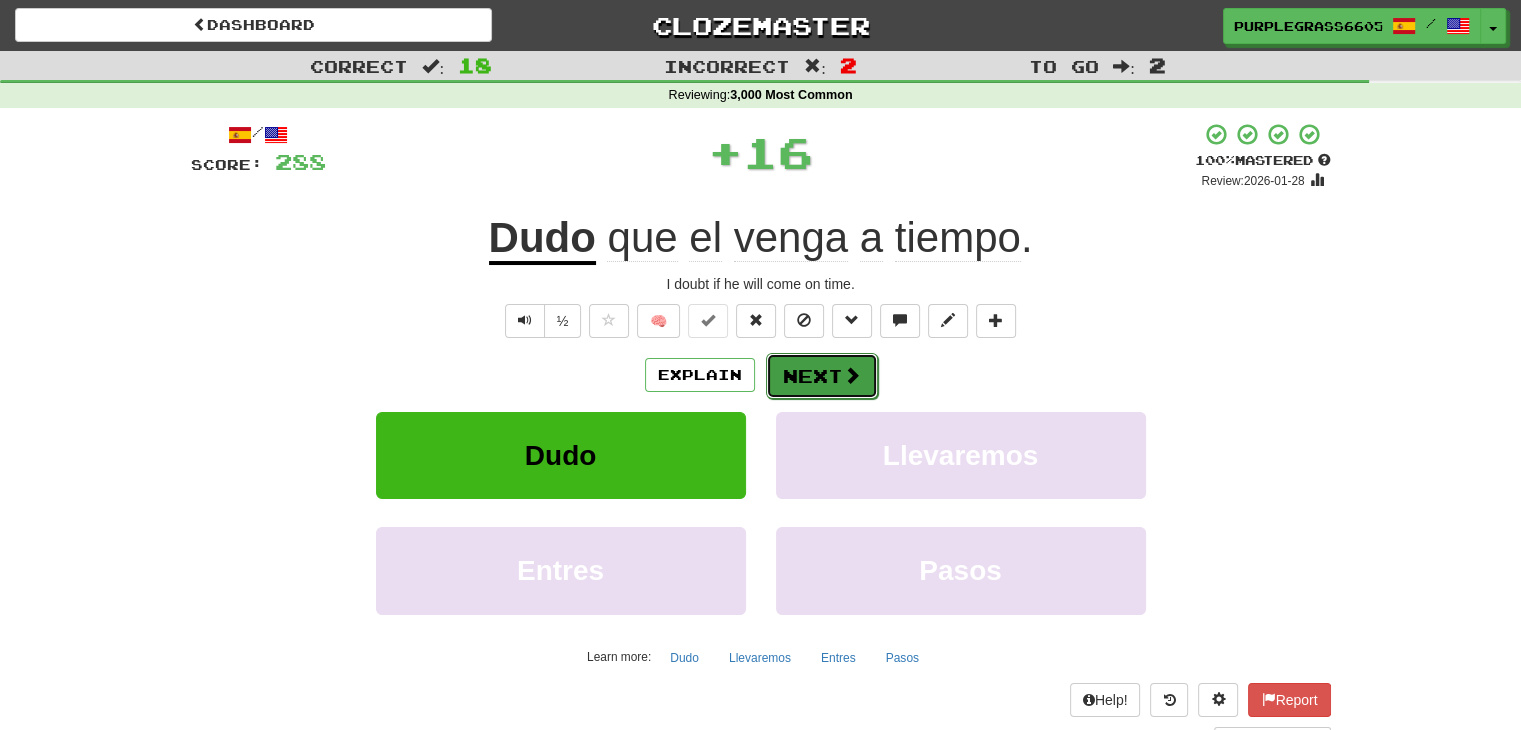 click at bounding box center (852, 375) 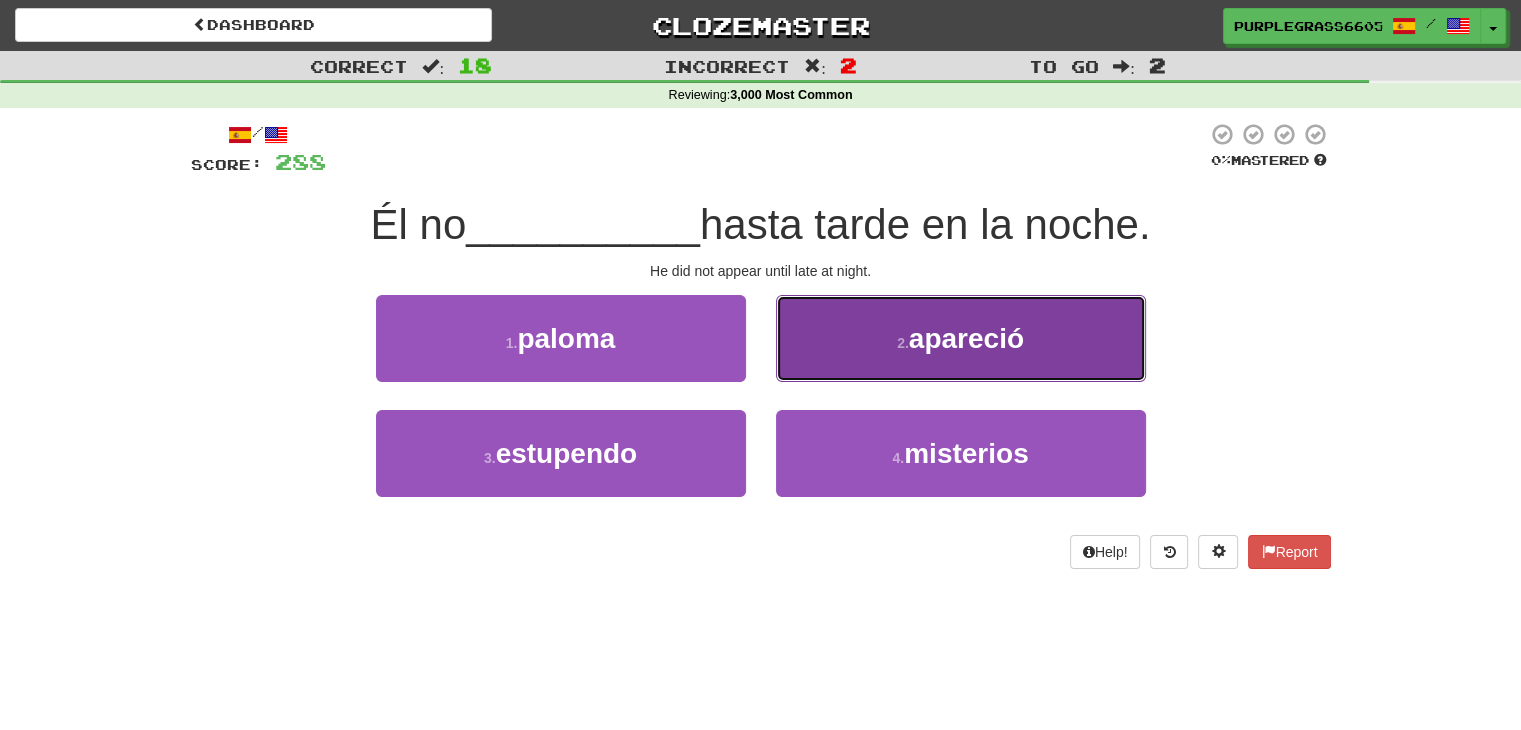 click on "2 .  apareció" at bounding box center (961, 338) 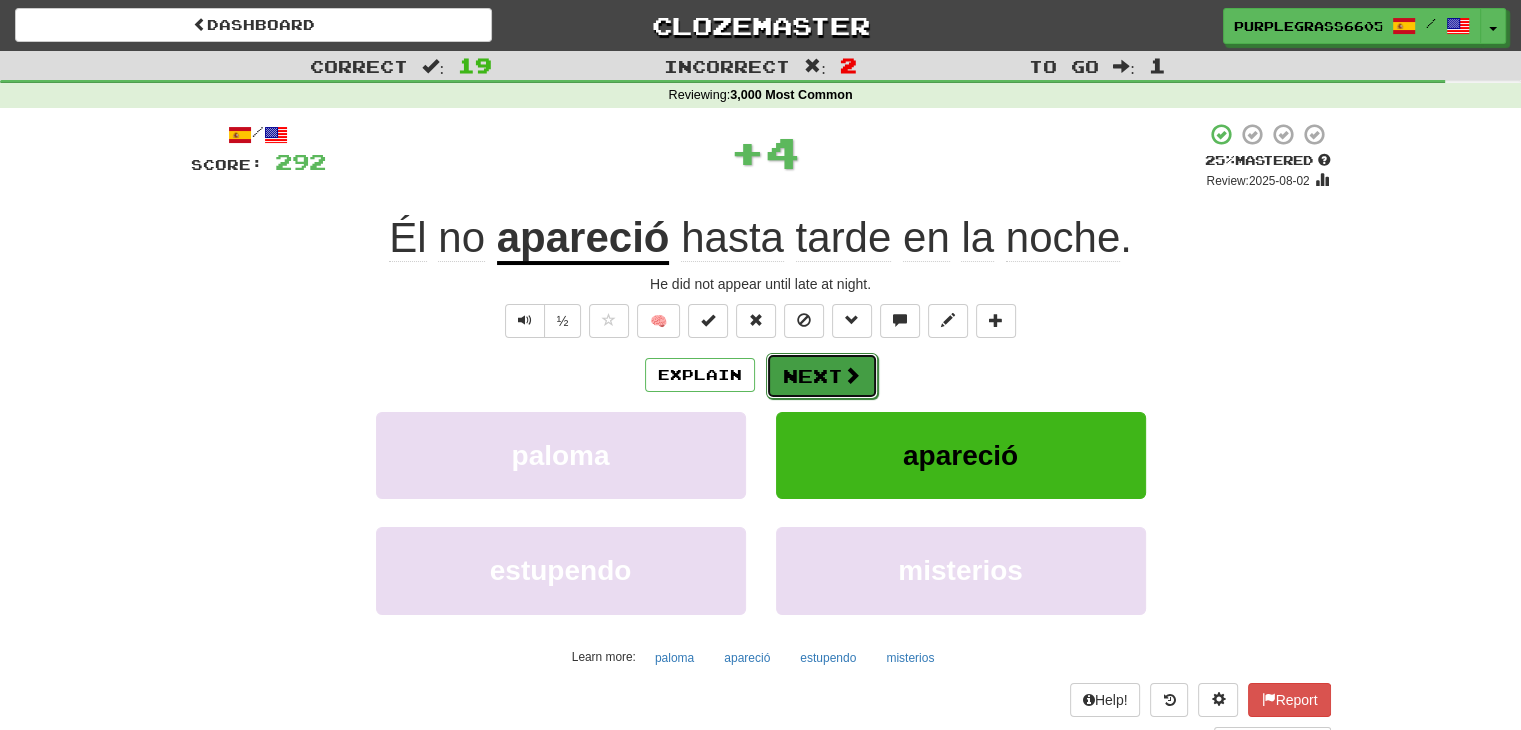 click at bounding box center [852, 375] 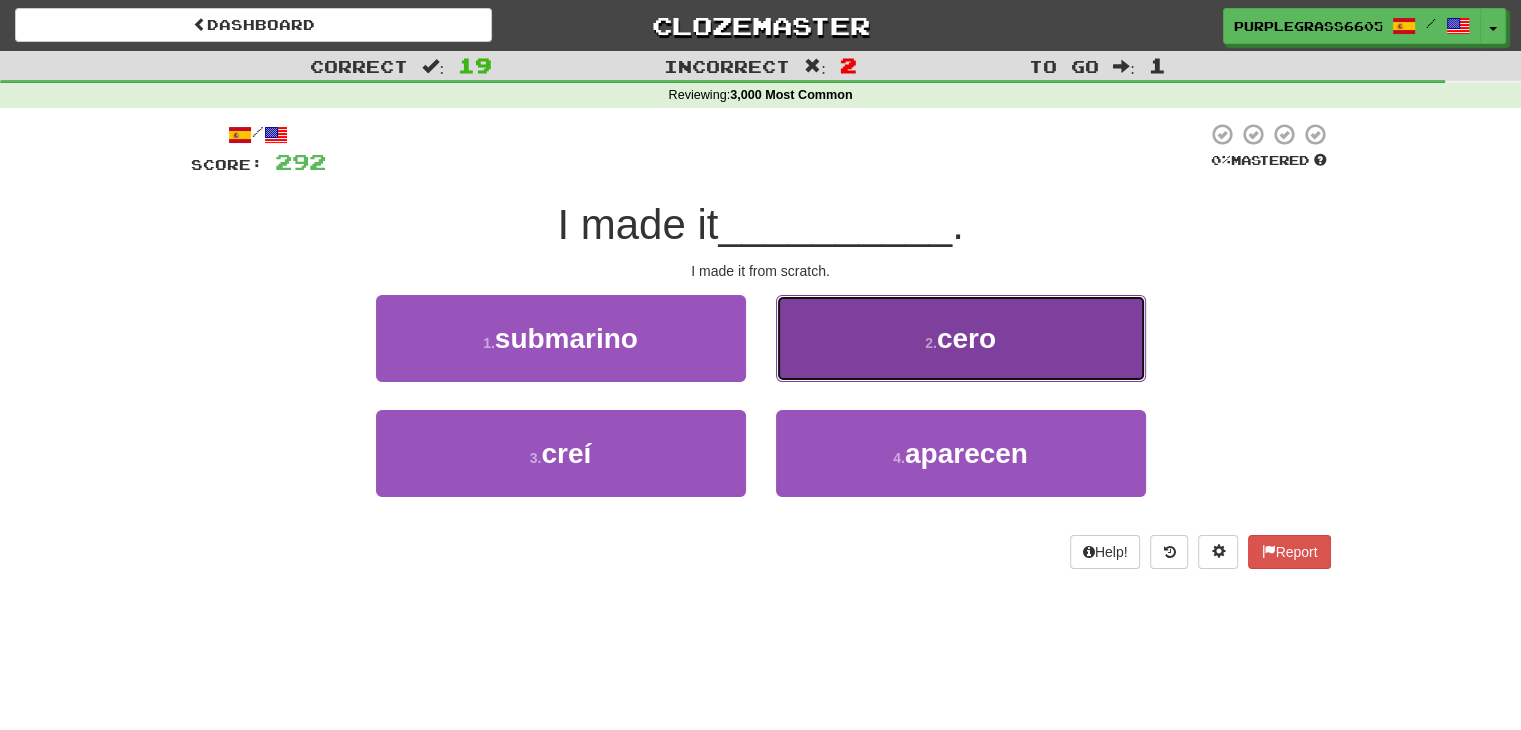 click on "2 .  cero" at bounding box center [961, 338] 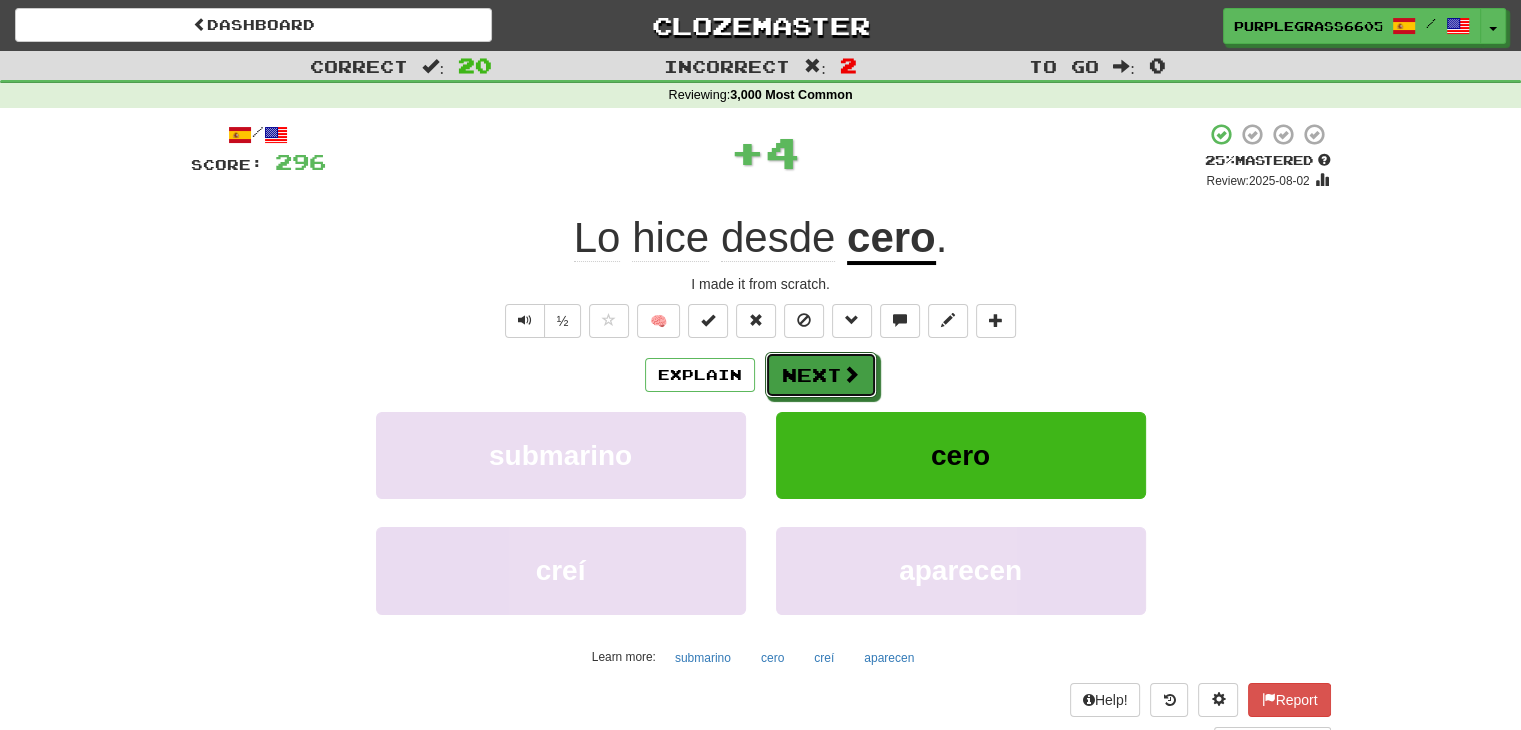 click on "Next" at bounding box center (821, 375) 